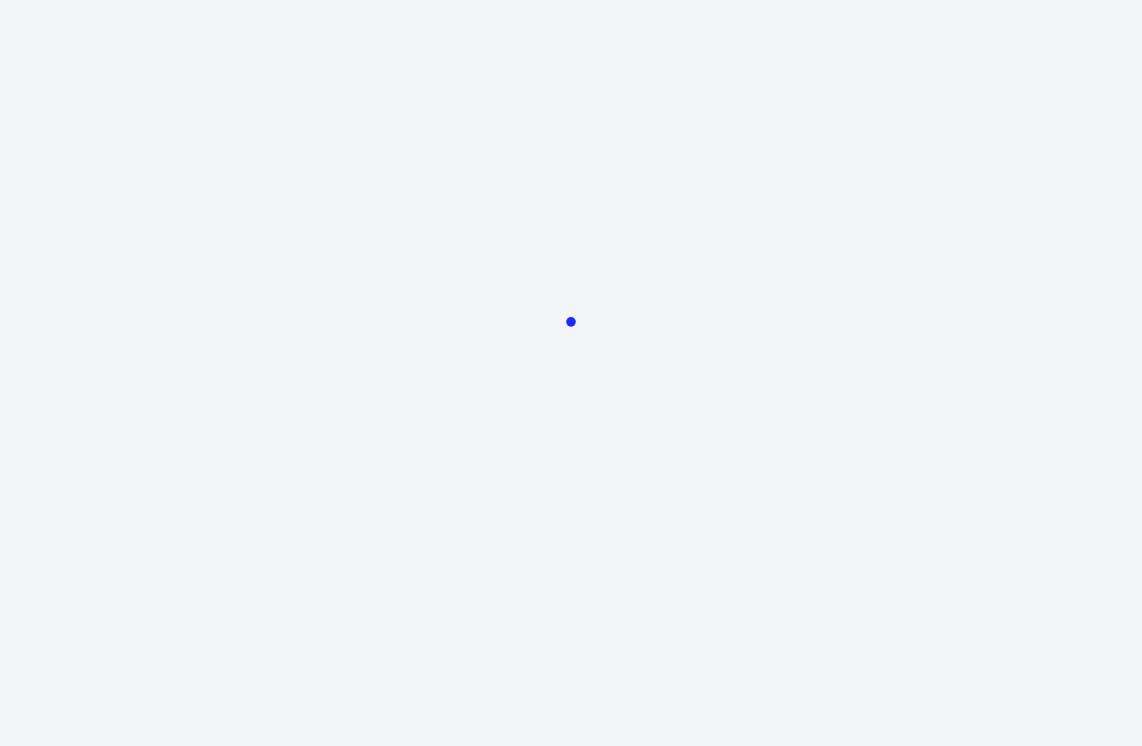 scroll, scrollTop: 0, scrollLeft: 0, axis: both 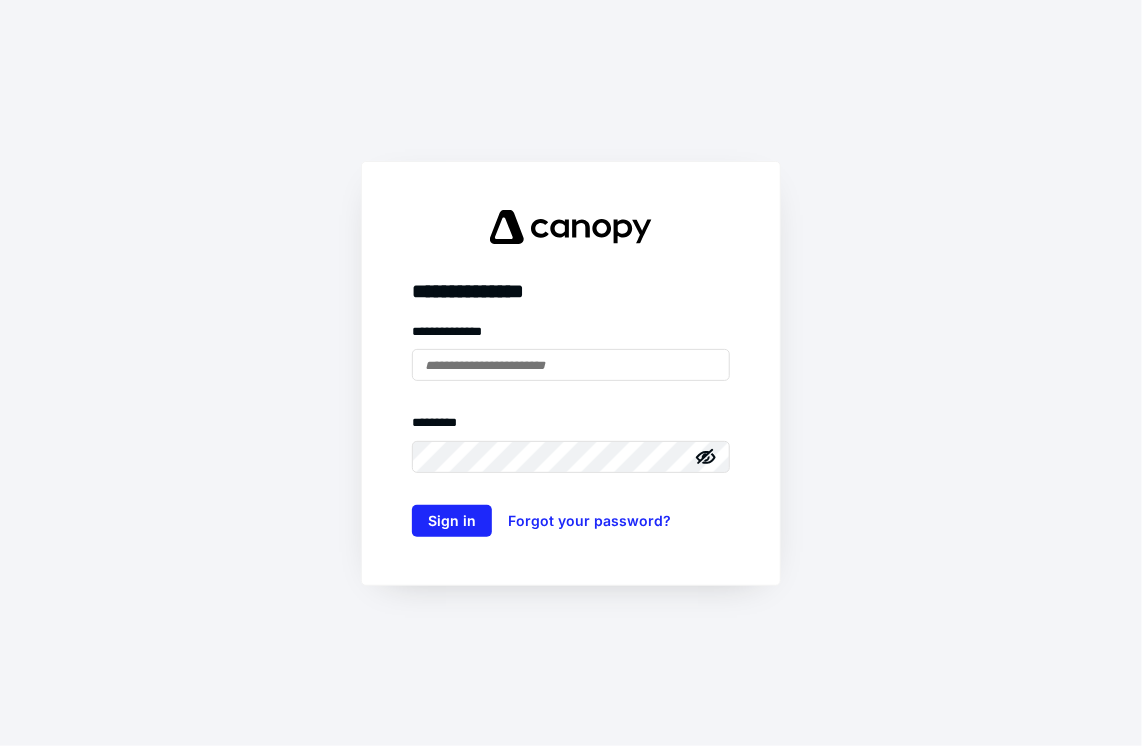 type on "**********" 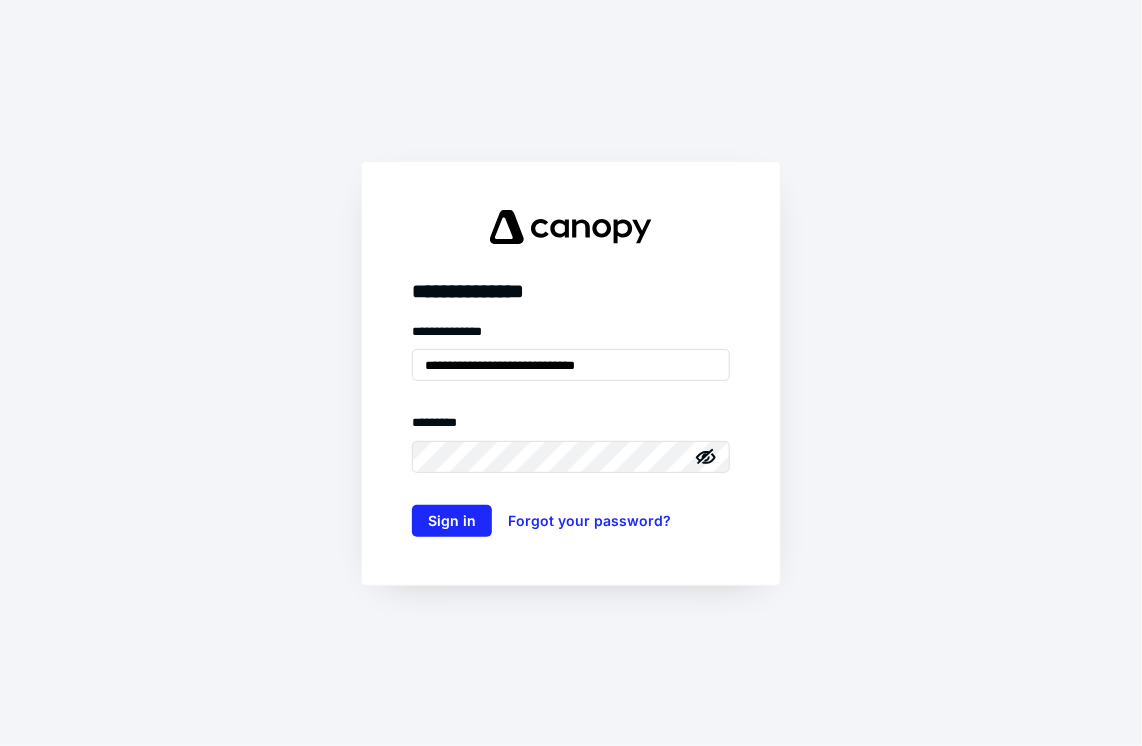 click on "**********" at bounding box center [571, 373] 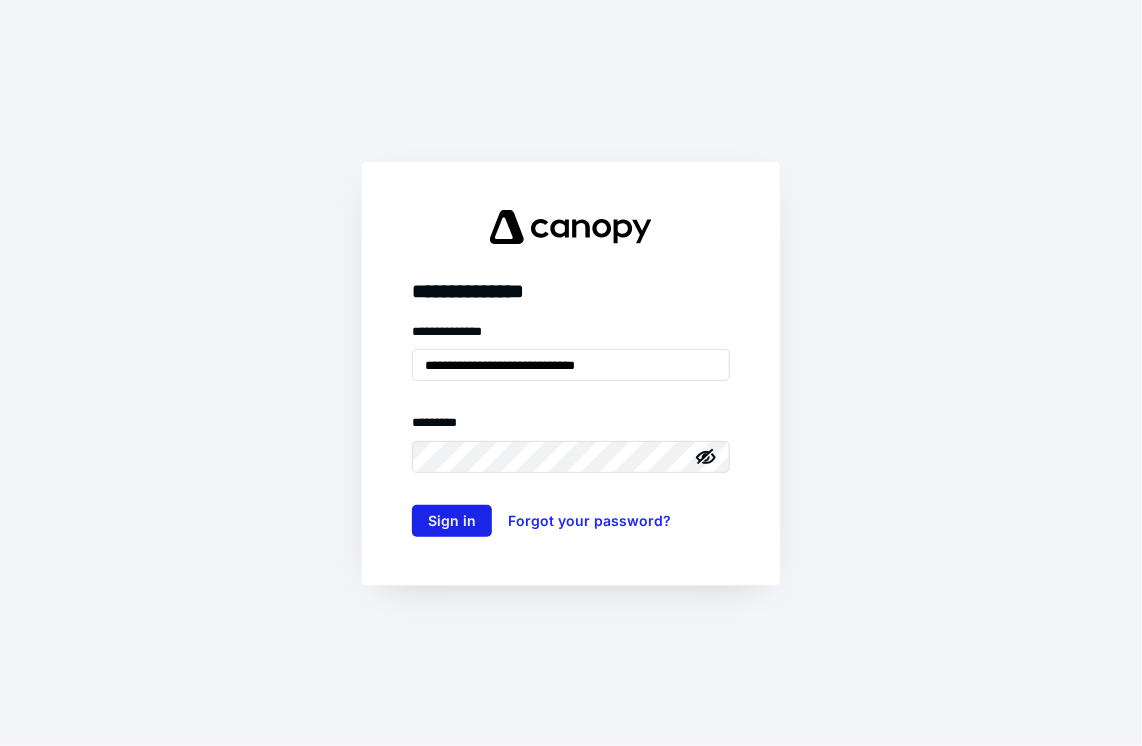 click on "Sign in" at bounding box center (452, 521) 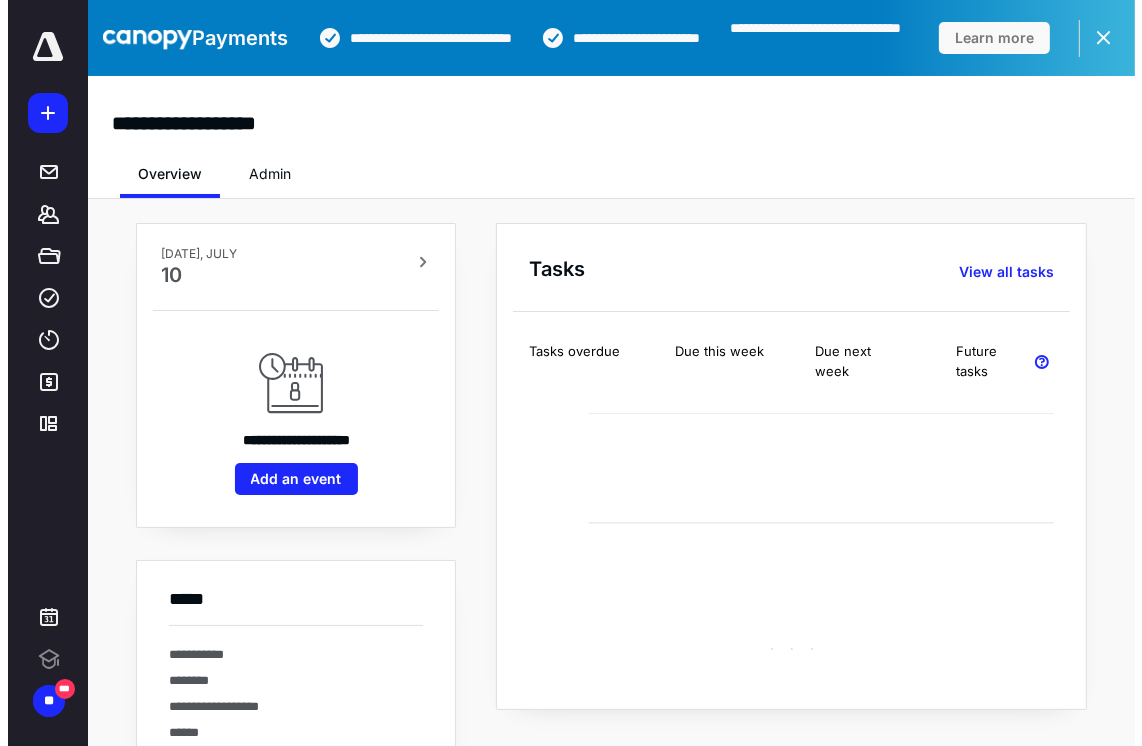 scroll, scrollTop: 0, scrollLeft: 0, axis: both 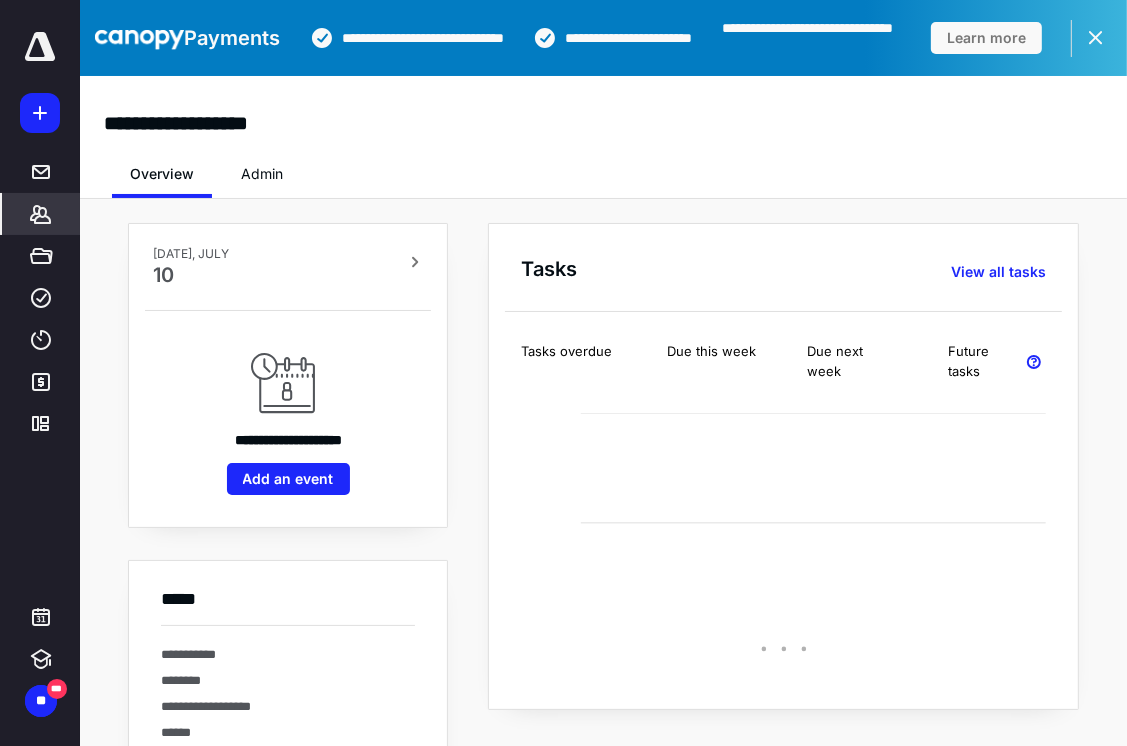 click on "*******" at bounding box center (41, 214) 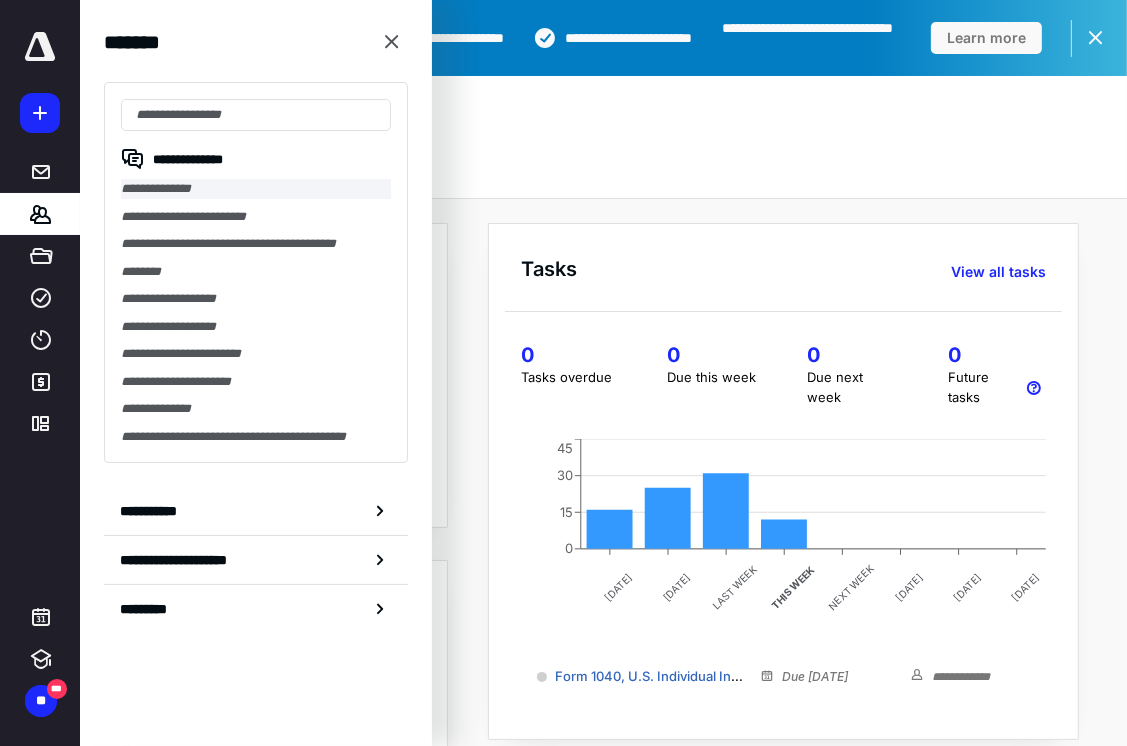 click on "**********" at bounding box center (256, 189) 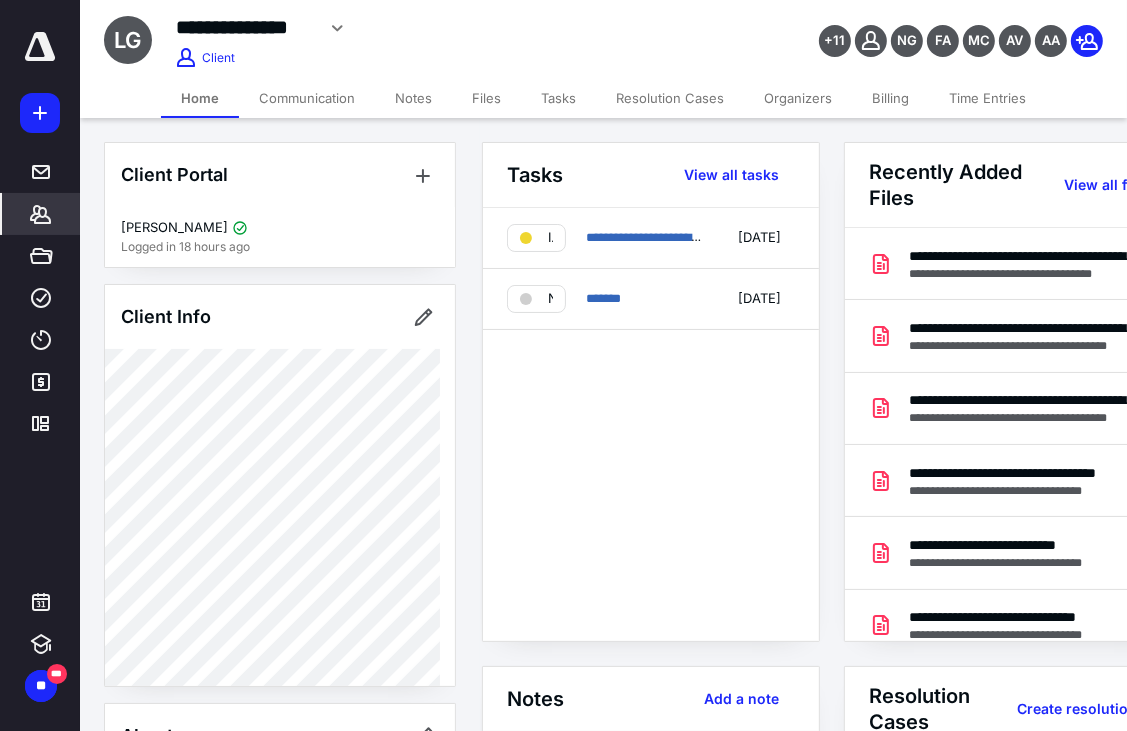 click on "Files" at bounding box center (486, 98) 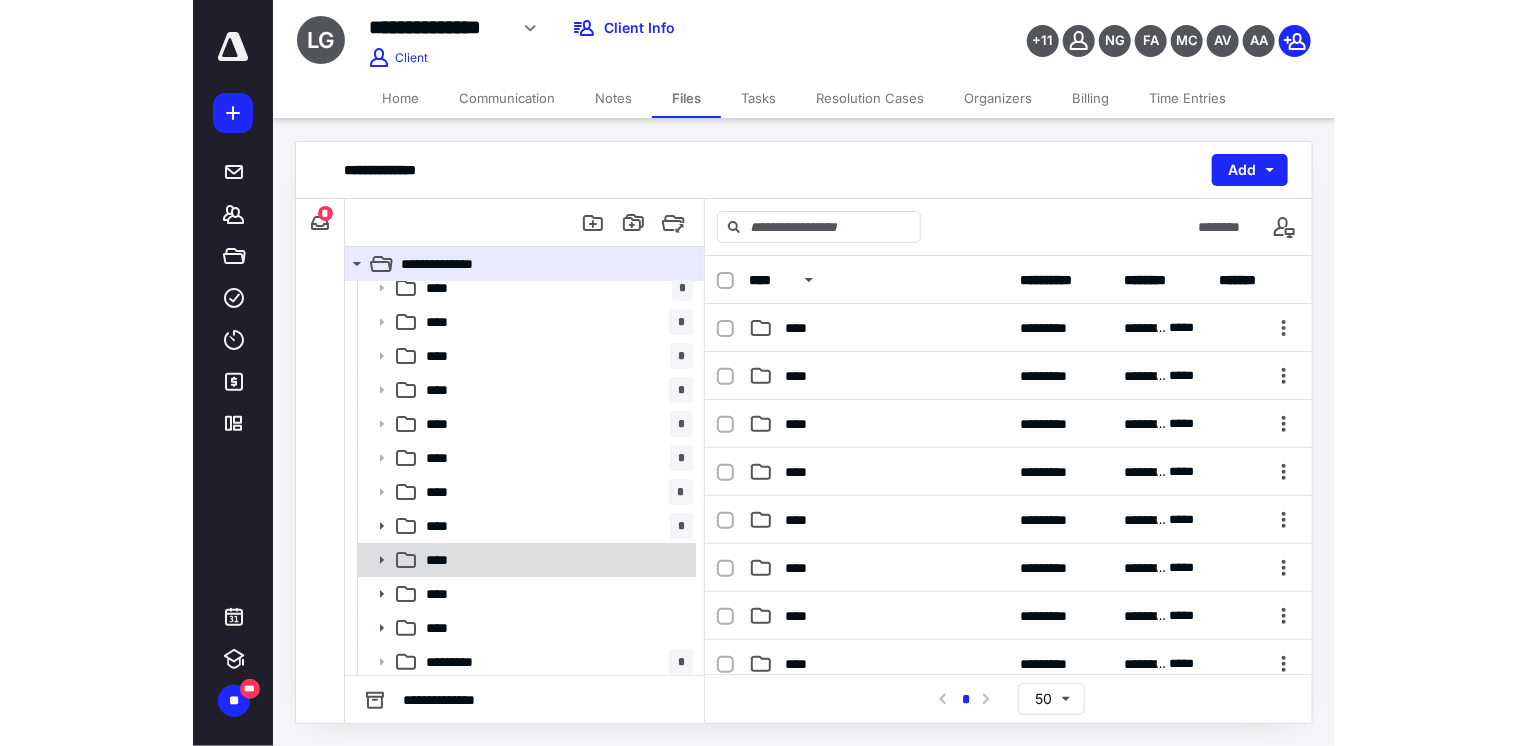 scroll, scrollTop: 13, scrollLeft: 0, axis: vertical 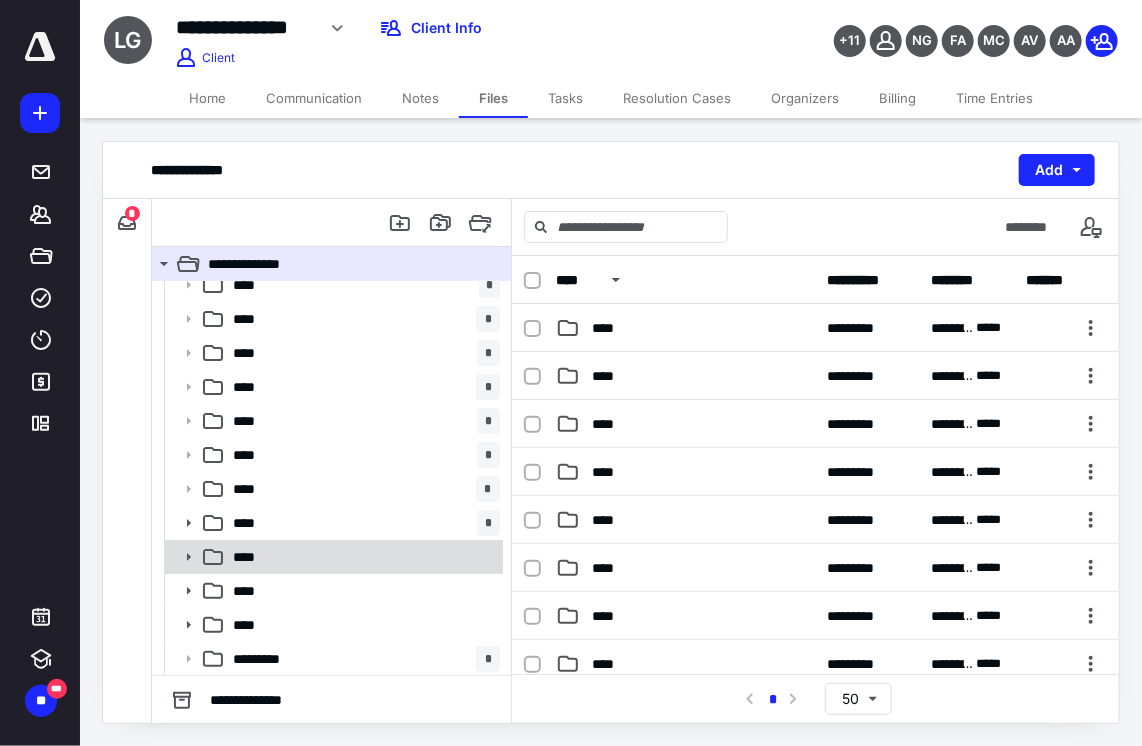 click on "****" at bounding box center [332, 557] 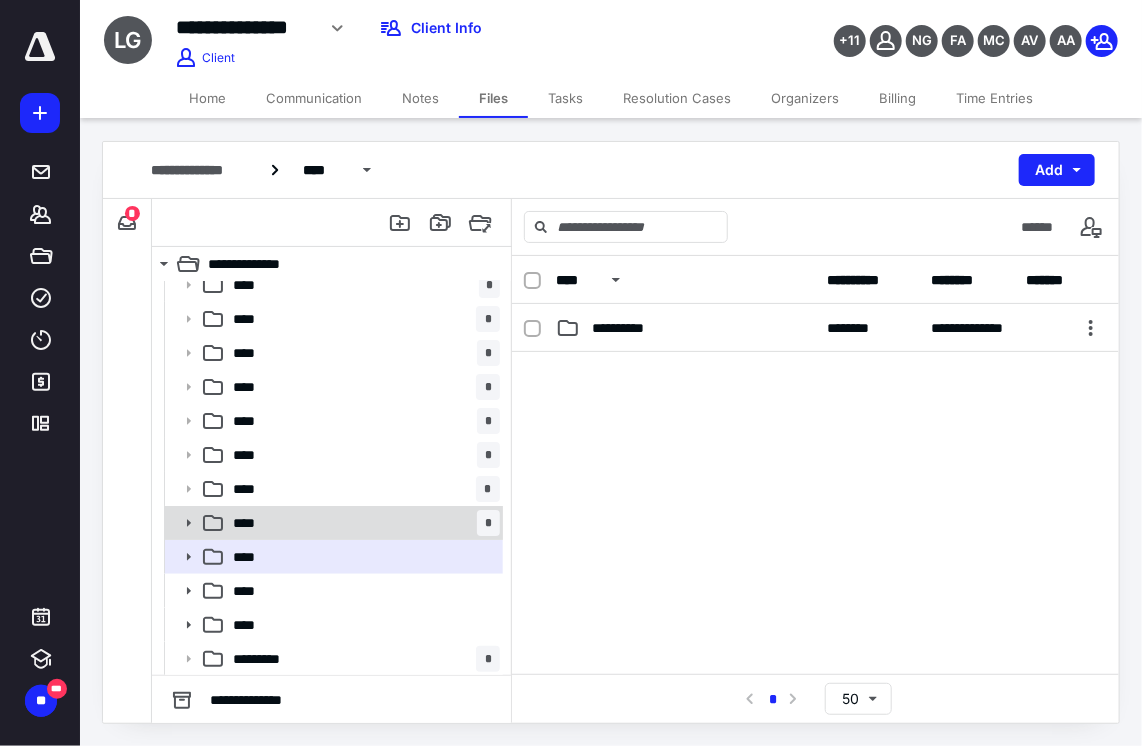 click on "**** *" at bounding box center (362, 523) 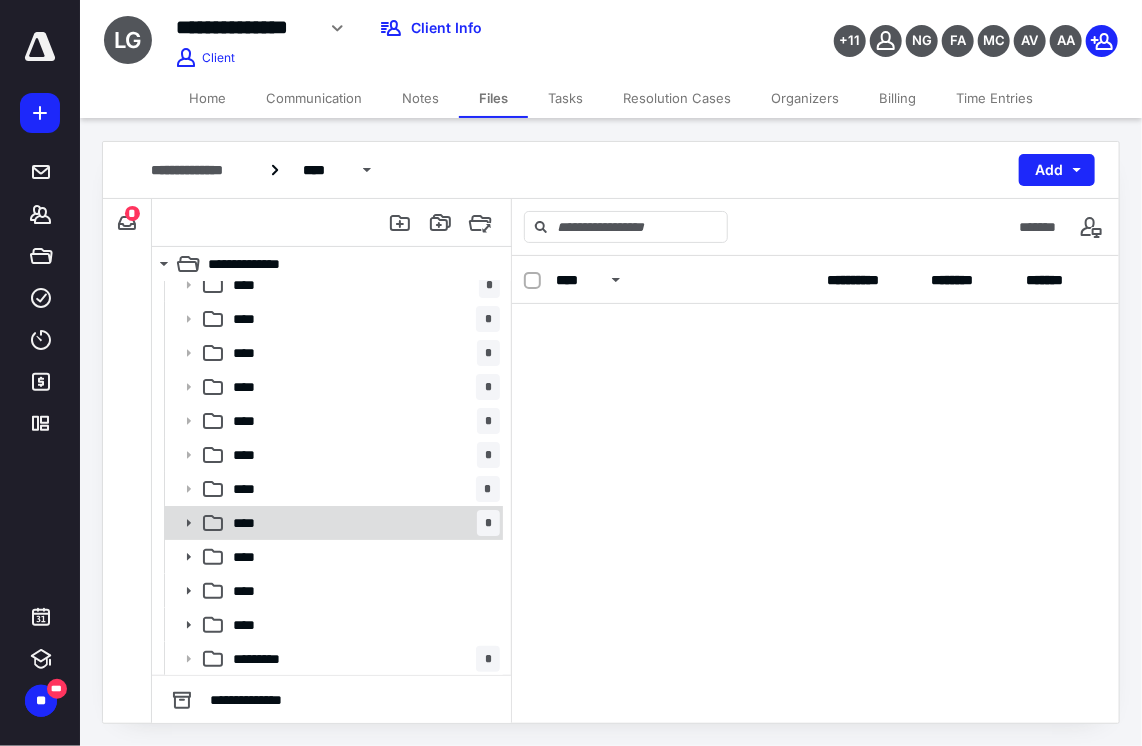 click on "**** *" at bounding box center (362, 523) 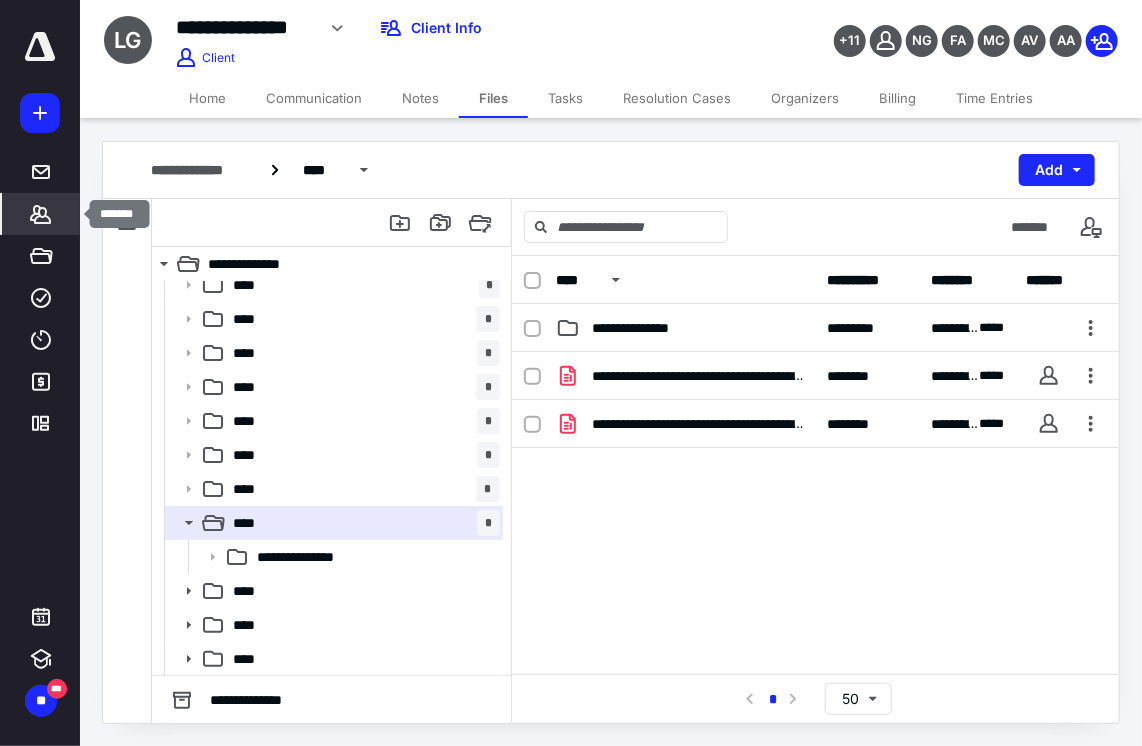 click on "*******" at bounding box center (41, 214) 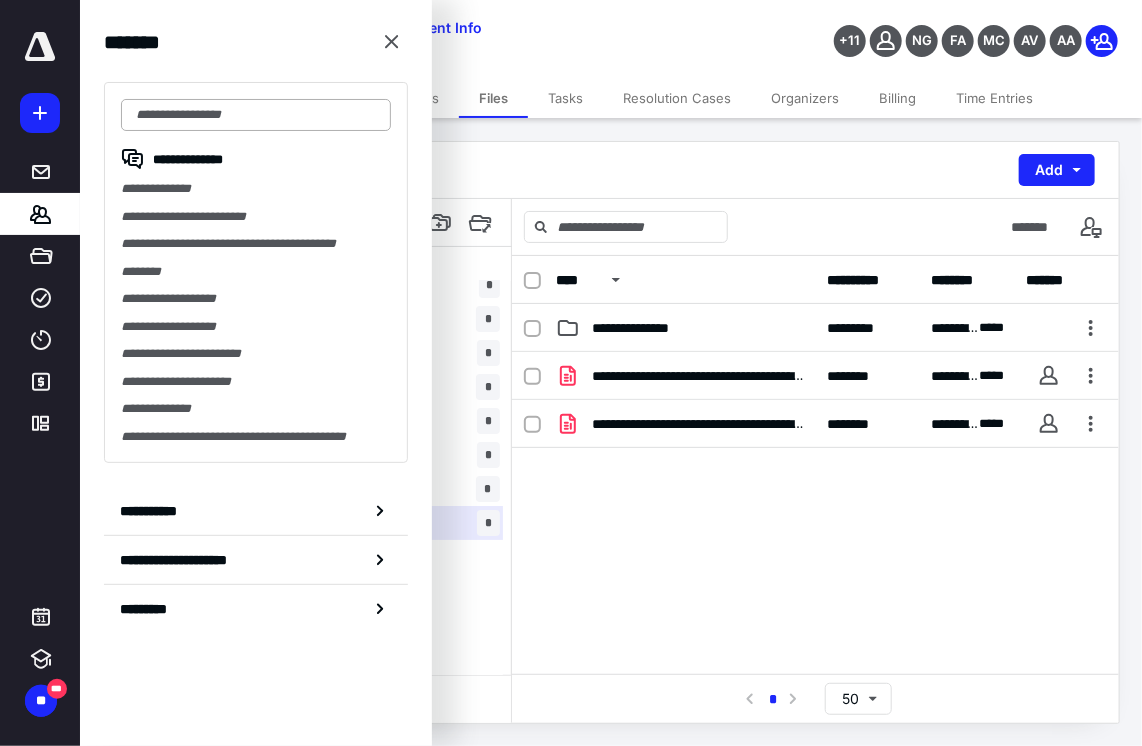 click at bounding box center [256, 115] 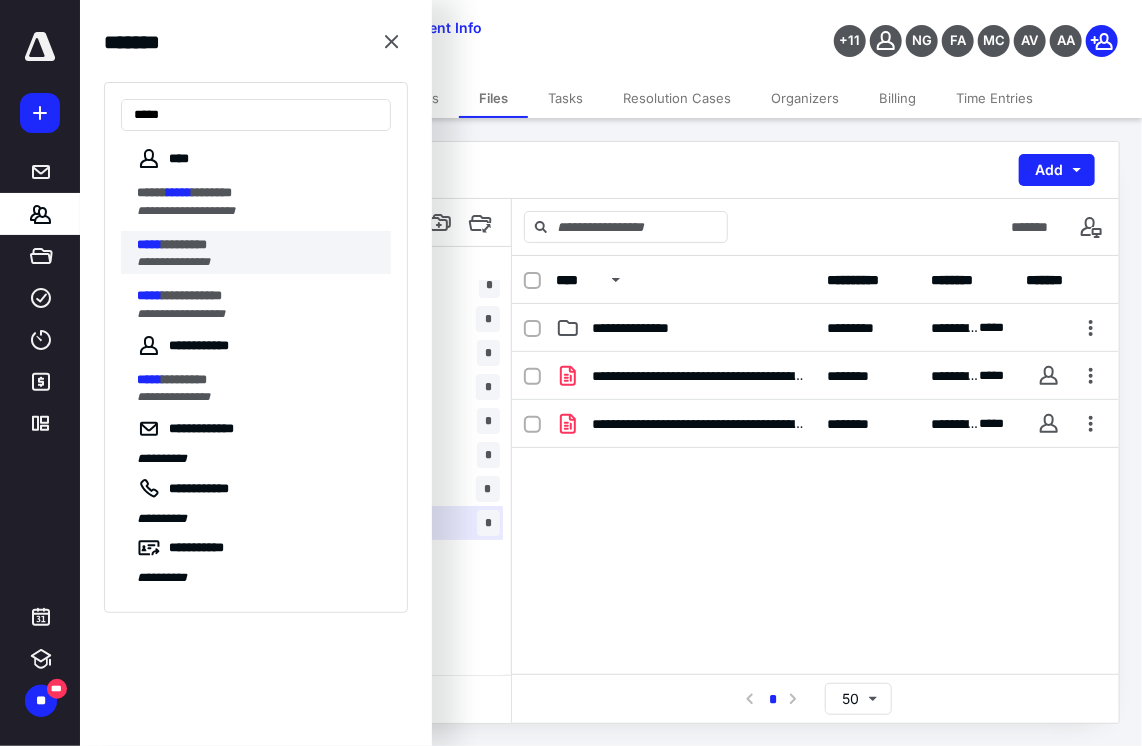 type on "*****" 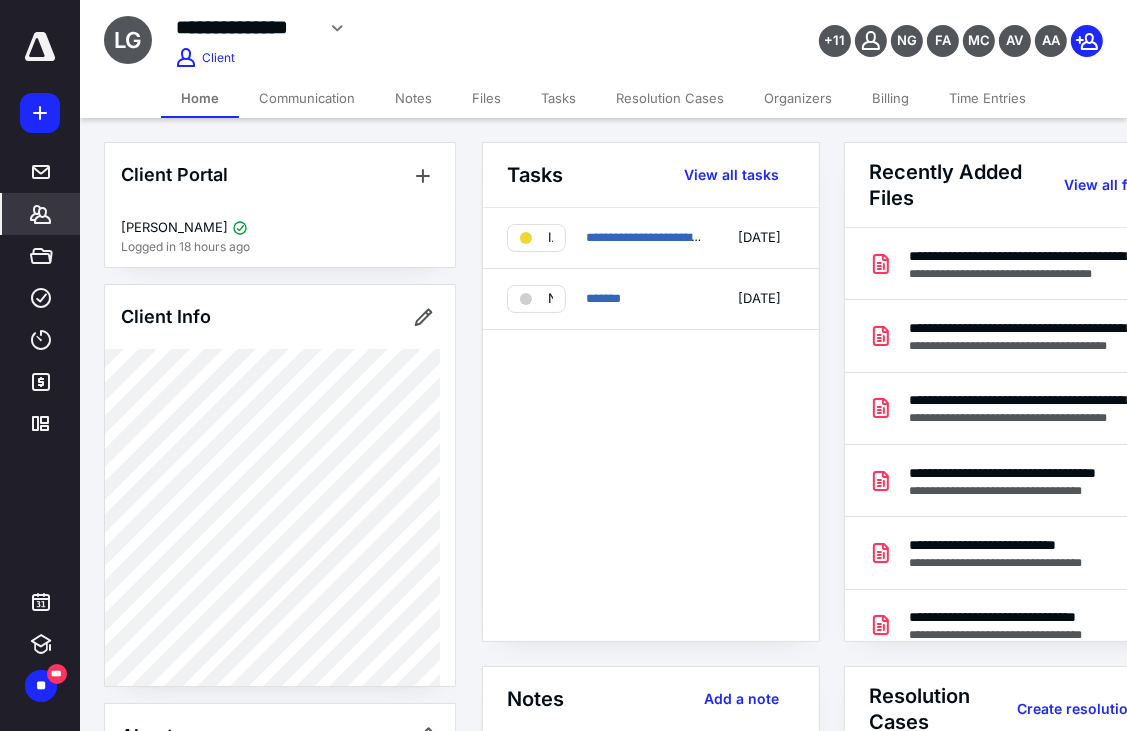 click on "Files" at bounding box center (486, 98) 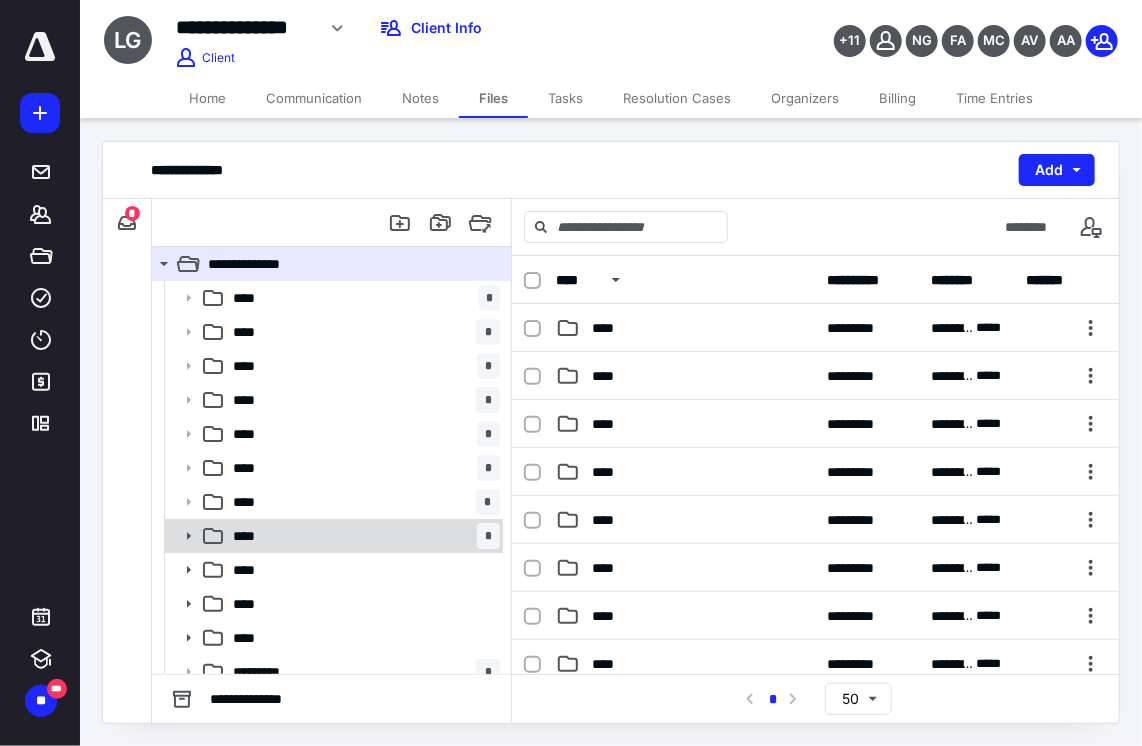 click on "**** *" at bounding box center [362, 536] 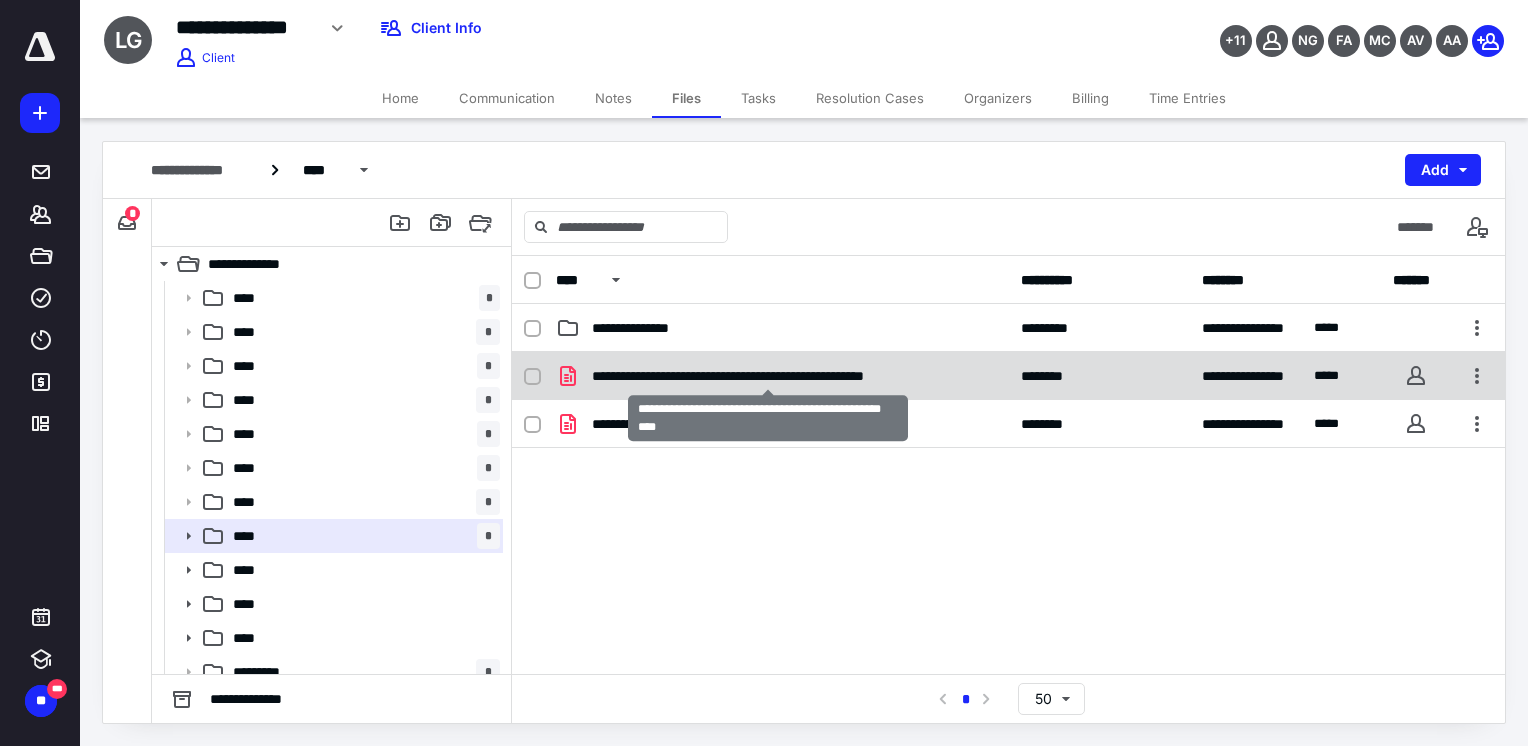 click on "**********" at bounding box center [768, 376] 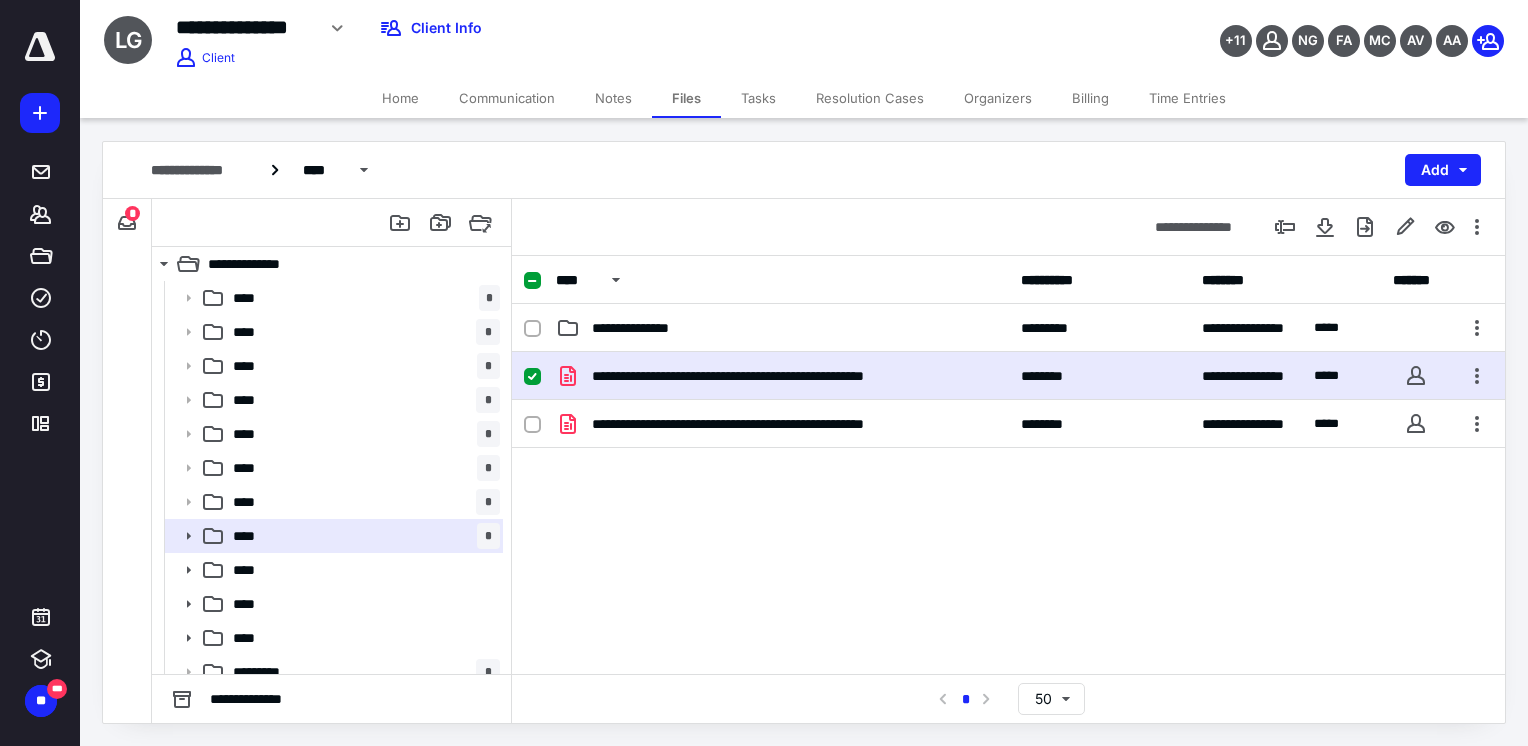 click on "**********" at bounding box center (768, 376) 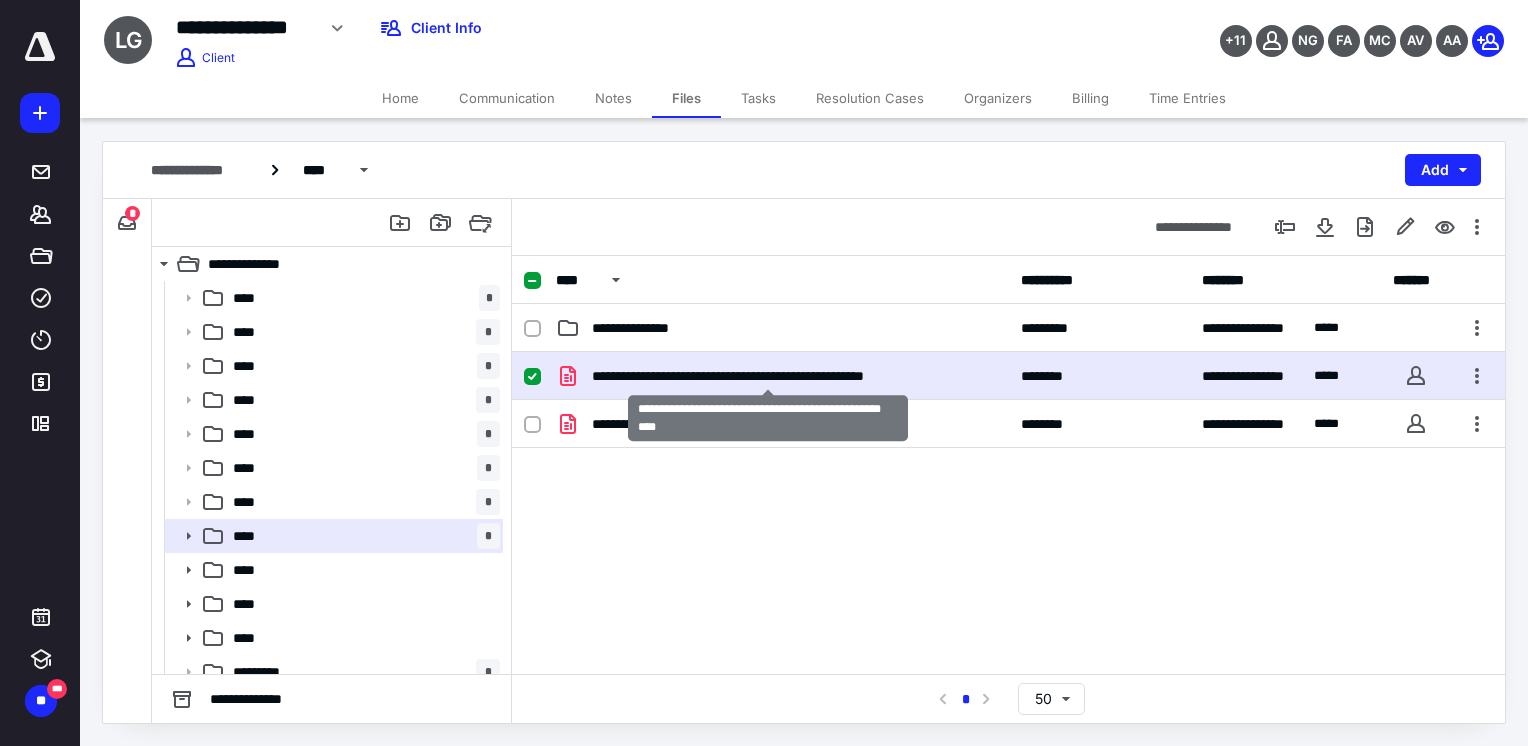 click on "**********" at bounding box center [768, 376] 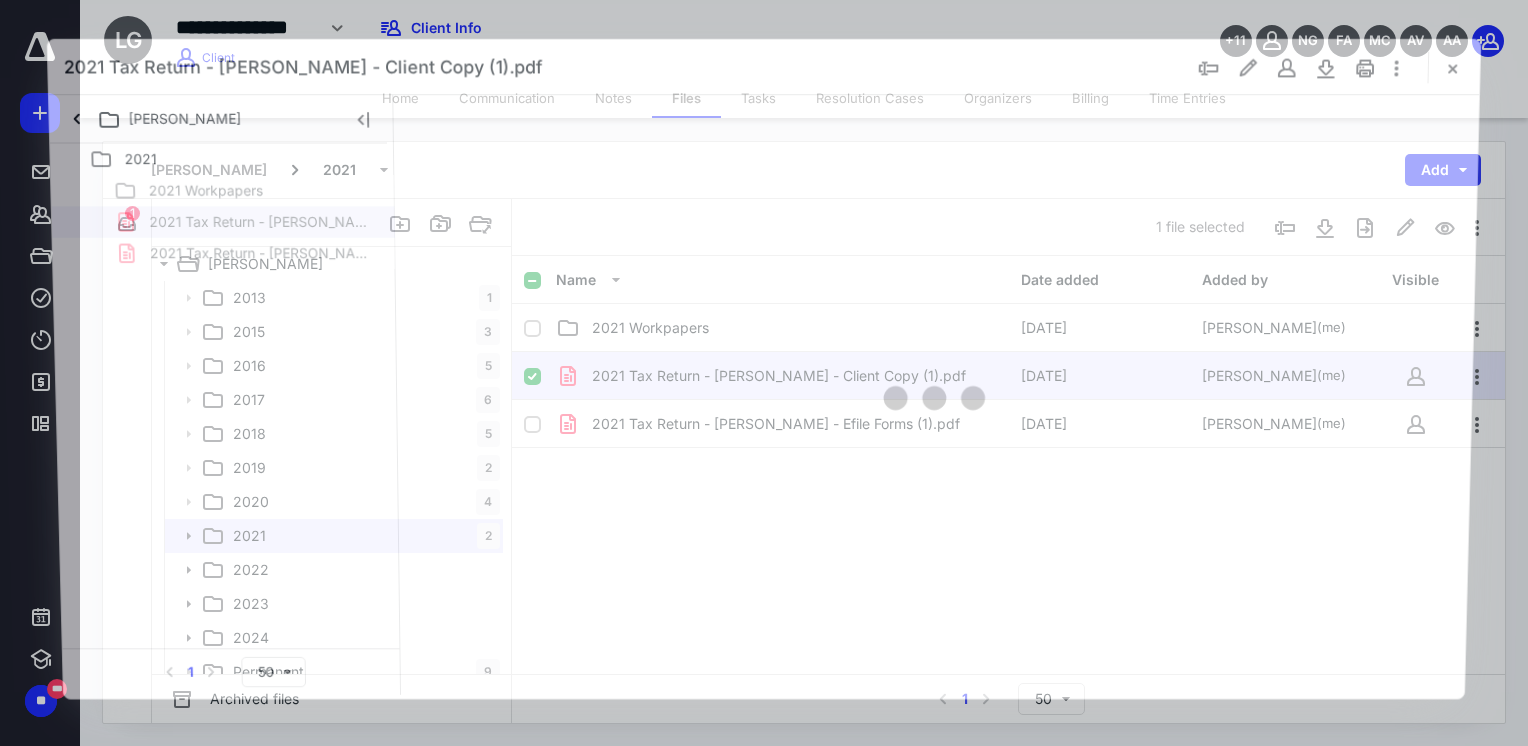 scroll, scrollTop: 0, scrollLeft: 0, axis: both 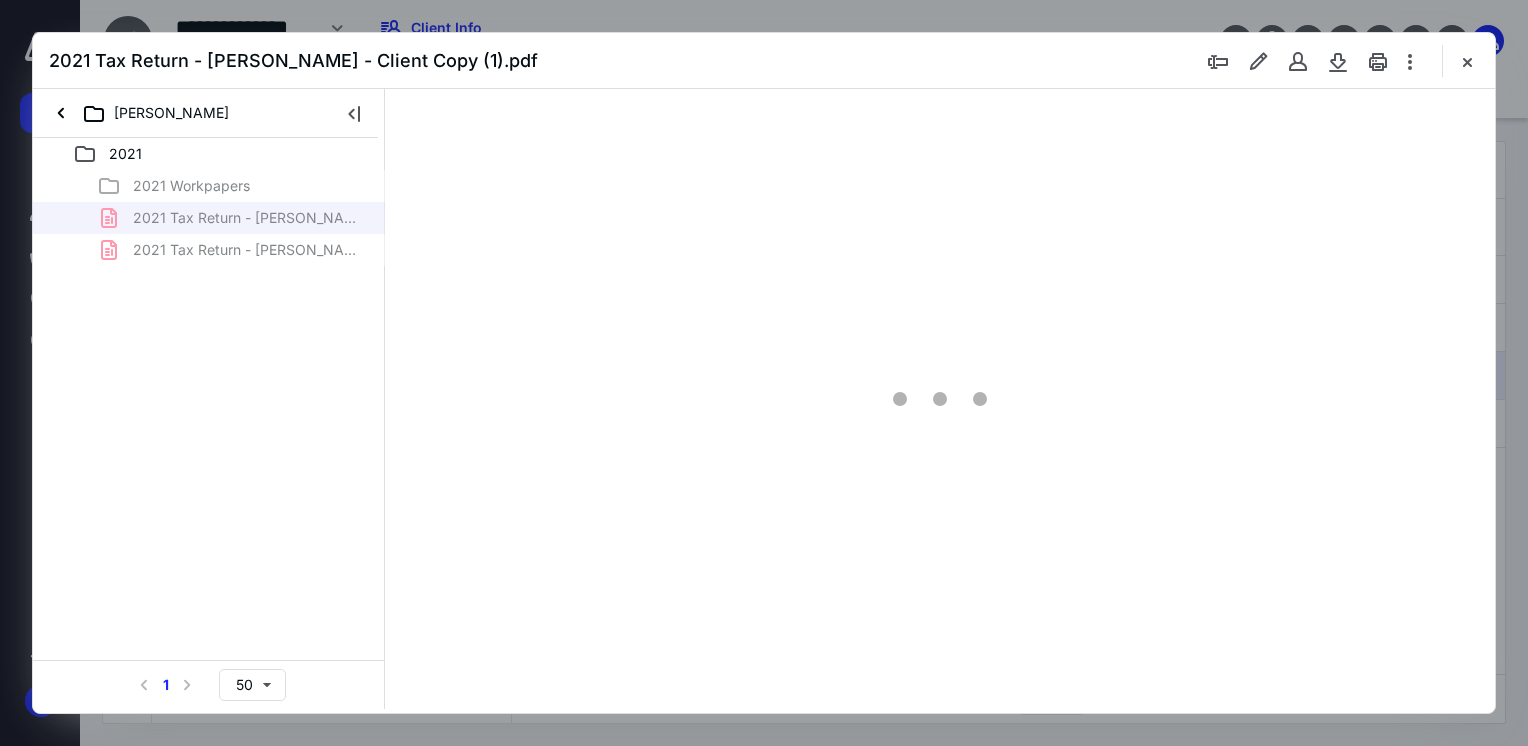 type on "69" 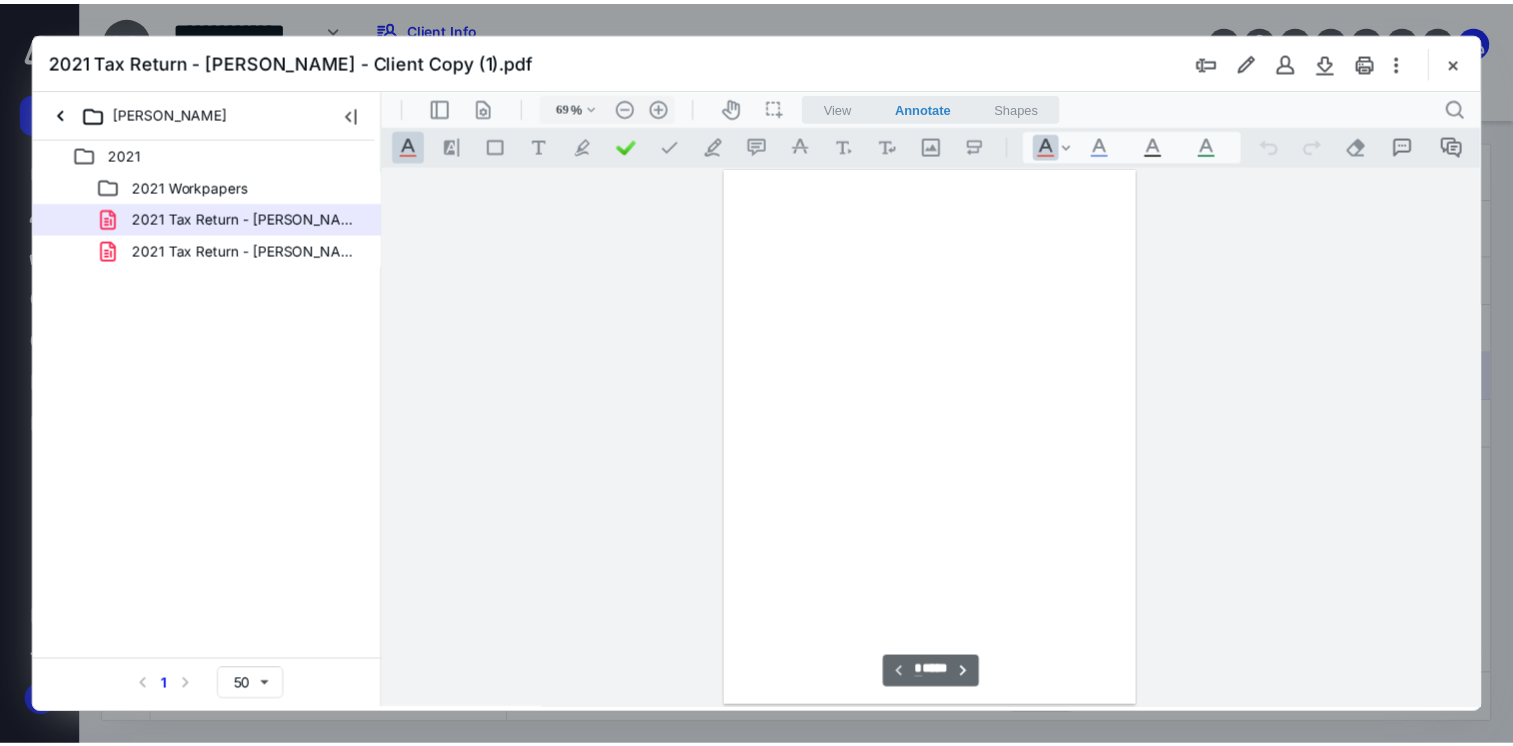 scroll, scrollTop: 79, scrollLeft: 0, axis: vertical 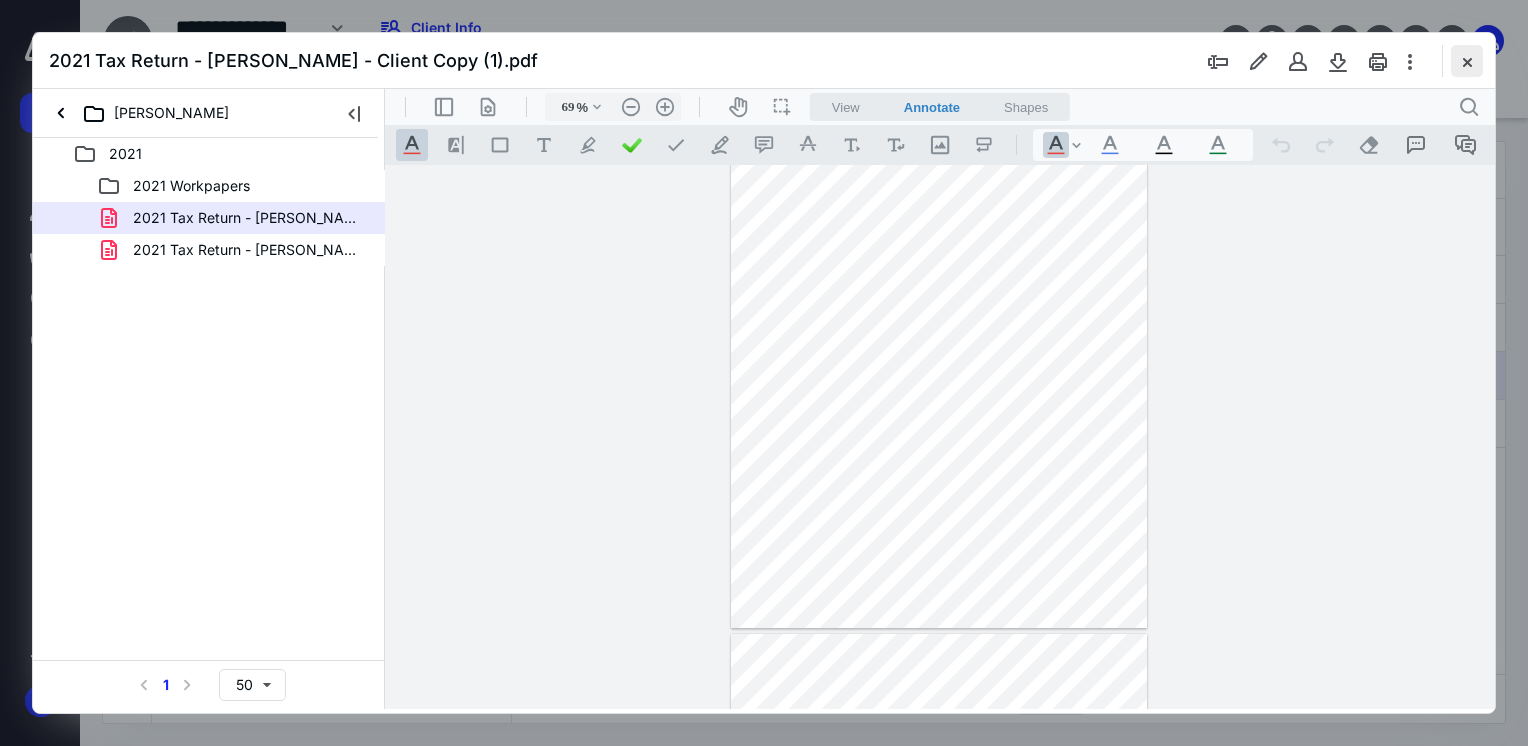 click at bounding box center [1467, 61] 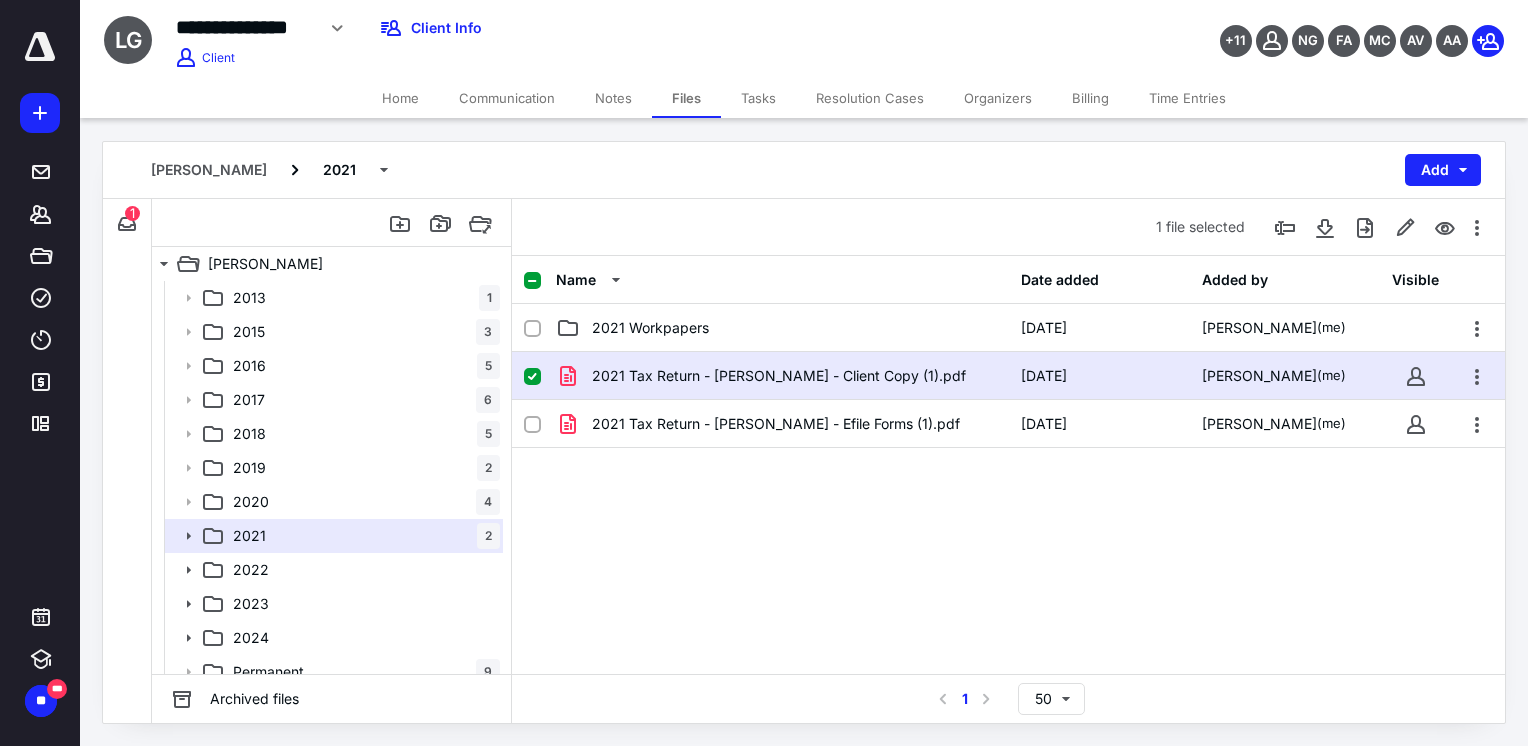click on "1" at bounding box center [132, 213] 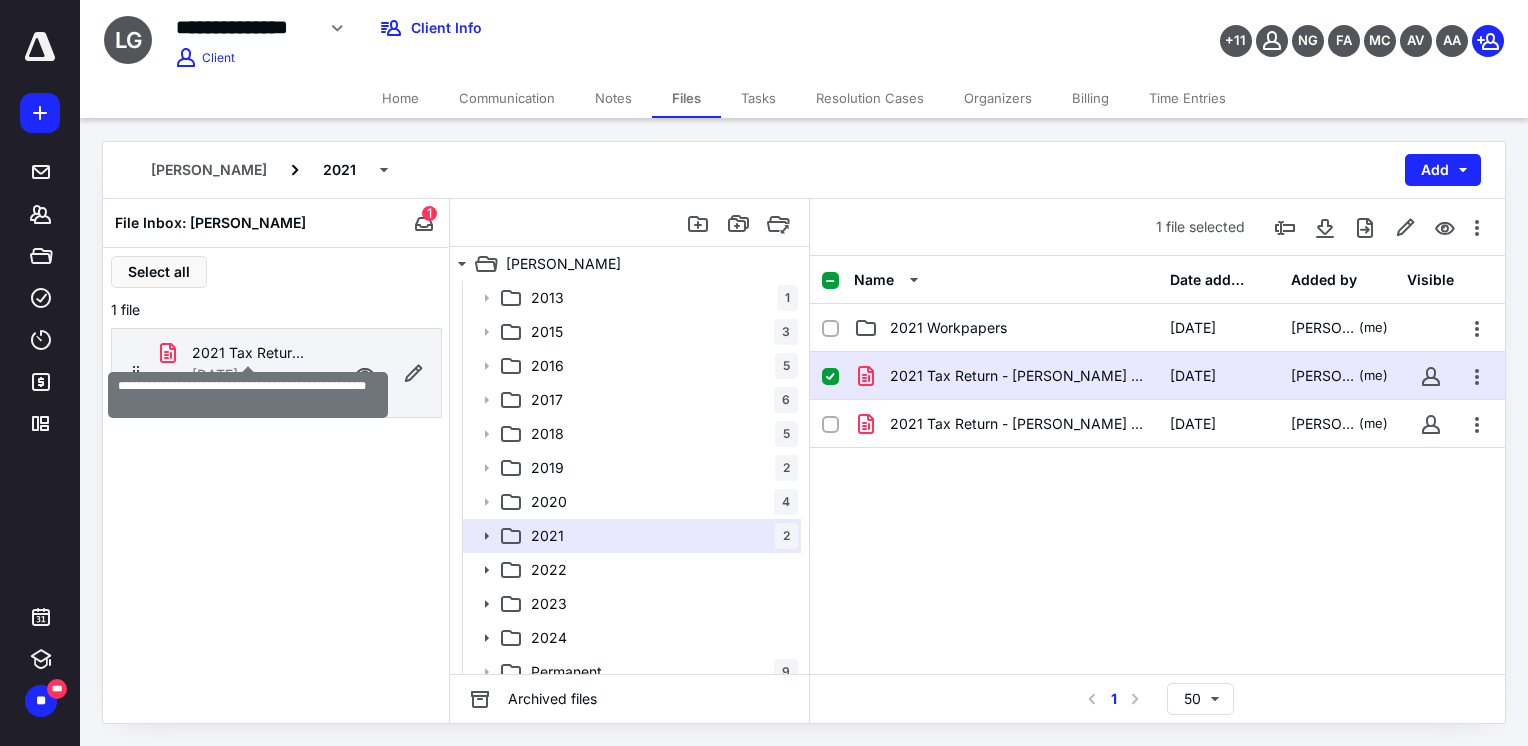 click on "2021 Tax Return - [PERSON_NAME] - Client Copy.pdf" at bounding box center [236, 353] 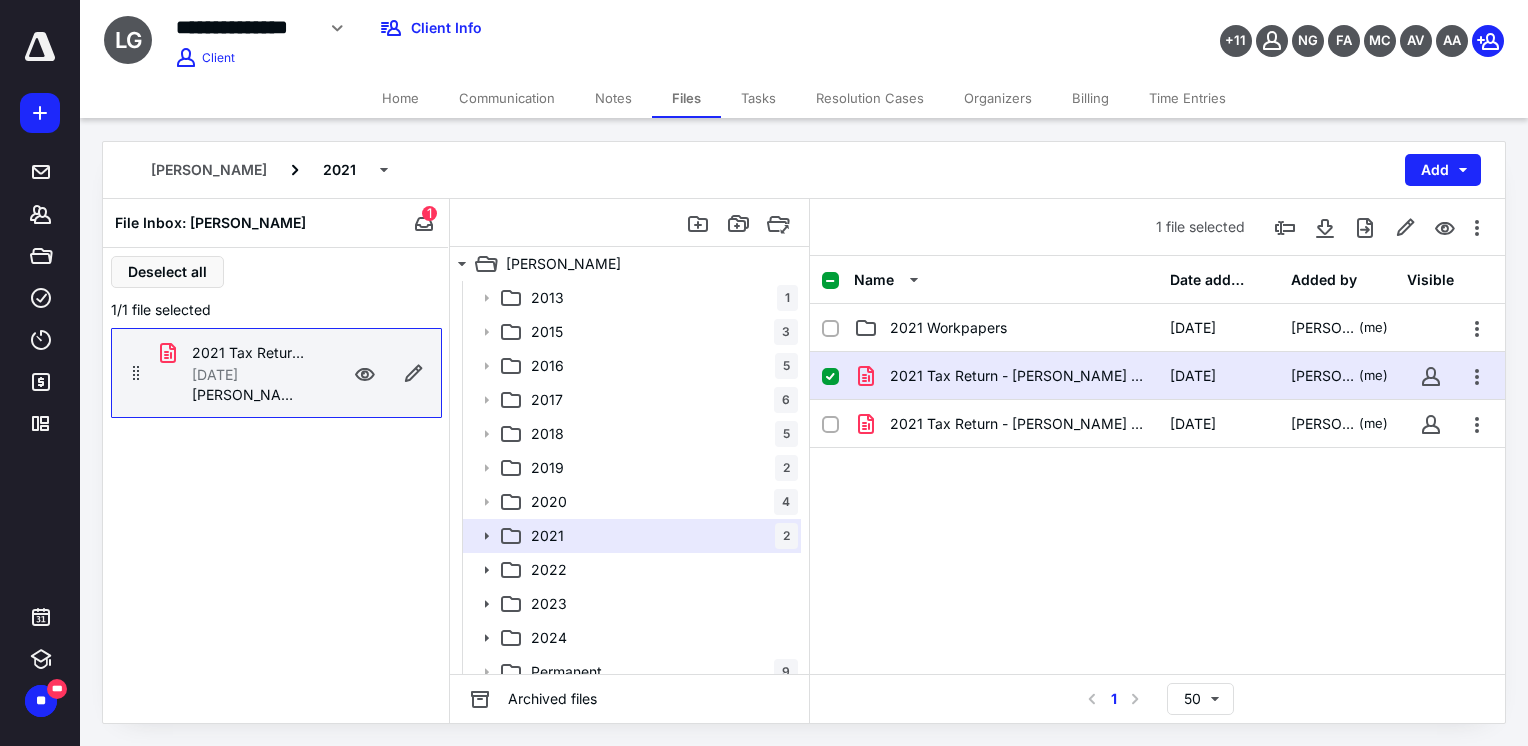 click on "2021 Tax Return - [PERSON_NAME] - Client Copy.pdf" at bounding box center [236, 353] 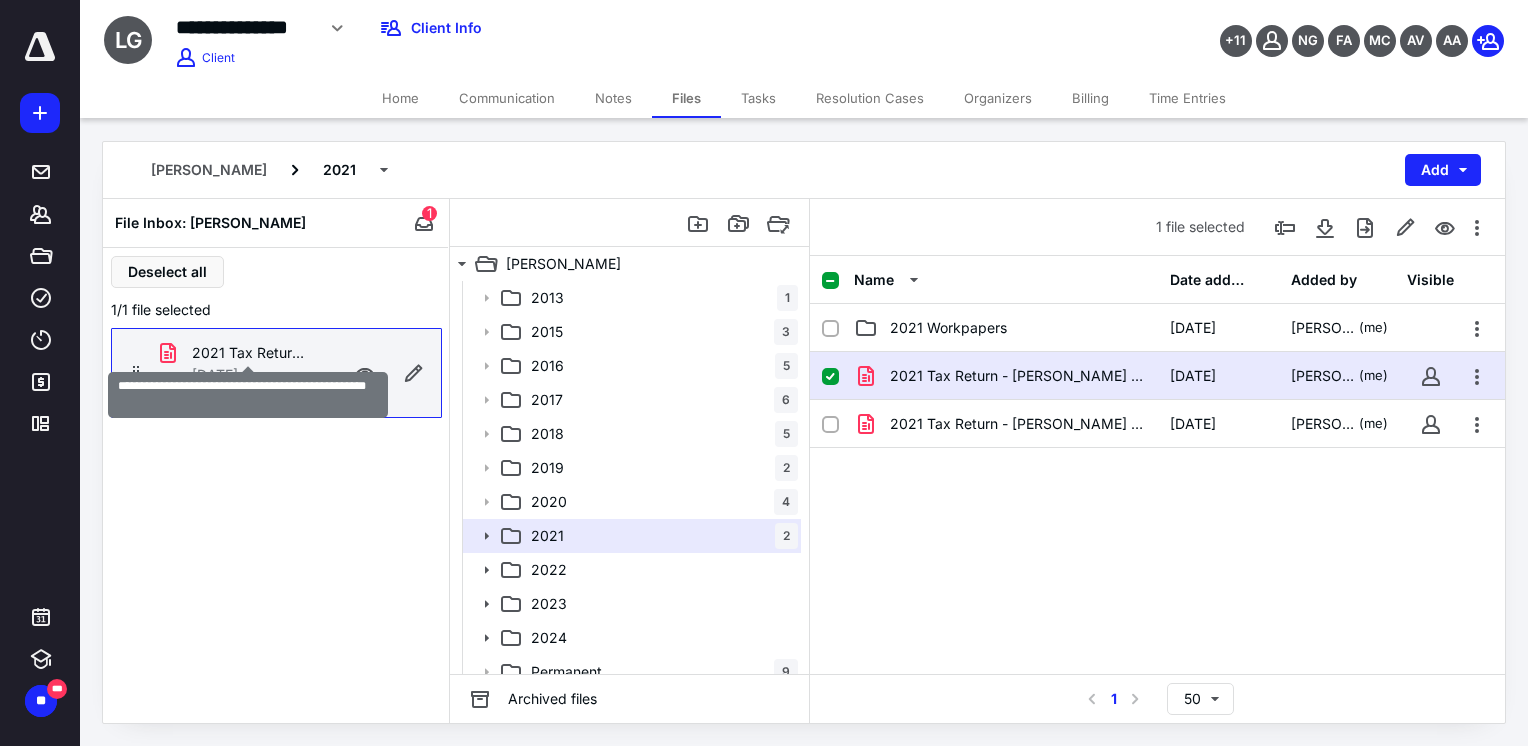 click on "2021 Tax Return - [PERSON_NAME] - Client Copy.pdf" at bounding box center (248, 353) 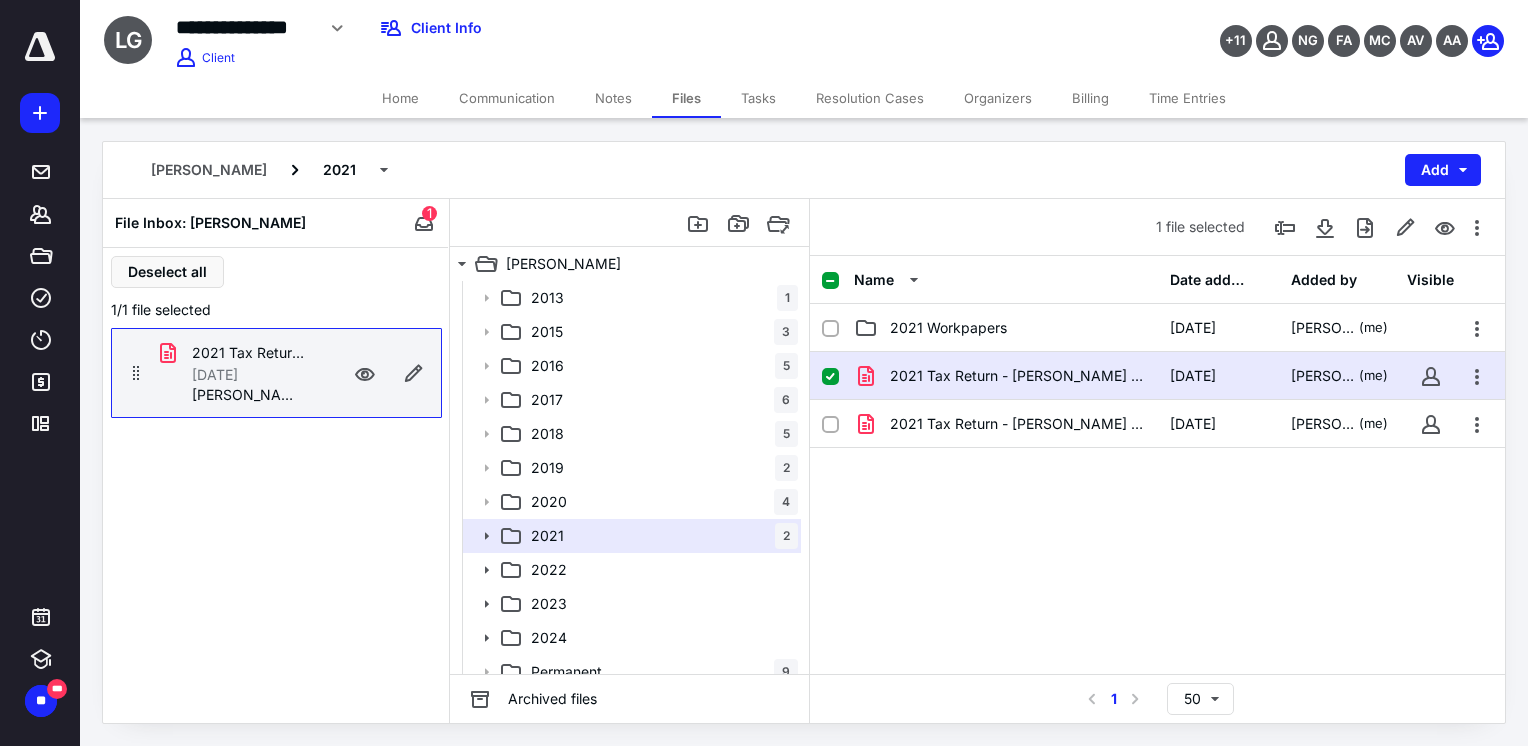 click on "[DATE]" at bounding box center [215, 375] 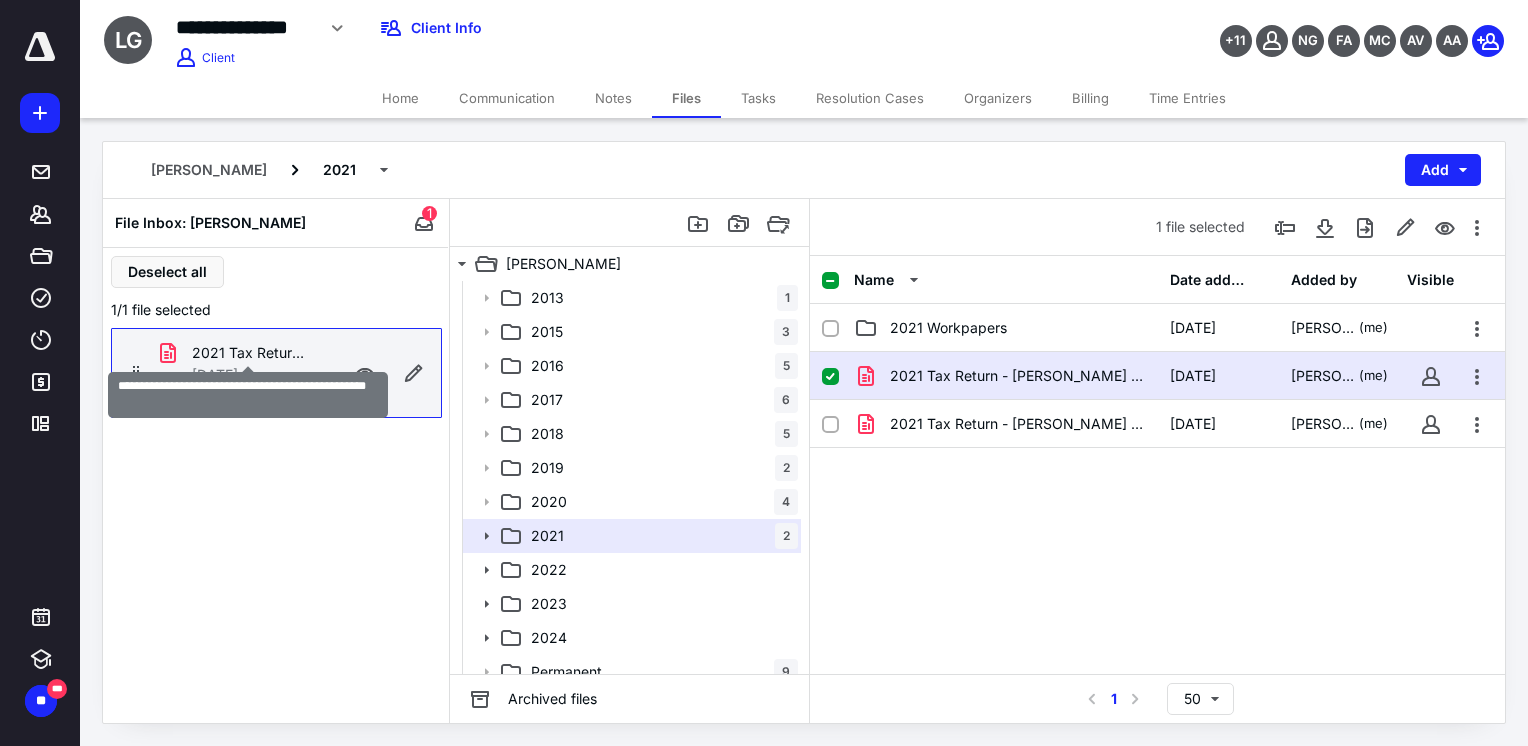 click on "2021 Tax Return - [PERSON_NAME] - Client Copy.pdf" at bounding box center [248, 353] 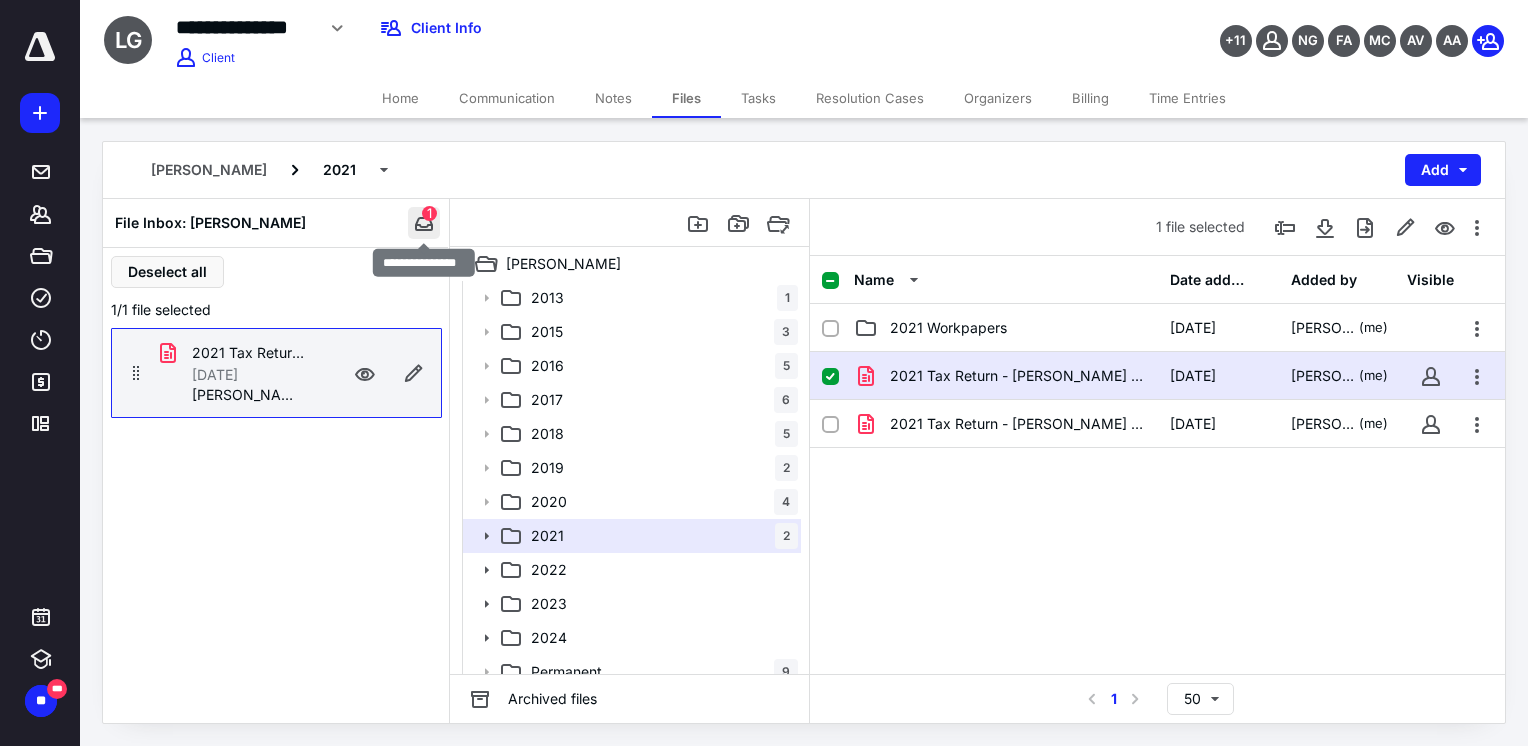 click at bounding box center [424, 223] 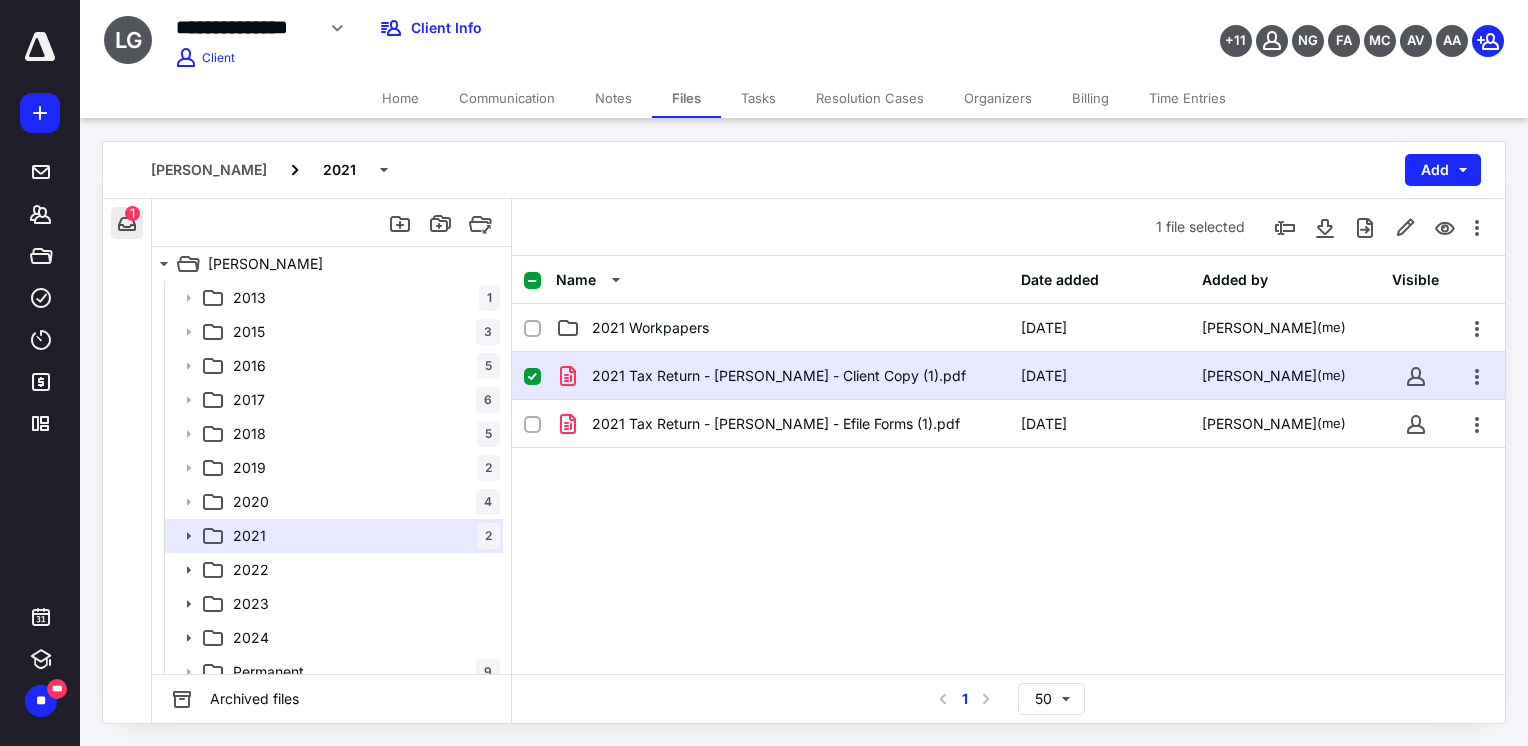 click at bounding box center (127, 223) 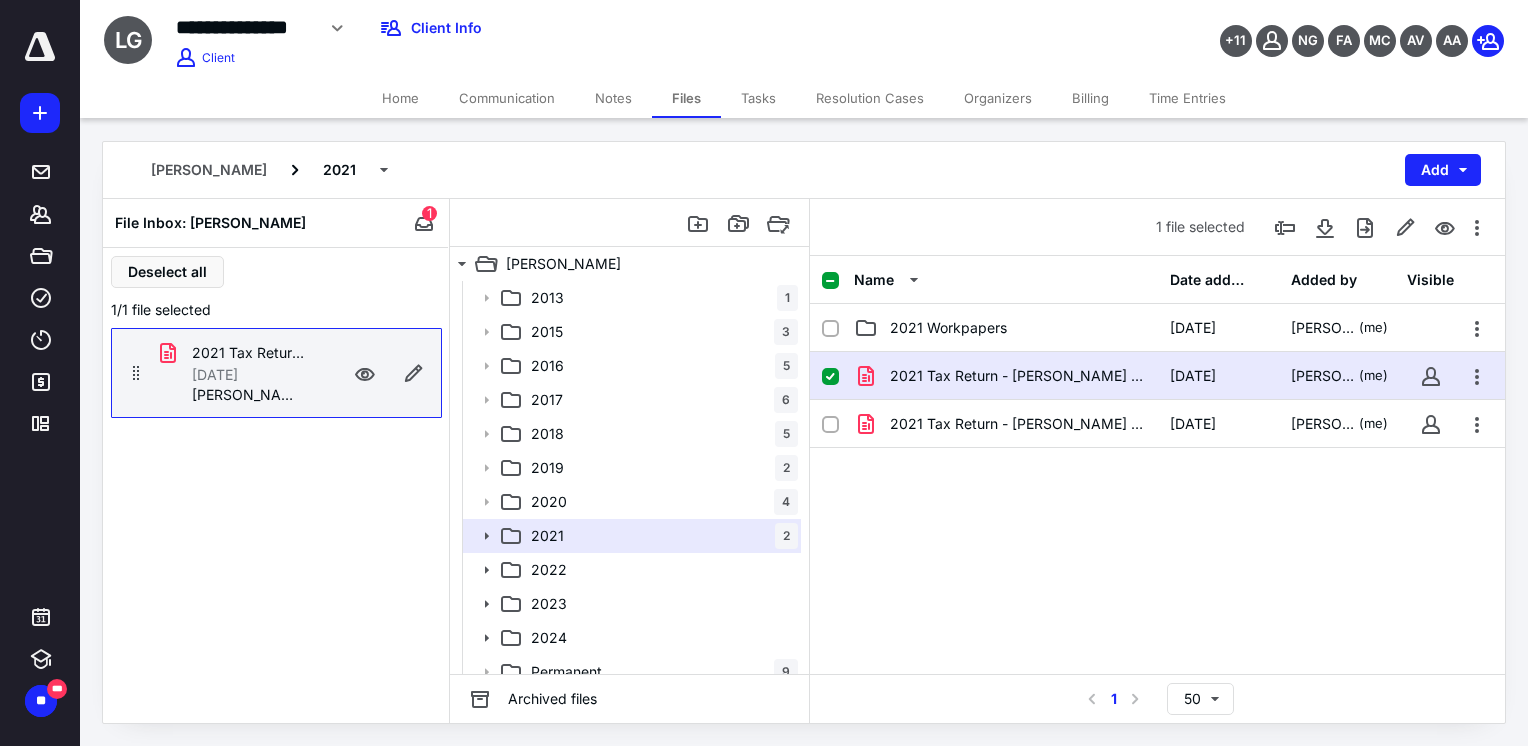 click on "2021 Tax Return - [PERSON_NAME] - Client Copy.pdf [DATE] [PERSON_NAME]" at bounding box center [276, 373] 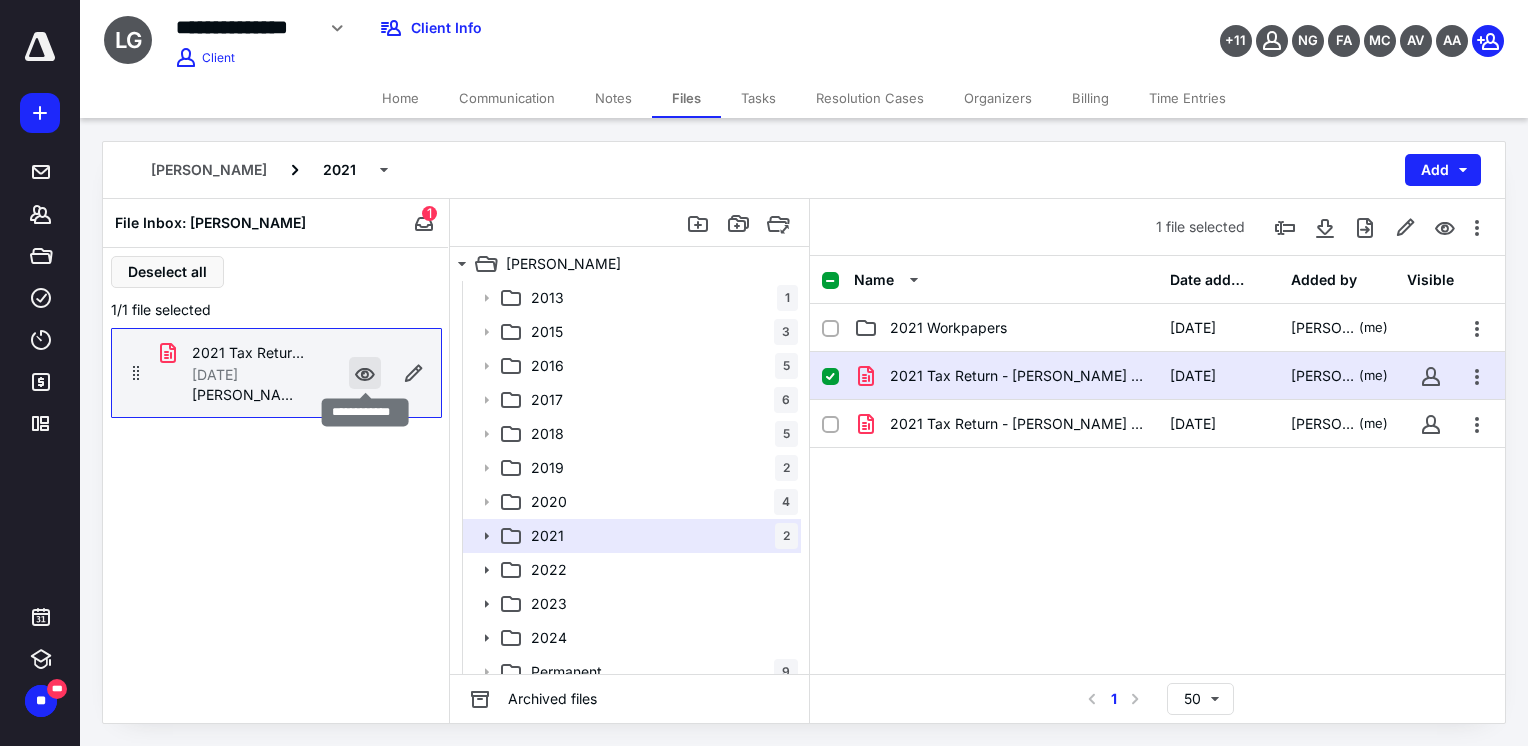 click at bounding box center [365, 373] 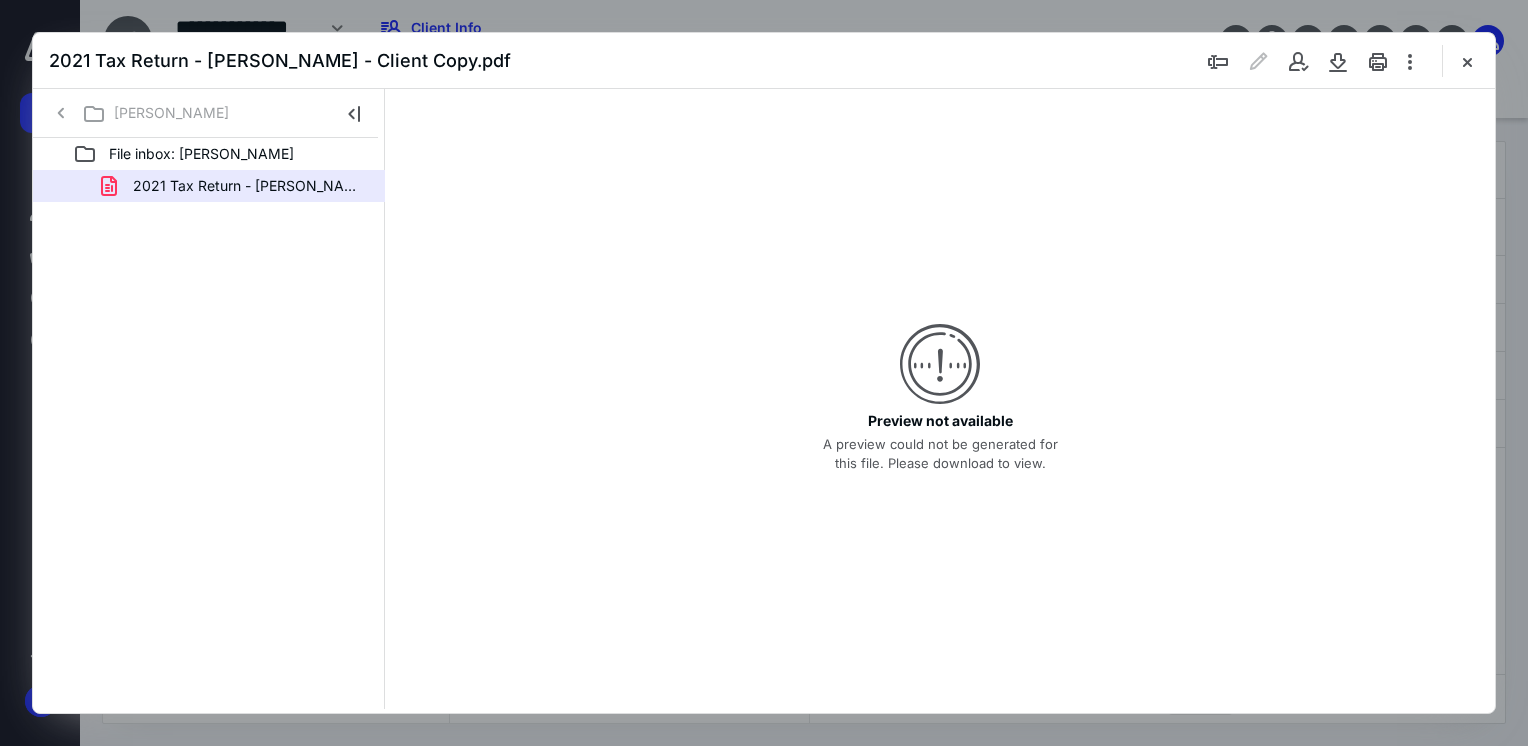 click at bounding box center (1467, 61) 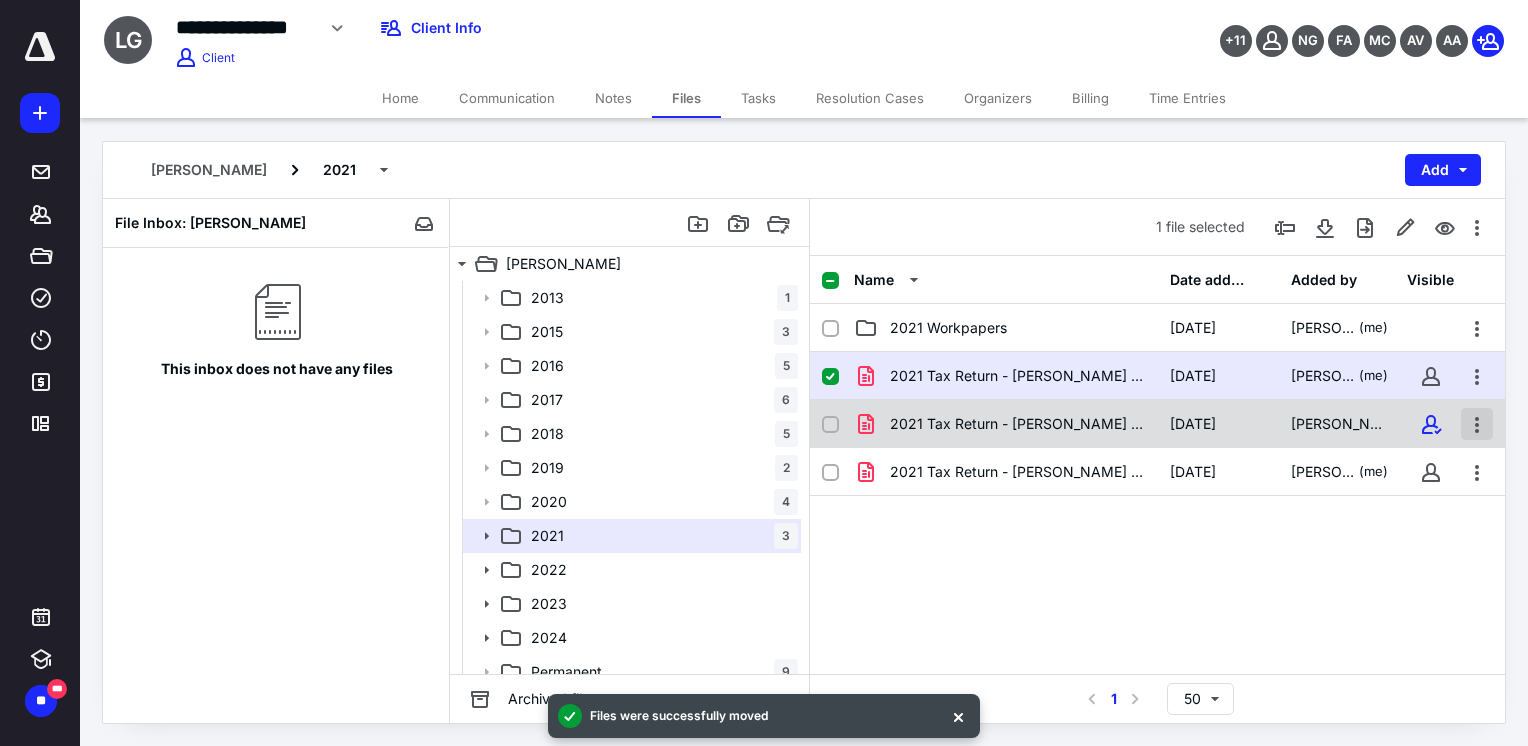 click at bounding box center [1477, 424] 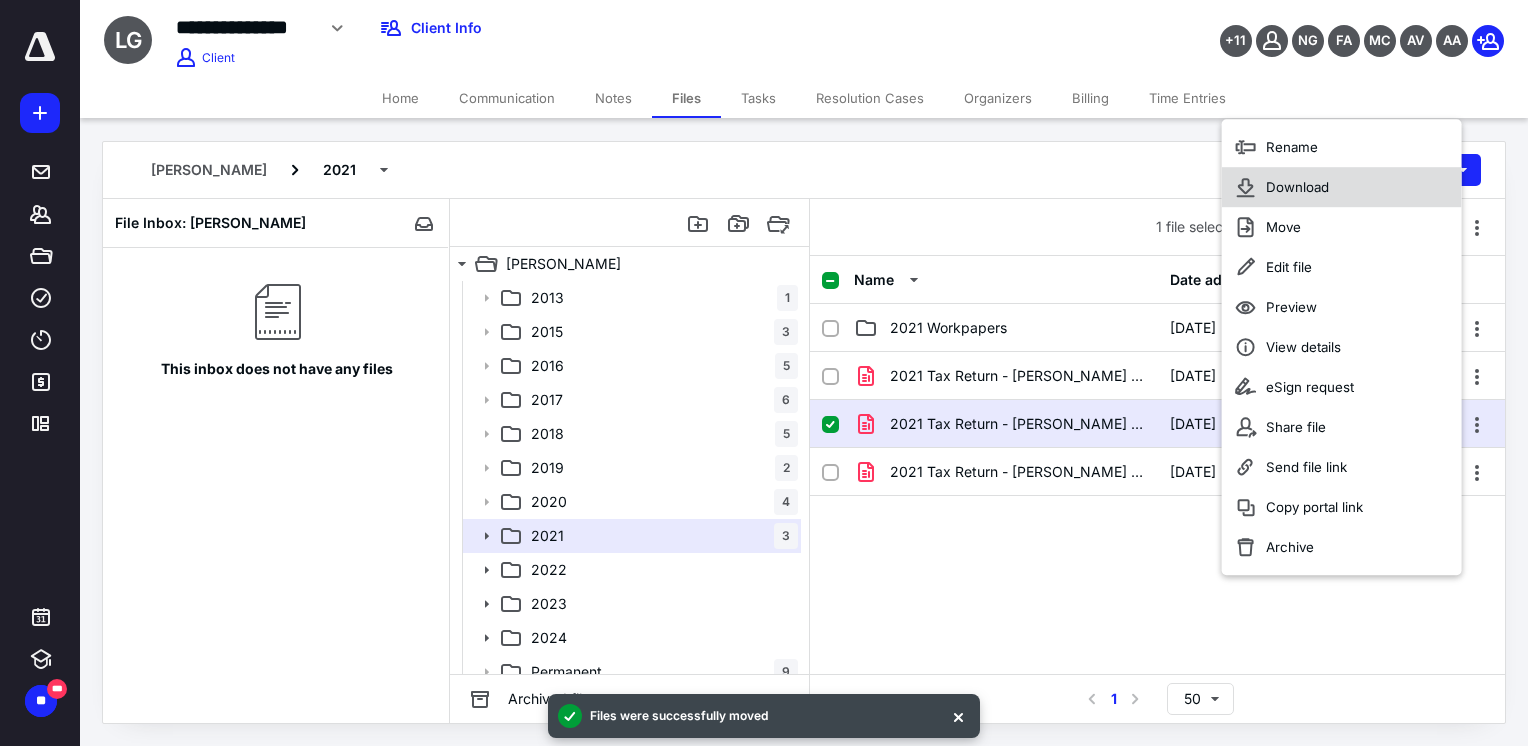 click on "Download" at bounding box center (1297, 187) 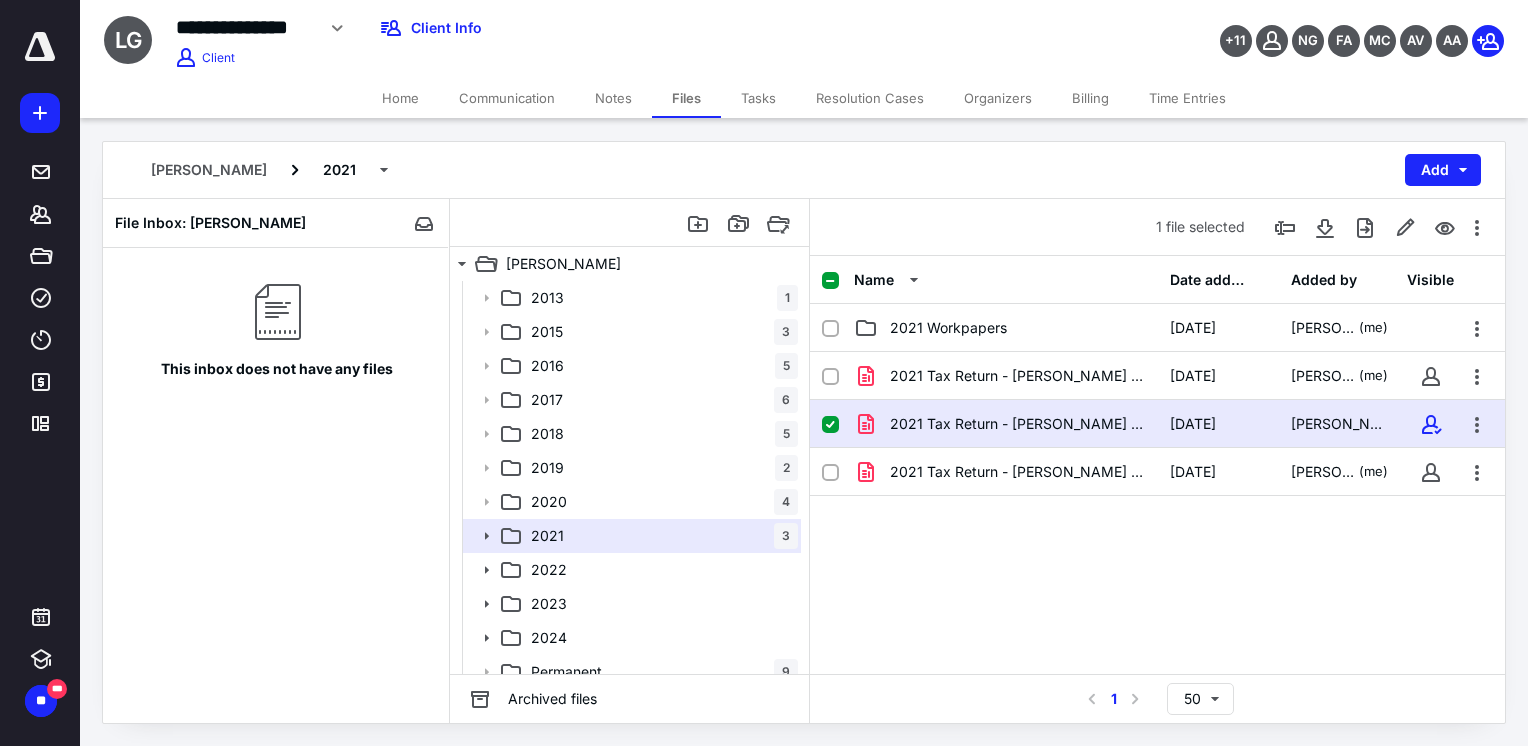 click on "Home" at bounding box center [400, 98] 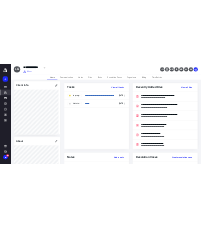 scroll, scrollTop: 300, scrollLeft: 0, axis: vertical 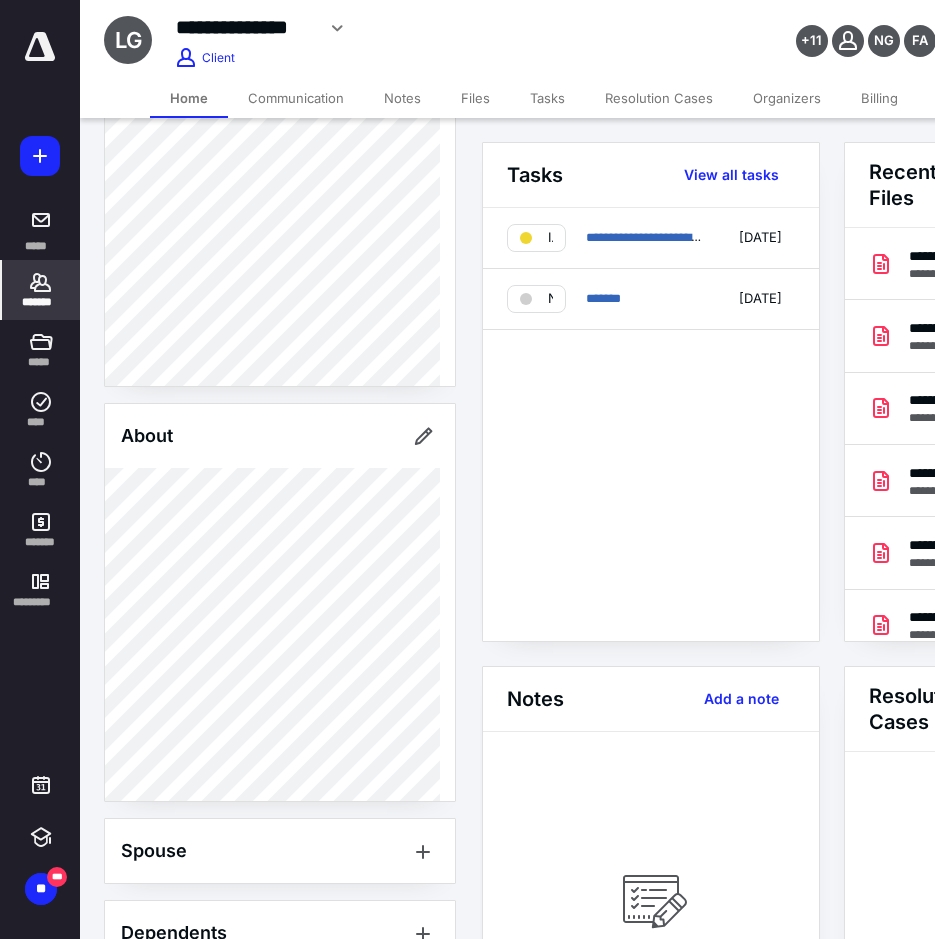 click 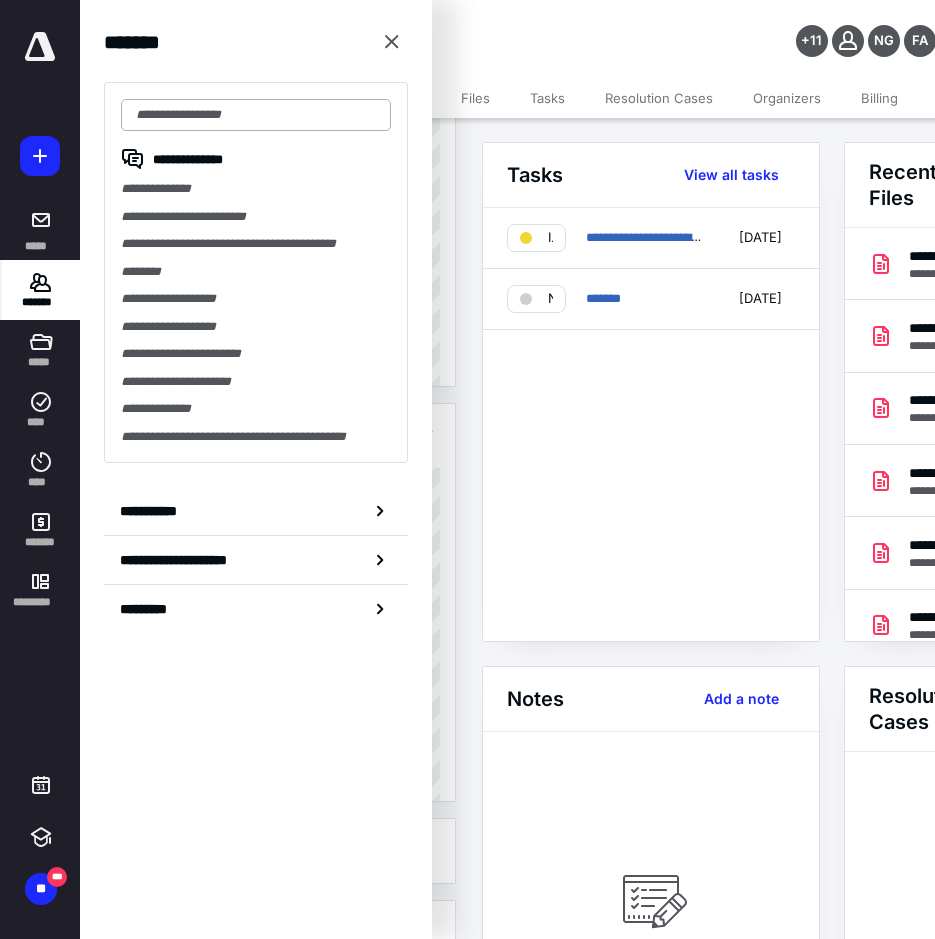 click at bounding box center (256, 115) 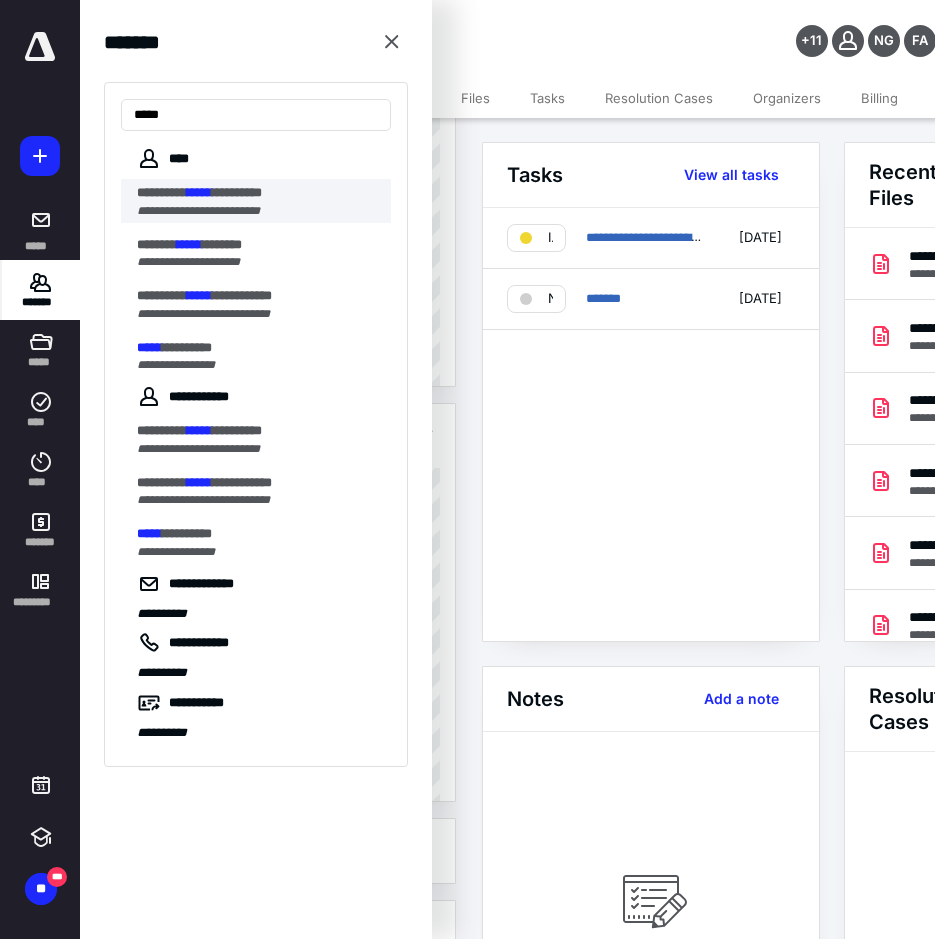 type on "*****" 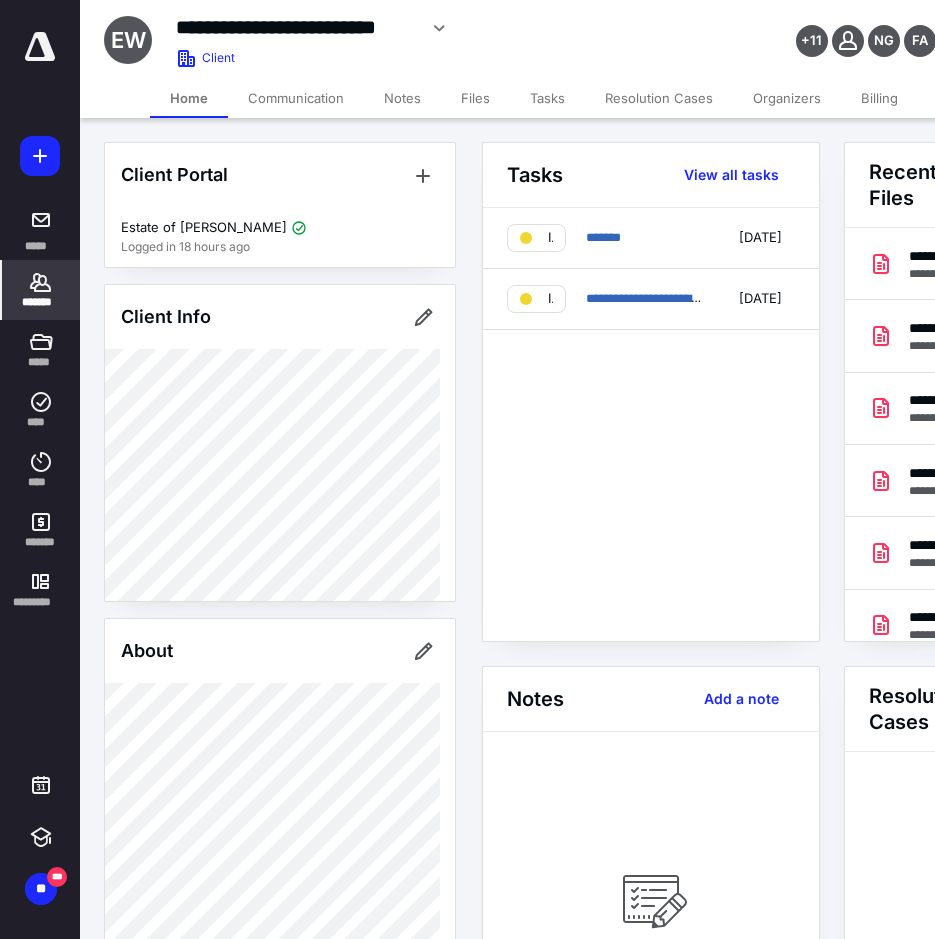 click on "*******" at bounding box center (41, 290) 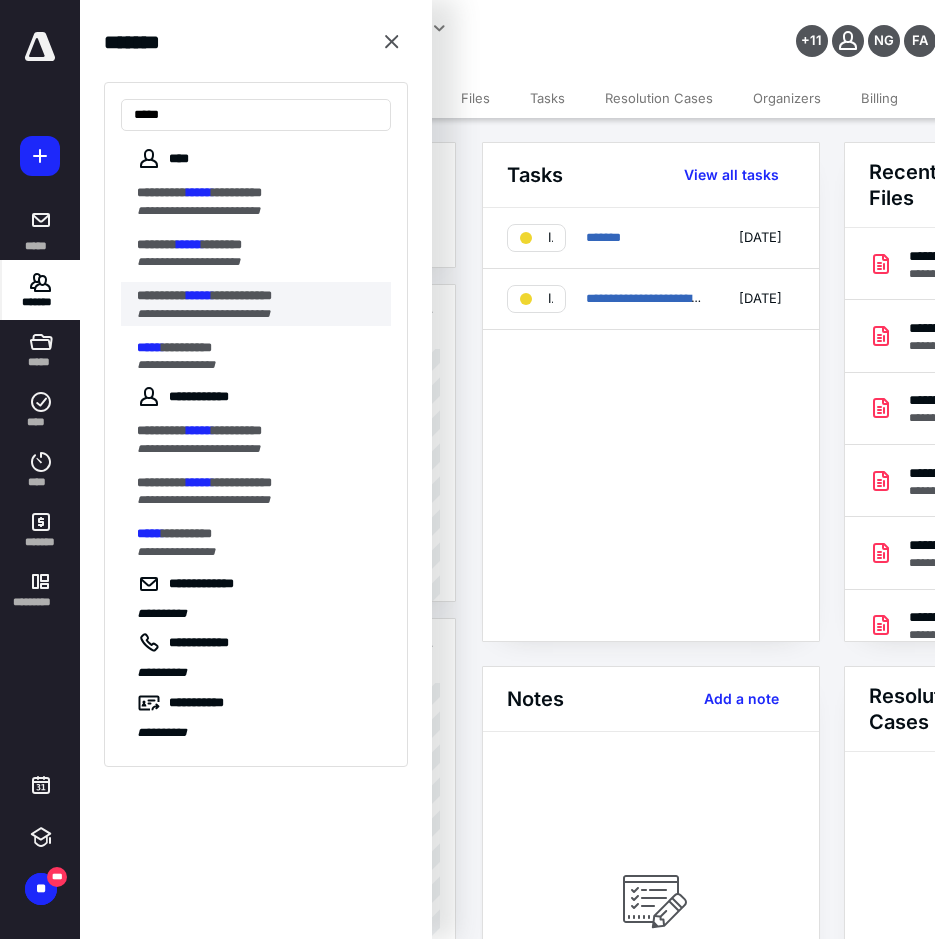 type on "*****" 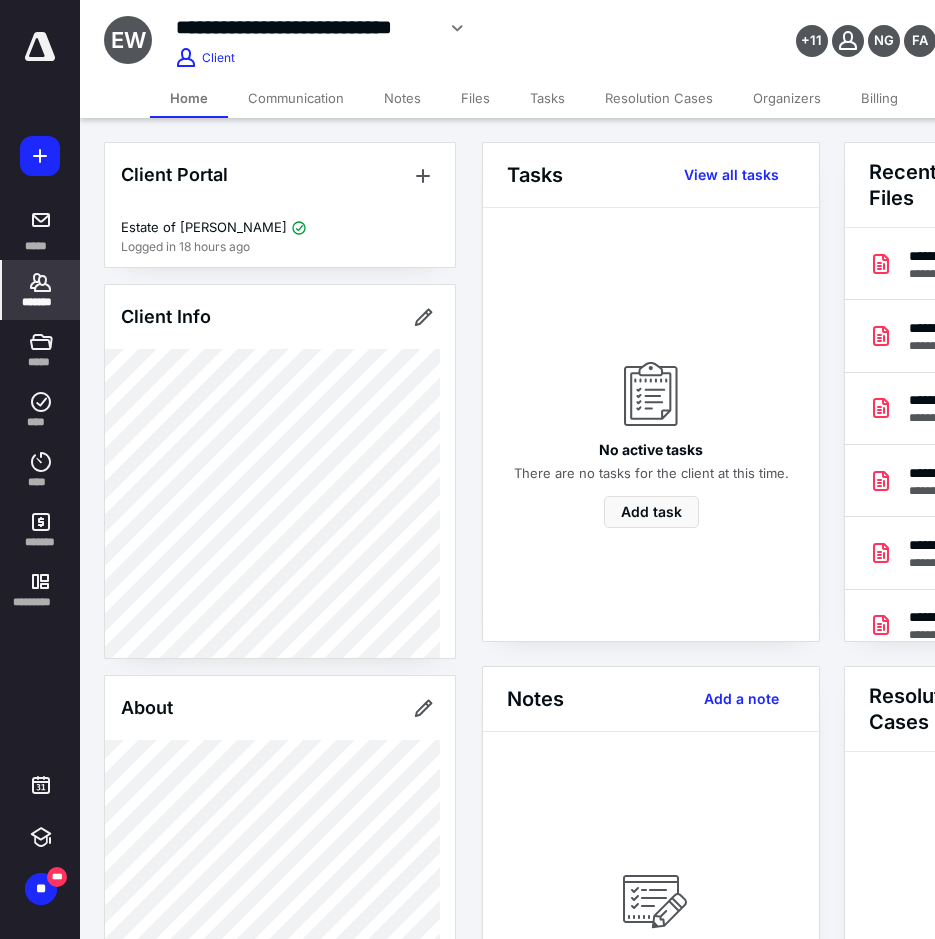 click on "*******" at bounding box center (41, 290) 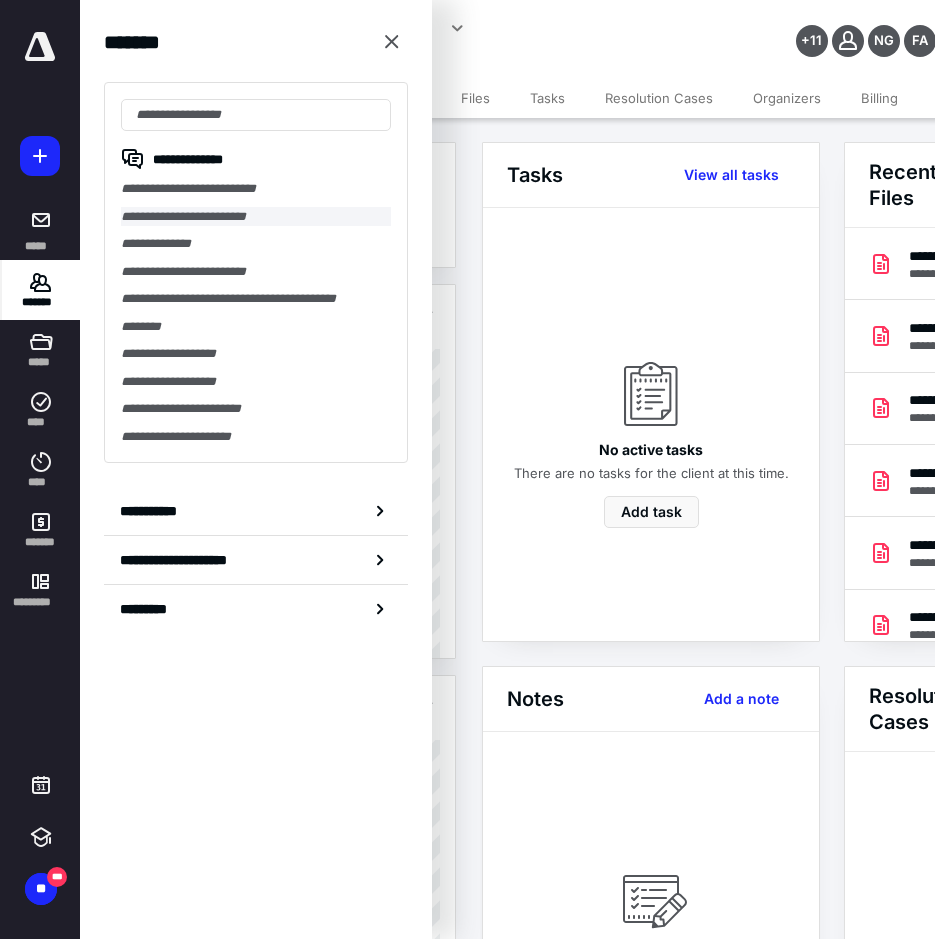 click on "**********" at bounding box center [256, 217] 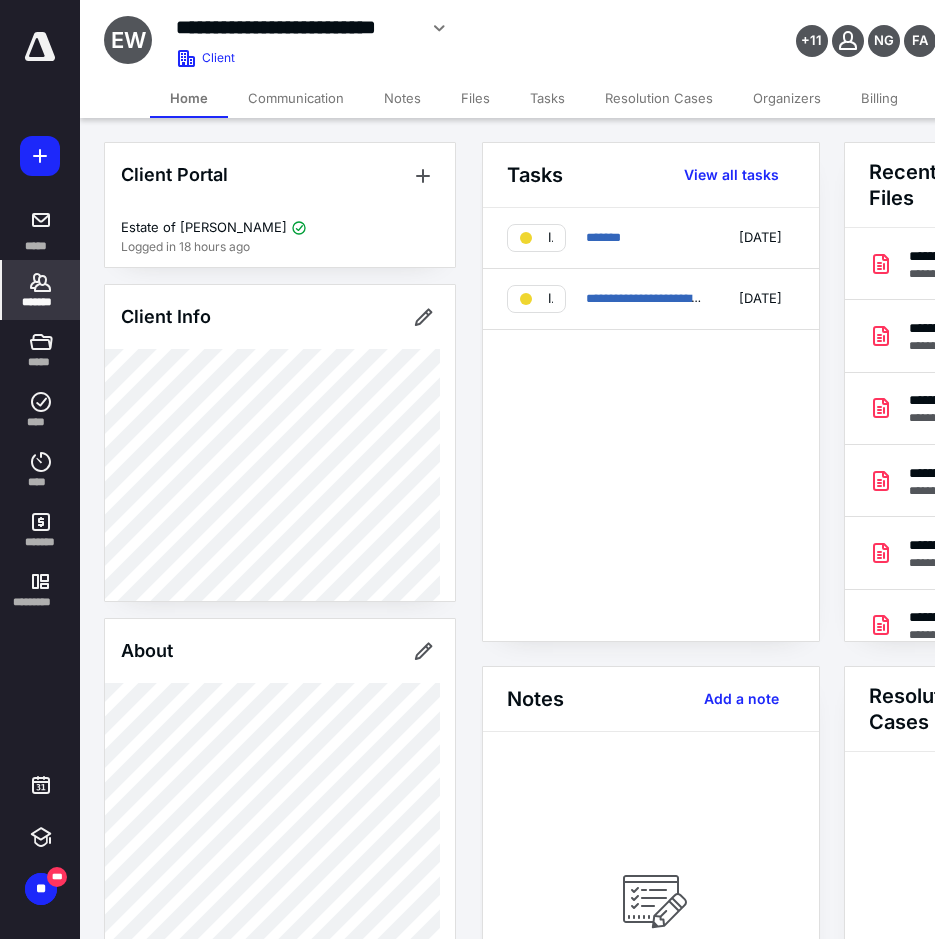 click on "Files" at bounding box center (475, 98) 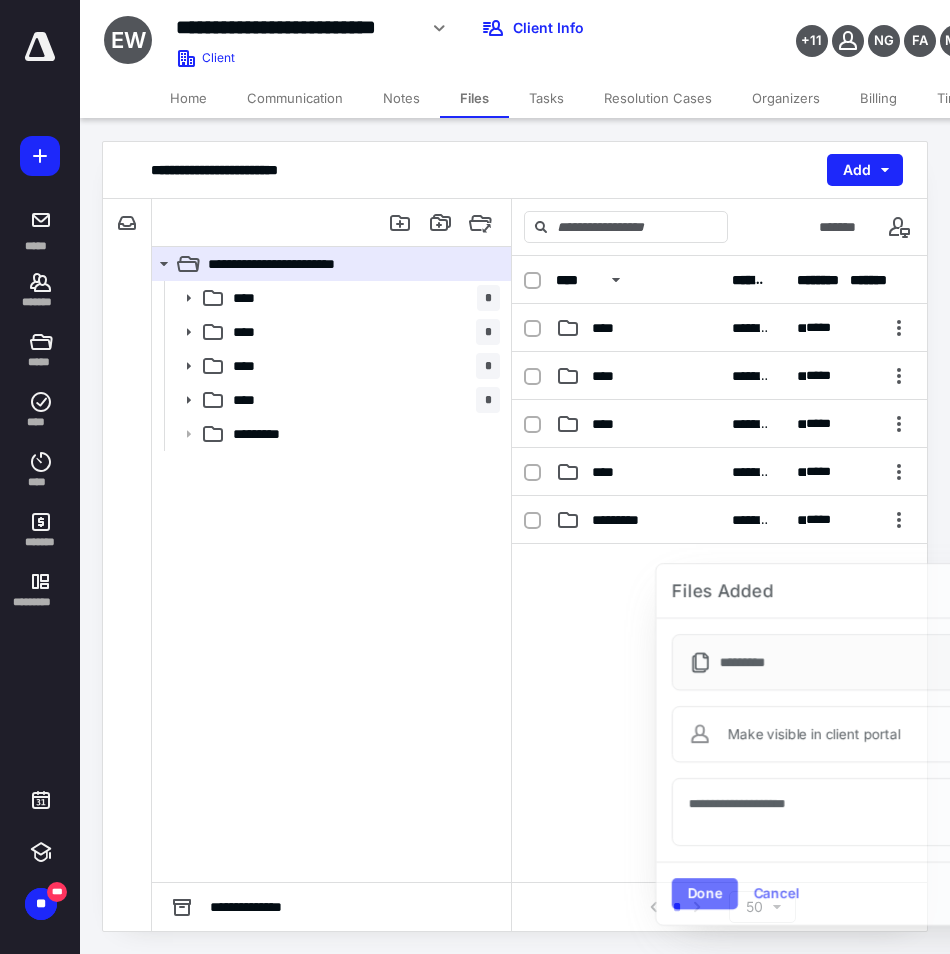 click on "Tasks" at bounding box center (546, 98) 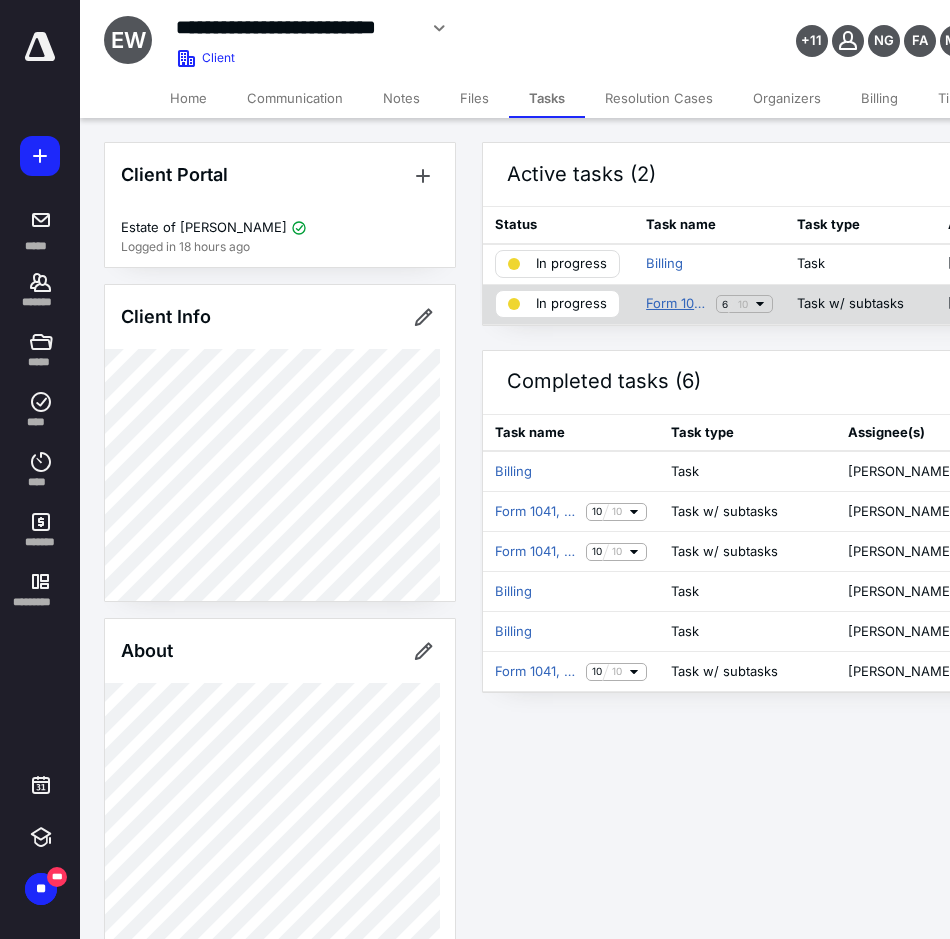 click on "Form 1041, U.S. Income Tax Return for Estates and Trusts" at bounding box center (677, 304) 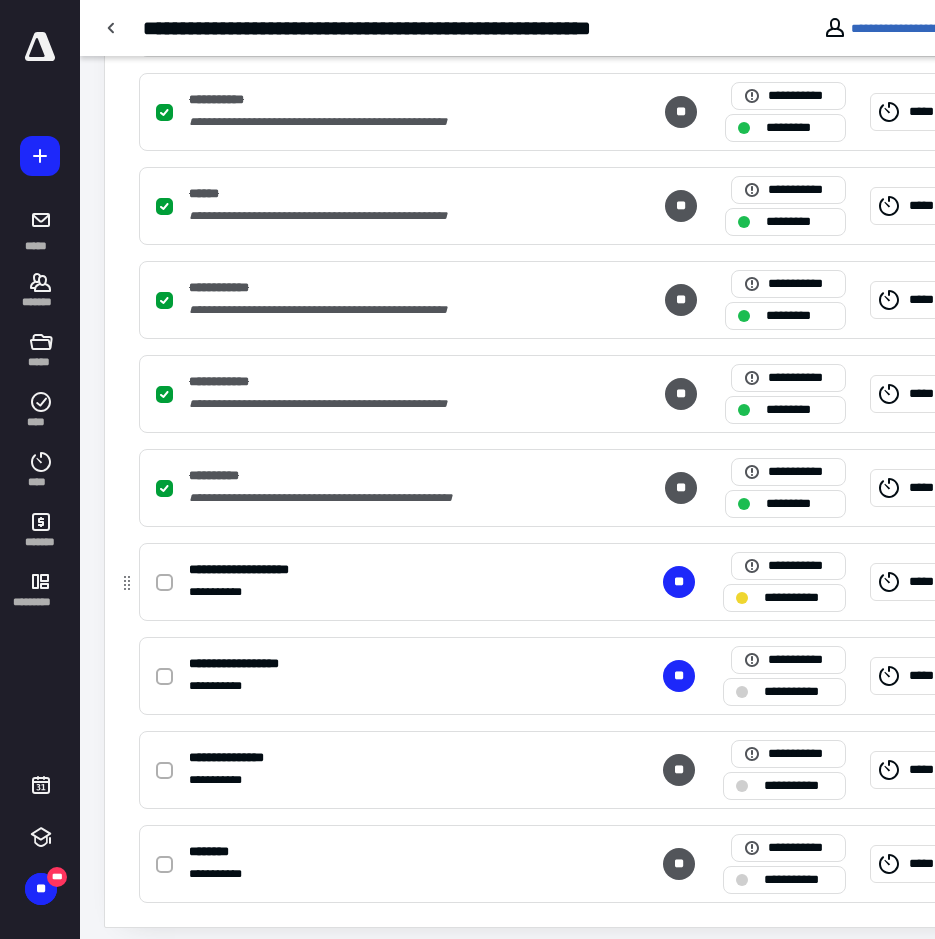 scroll, scrollTop: 600, scrollLeft: 0, axis: vertical 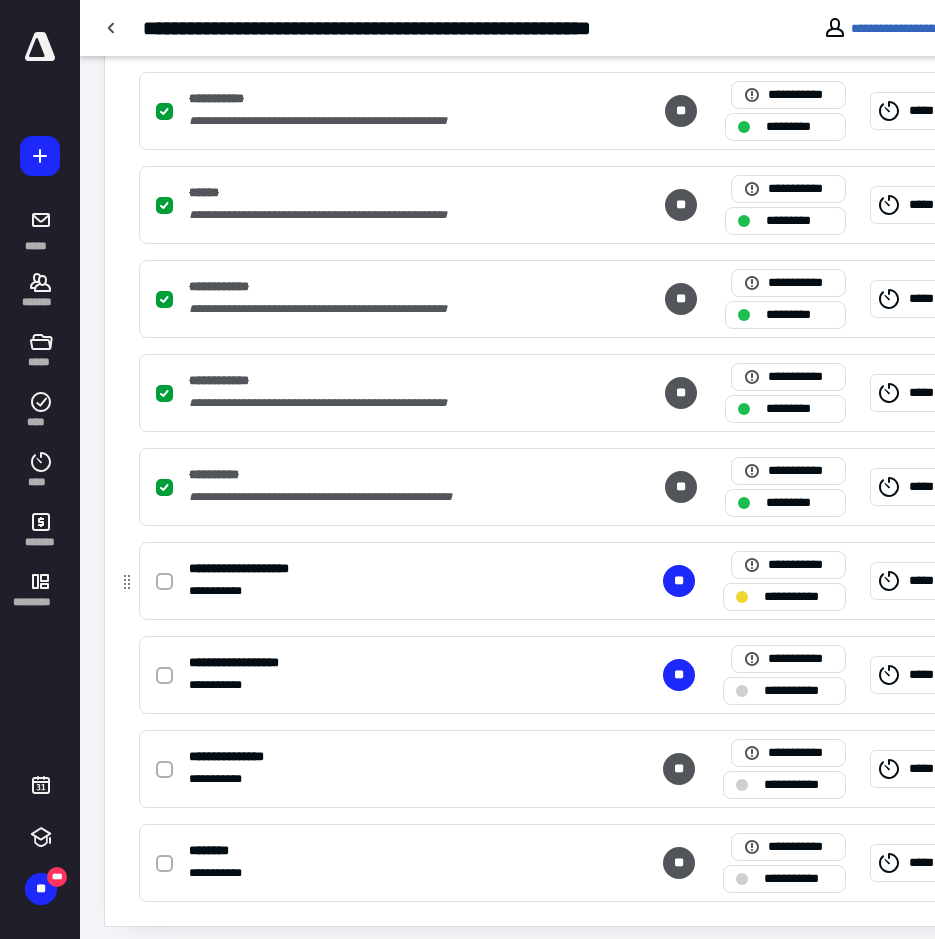 click at bounding box center [164, 582] 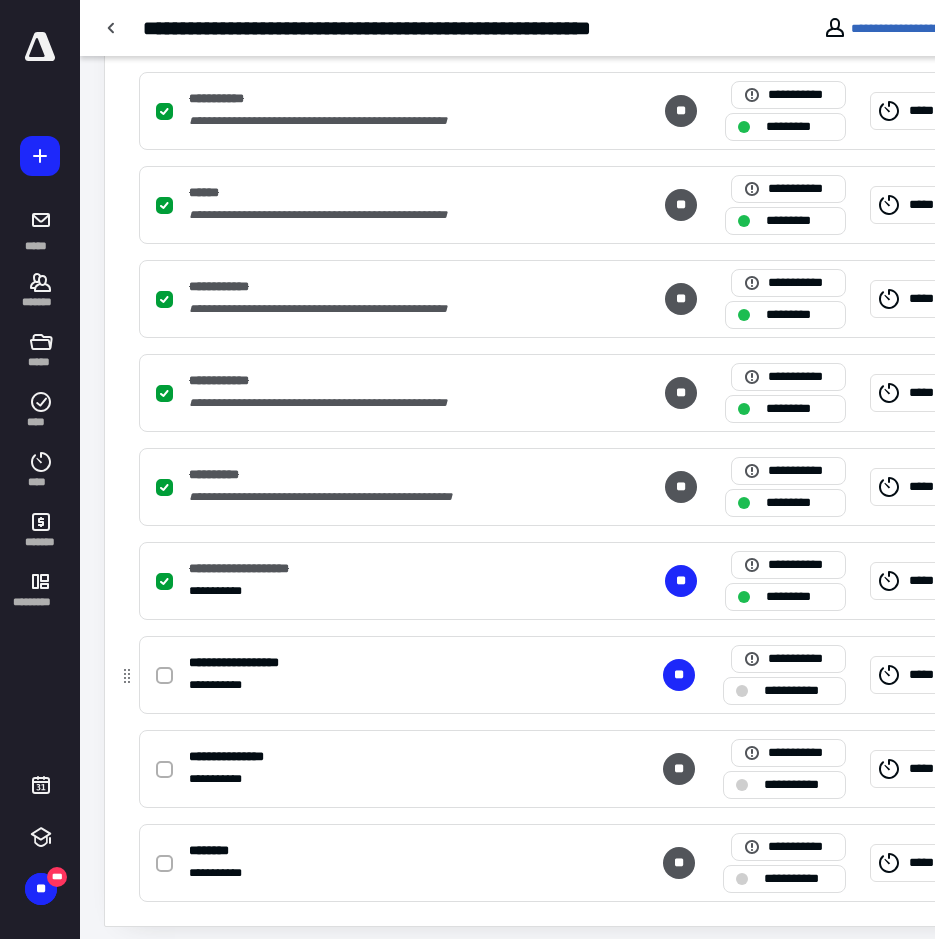 click 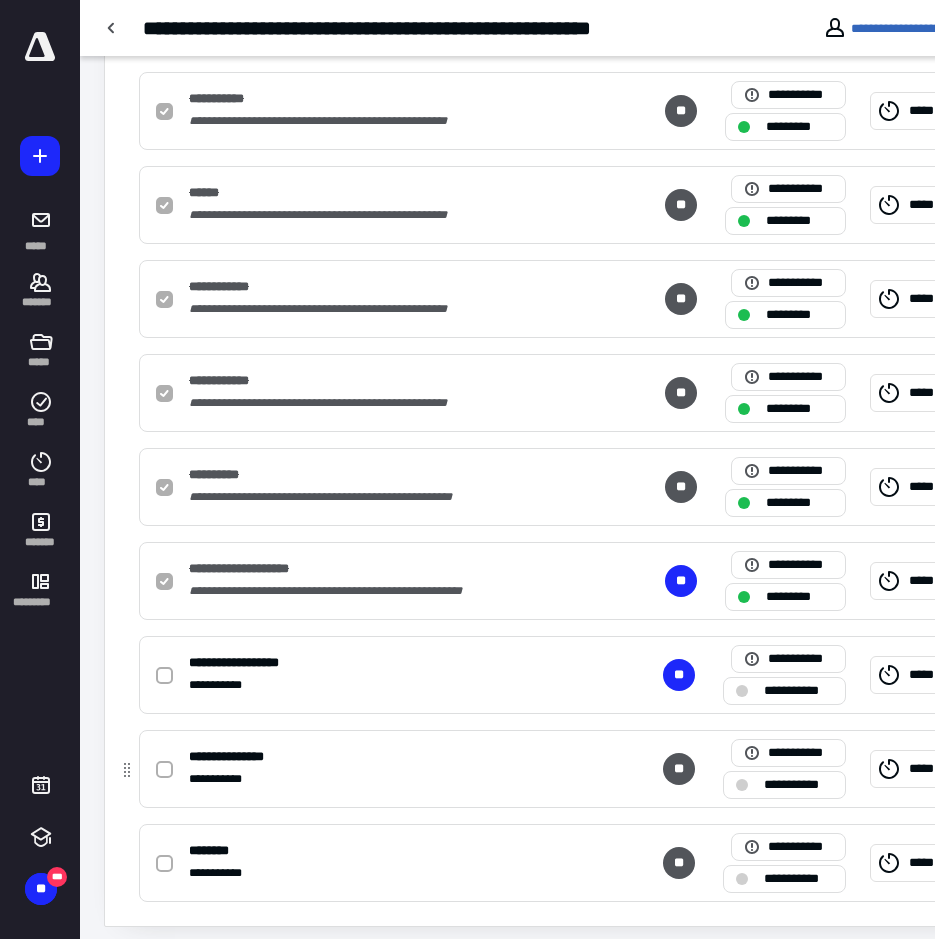 checkbox on "true" 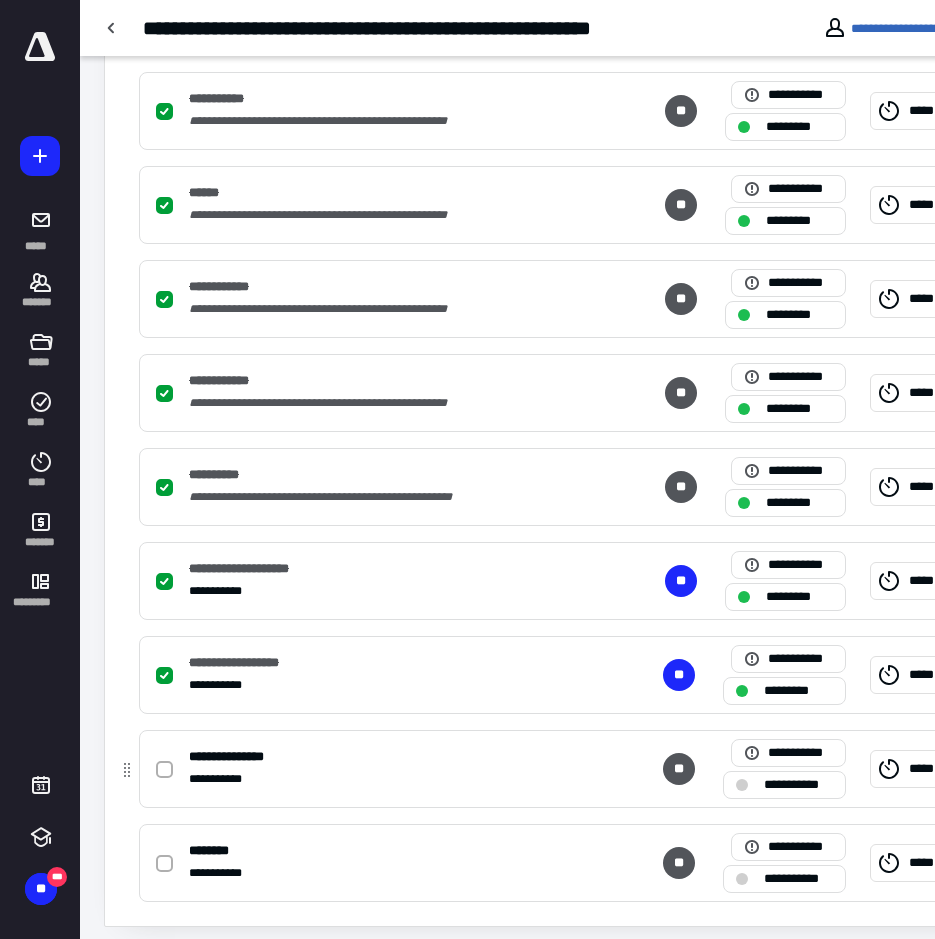 click on "**********" at bounding box center [798, 785] 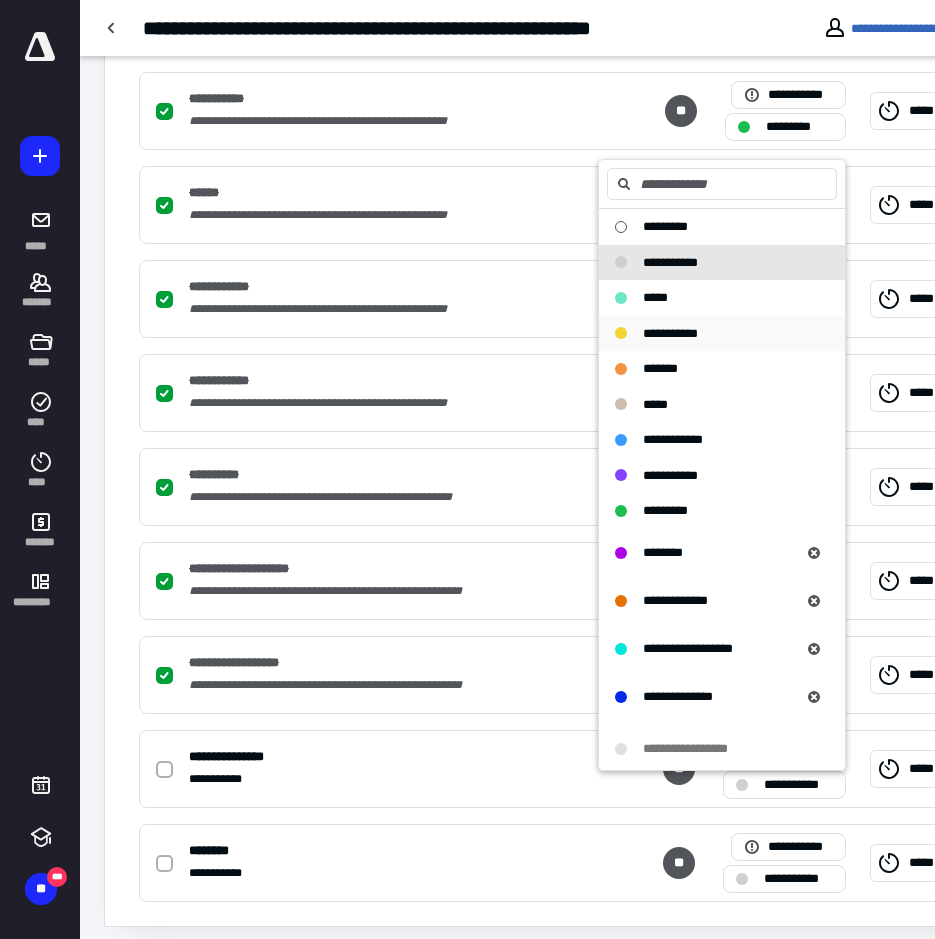 click on "**********" at bounding box center [722, 334] 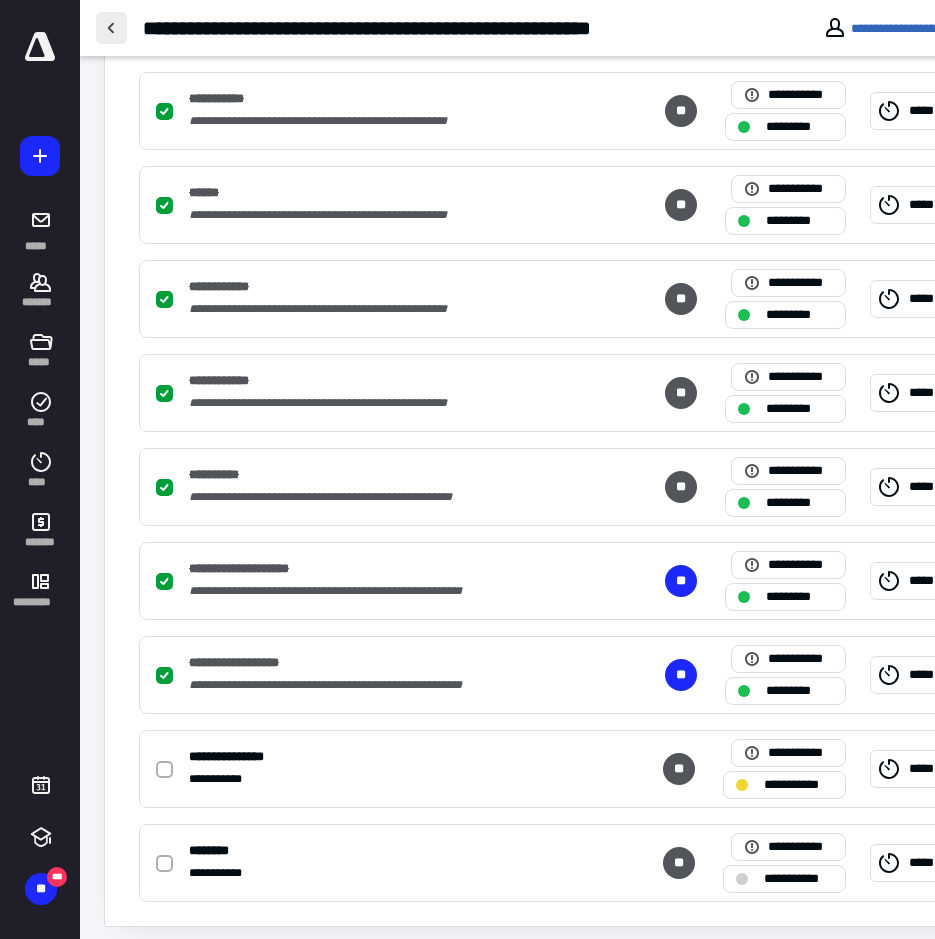 click at bounding box center [111, 28] 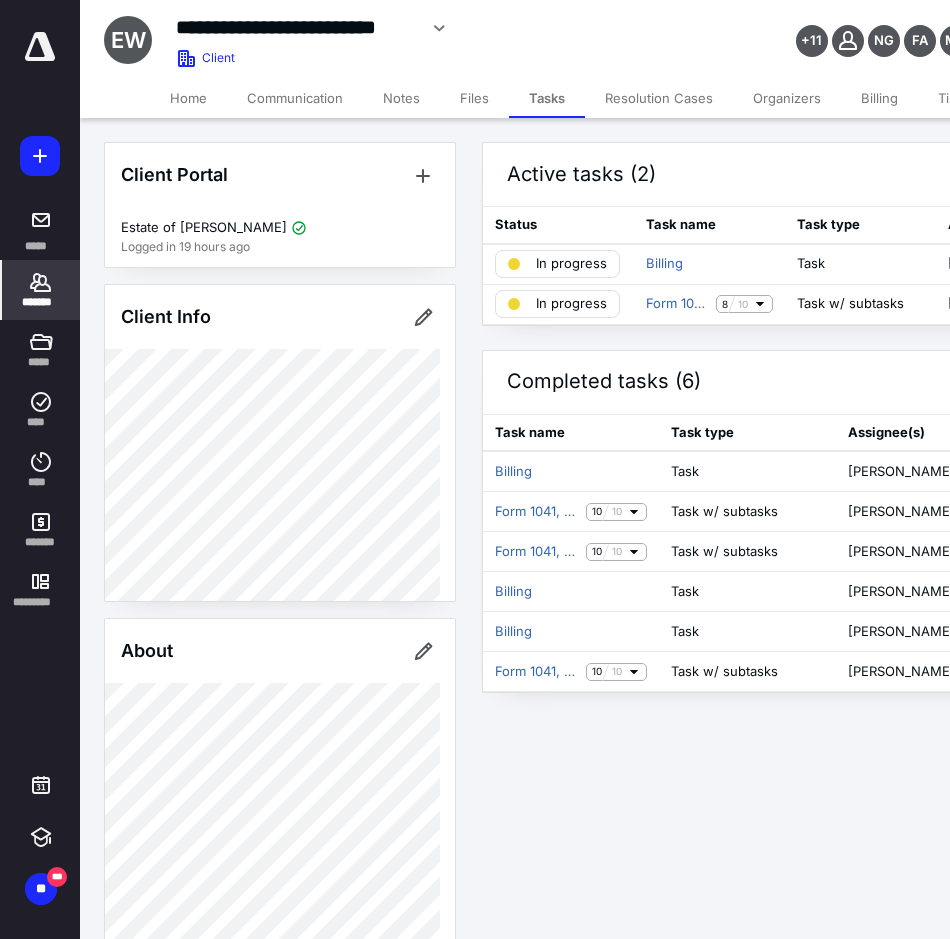 click 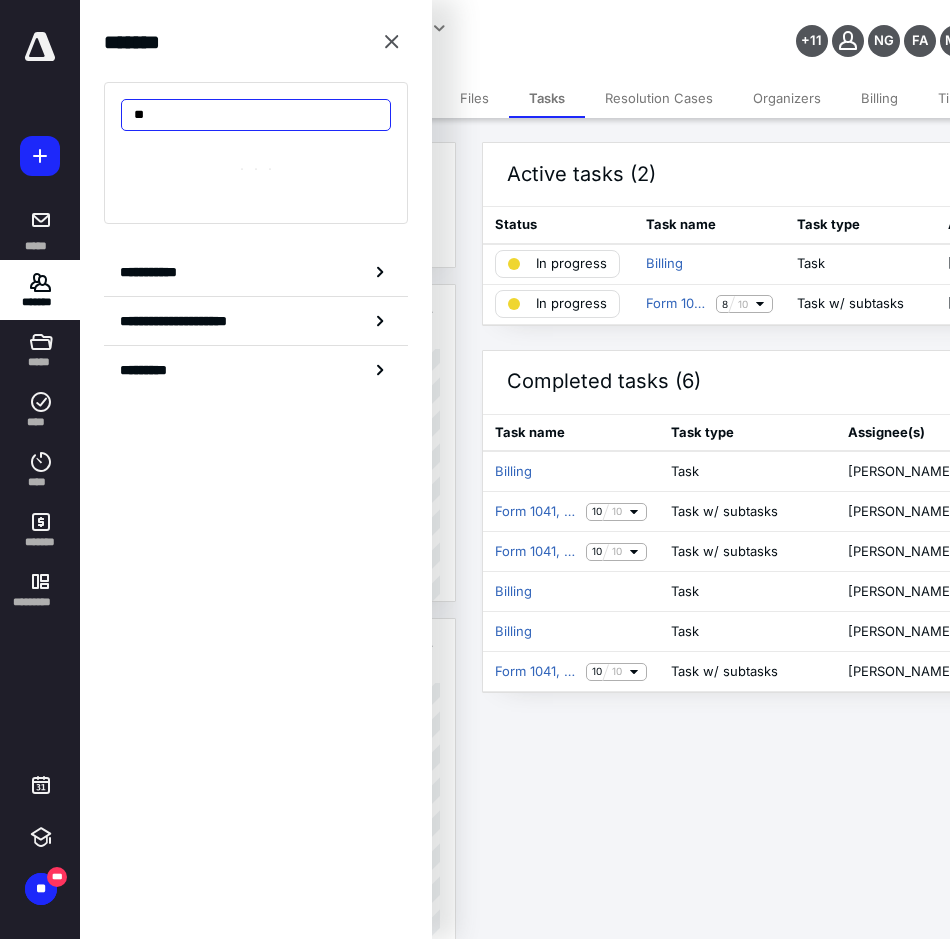 type on "*" 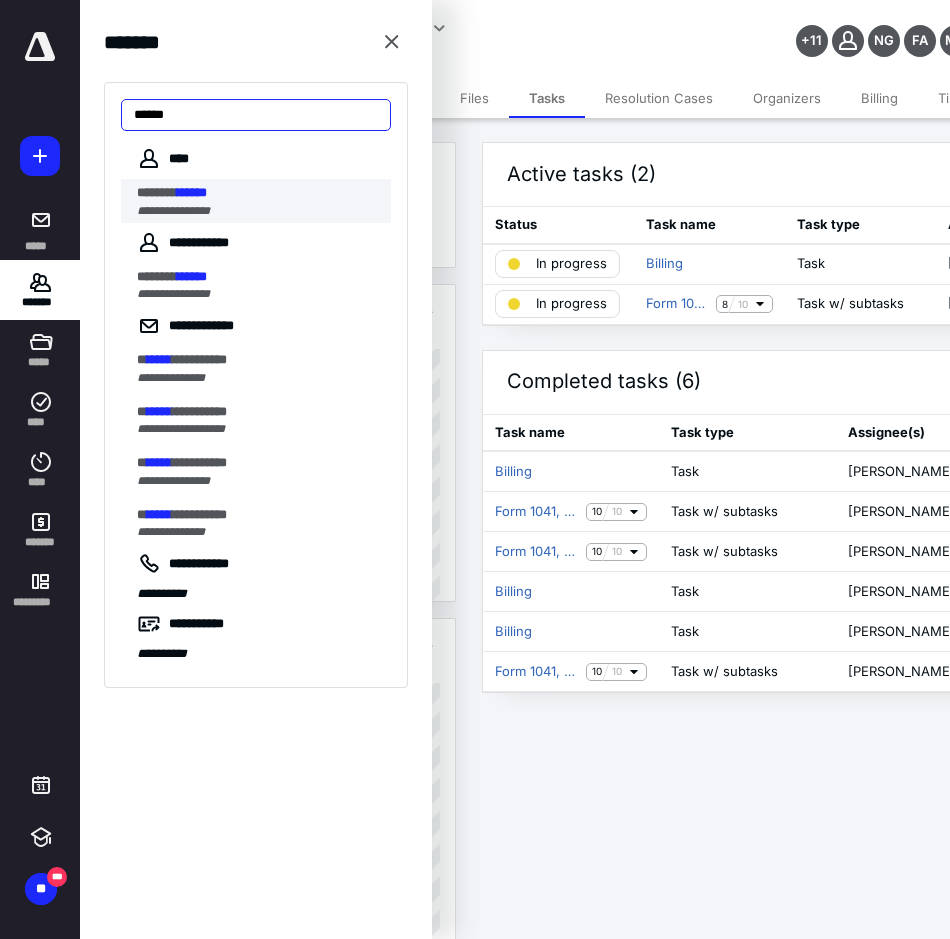 type on "******" 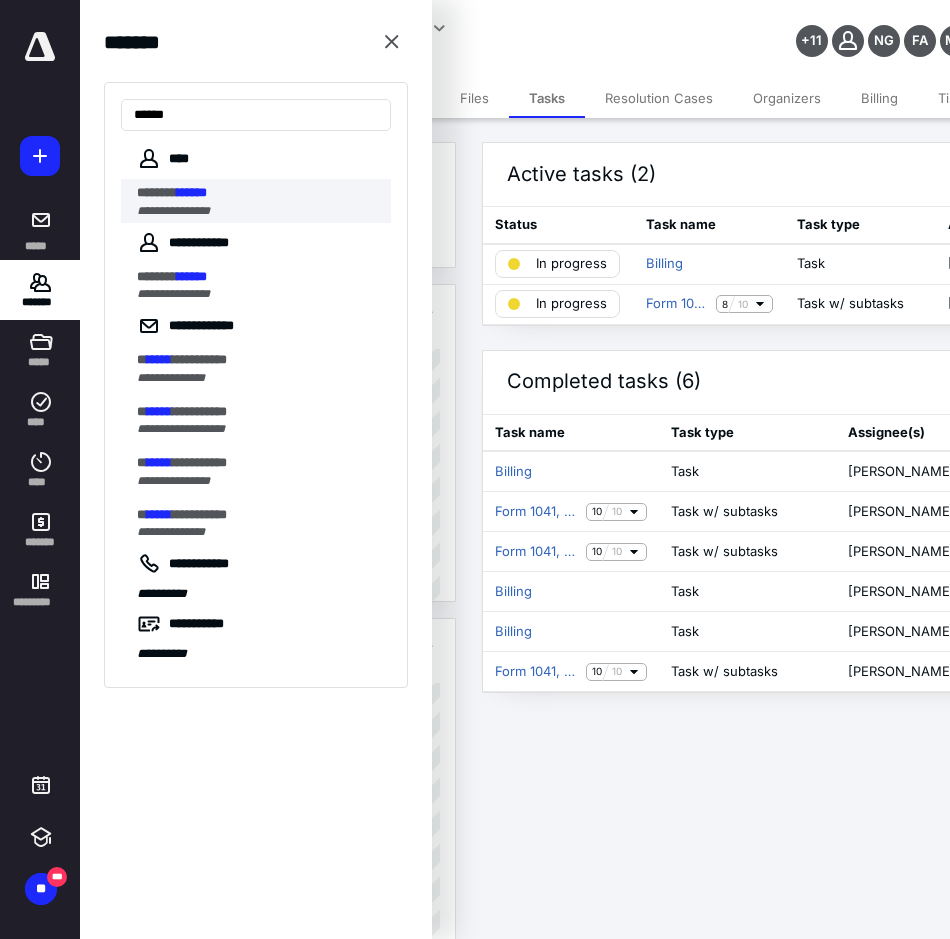 click on "******* ******" at bounding box center (258, 193) 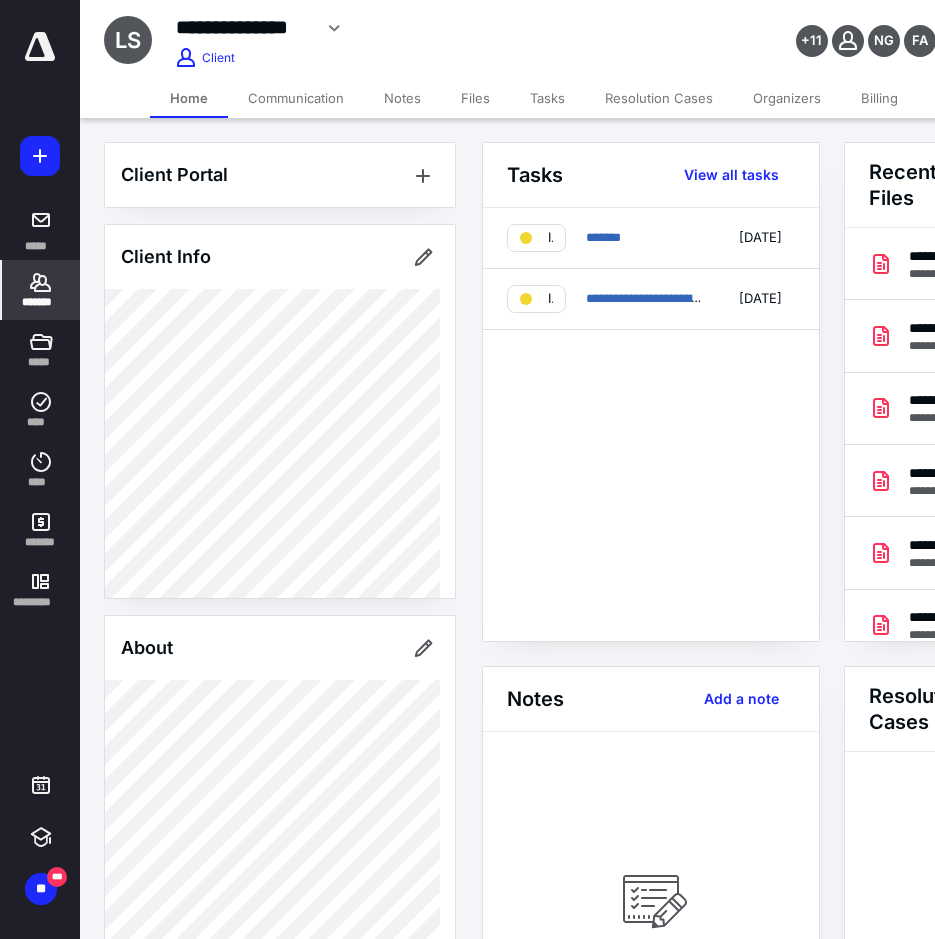 click on "Files" at bounding box center [475, 98] 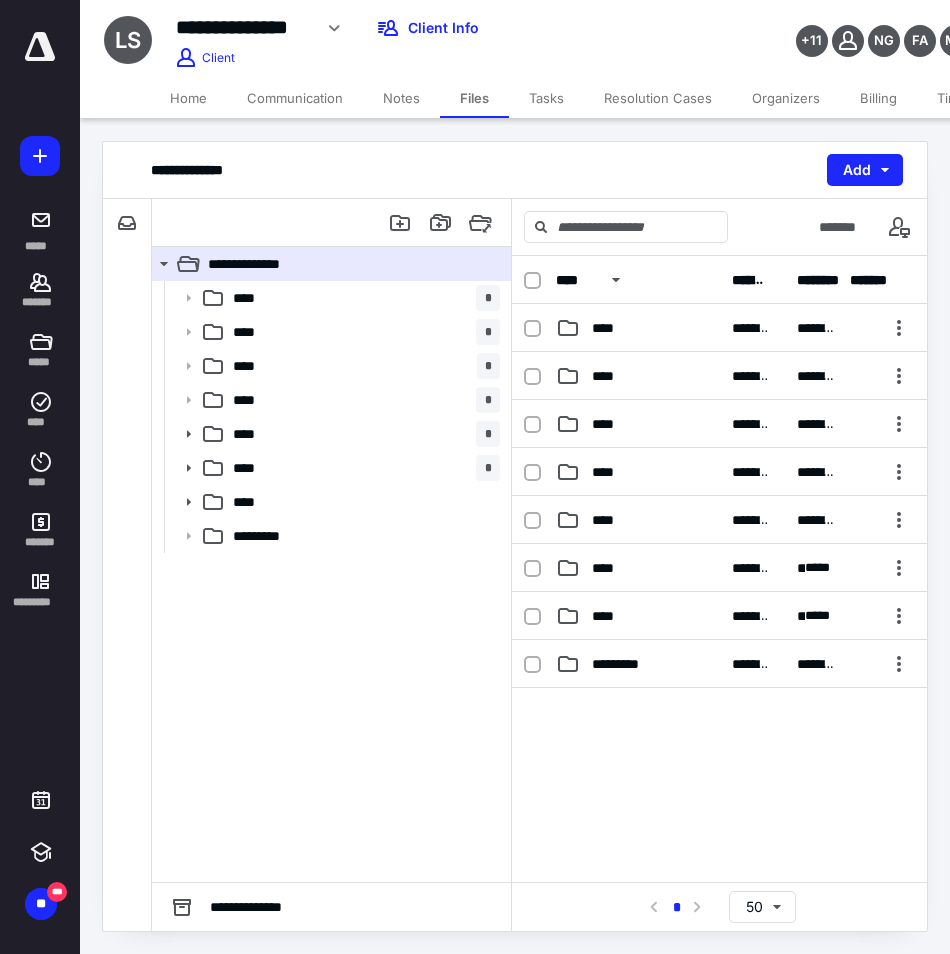 click on "Tasks" at bounding box center (546, 98) 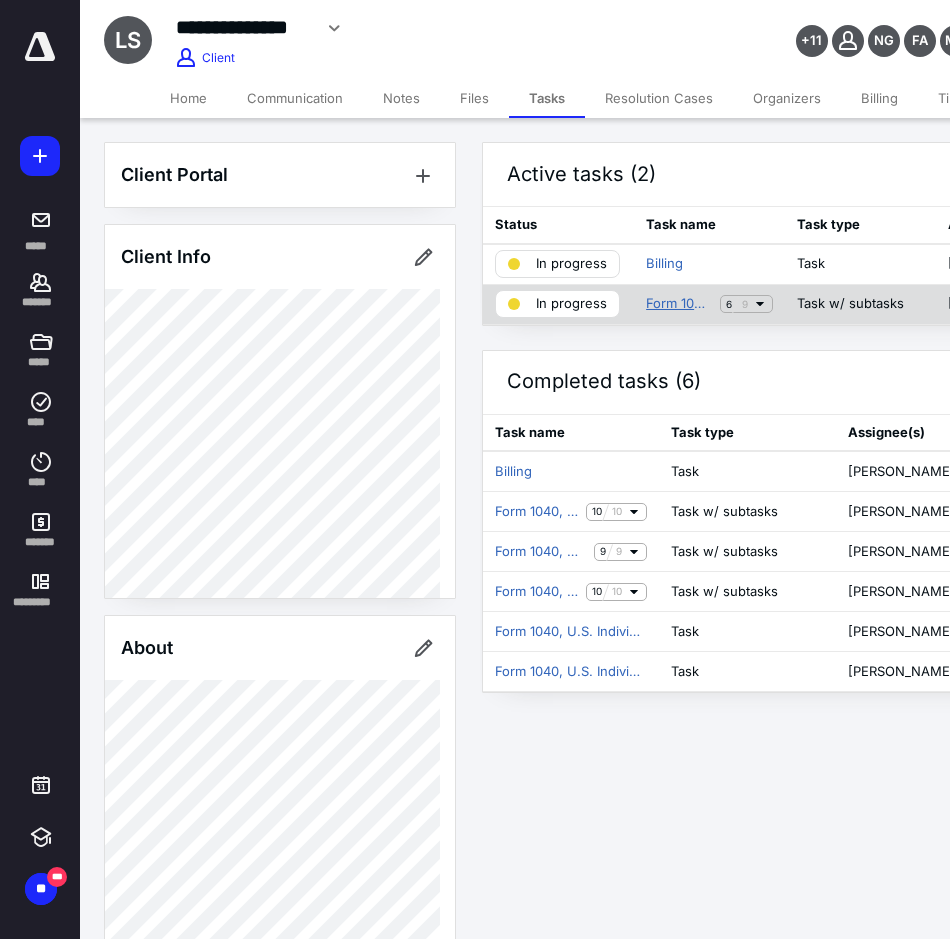 click on "Form 1040, U.S. Individual Income Tax Return" at bounding box center (679, 304) 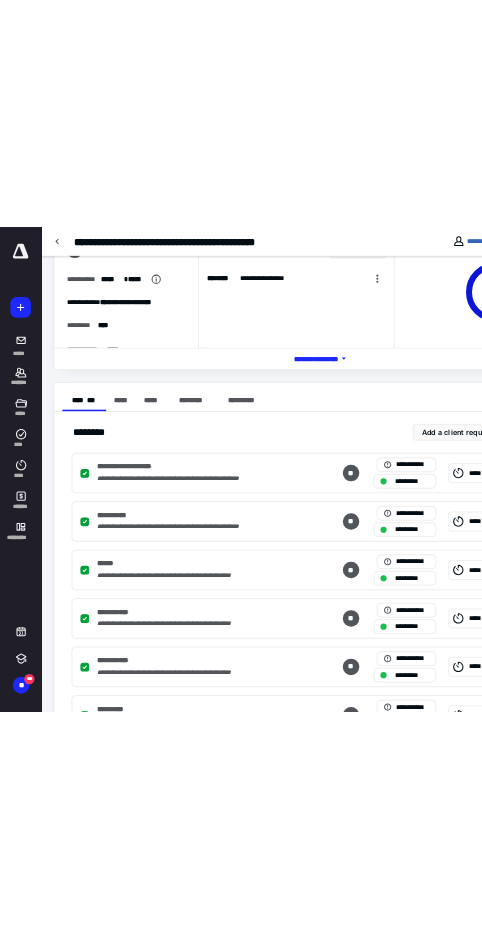 scroll, scrollTop: 518, scrollLeft: 0, axis: vertical 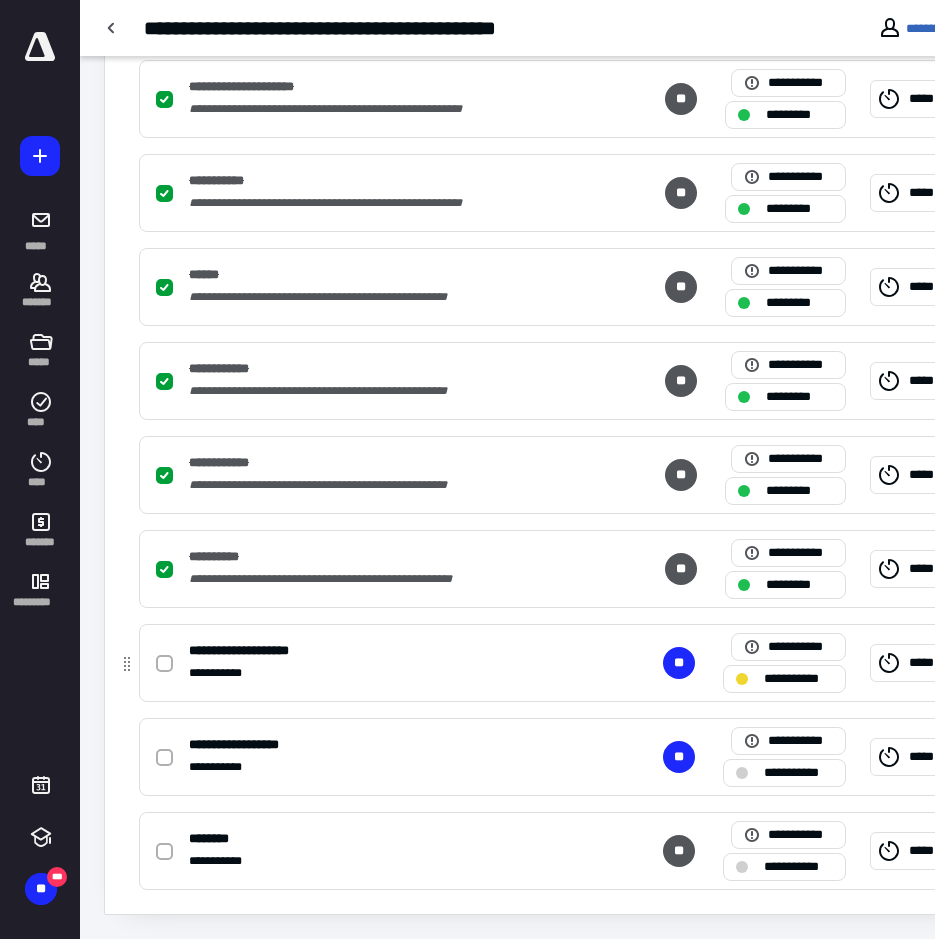 click 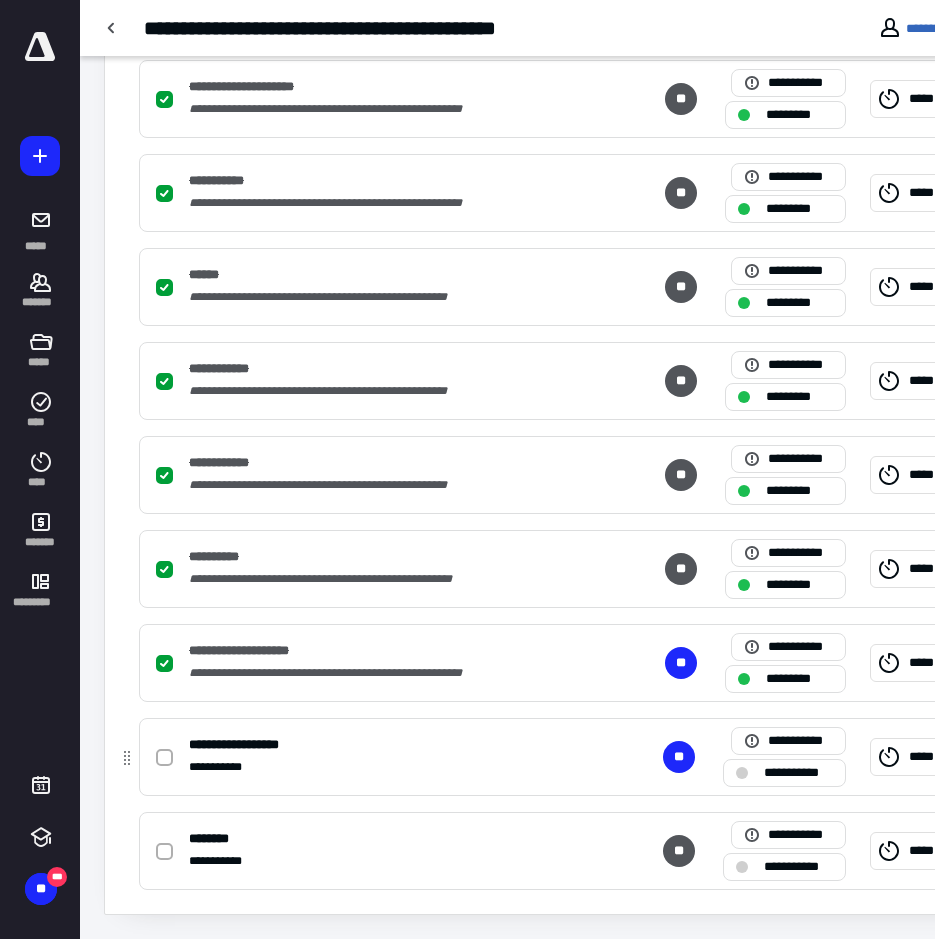 click 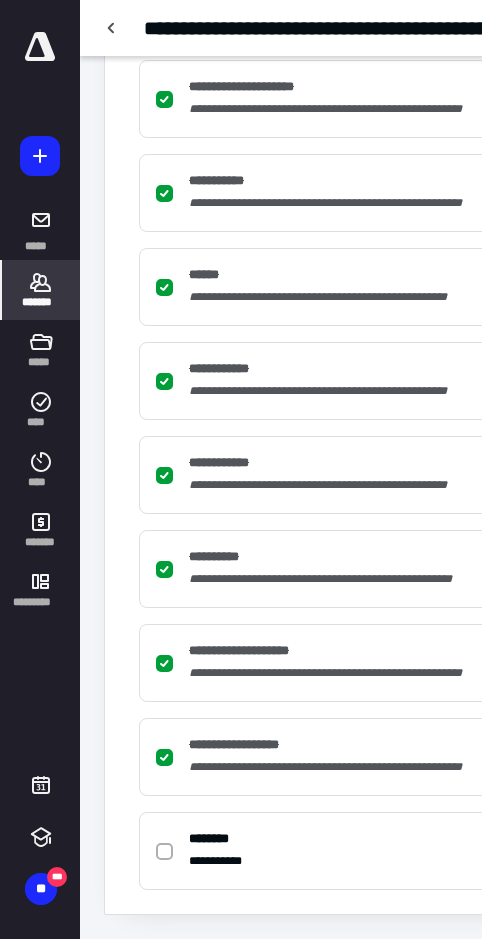 click 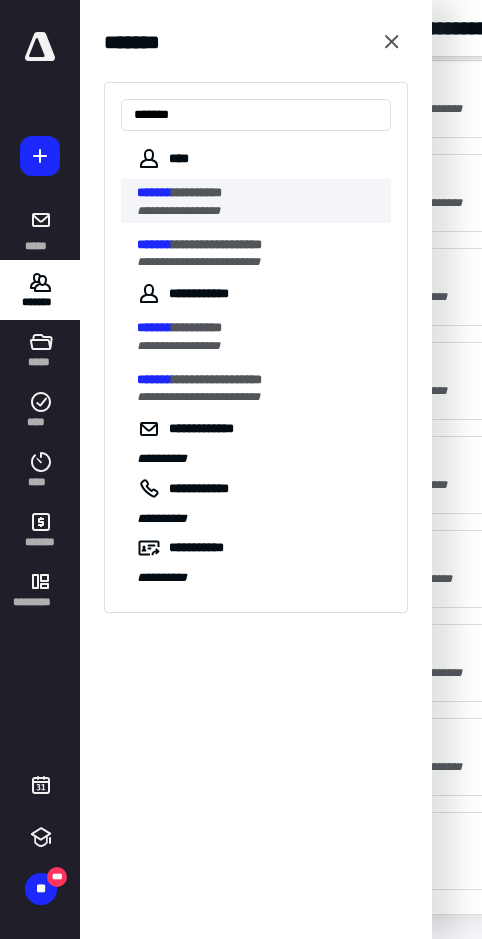 type on "*******" 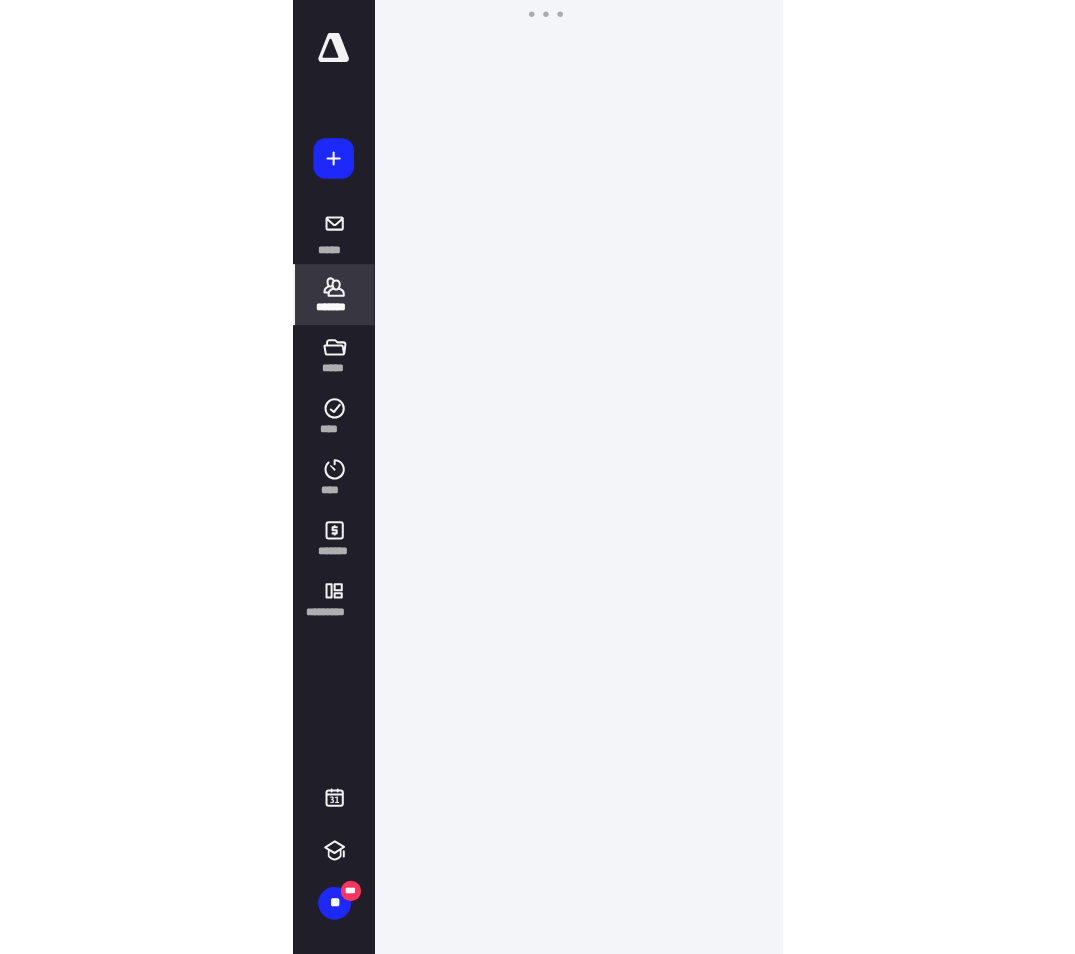 scroll, scrollTop: 0, scrollLeft: 0, axis: both 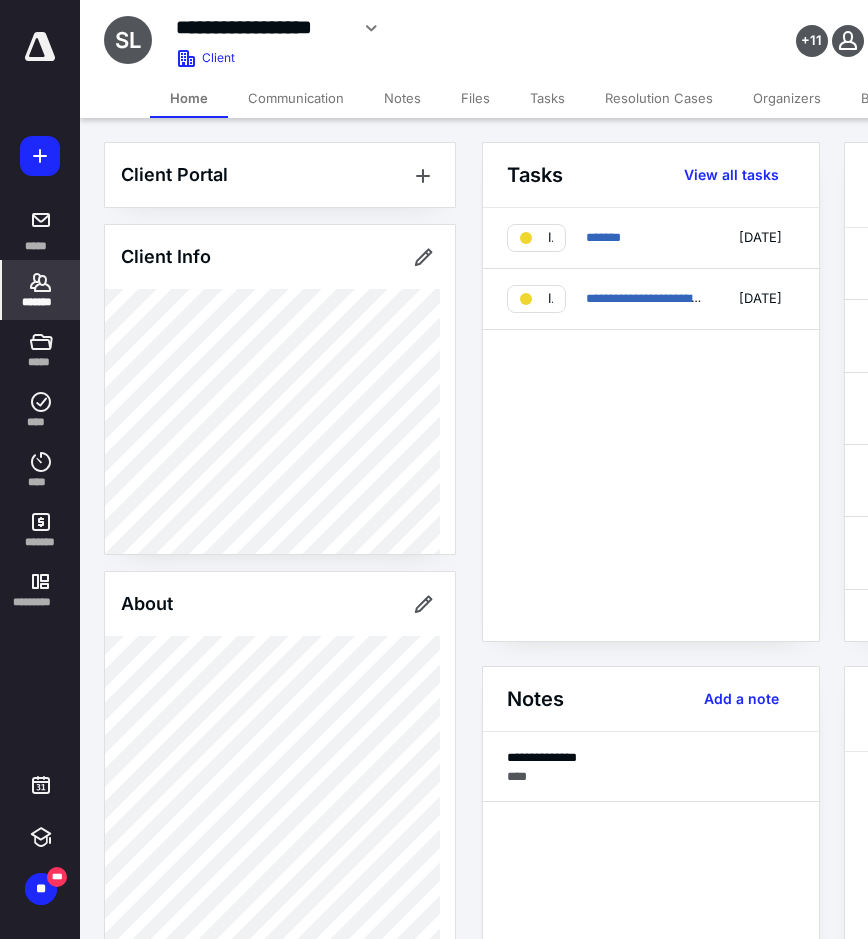 click on "Files" at bounding box center (475, 98) 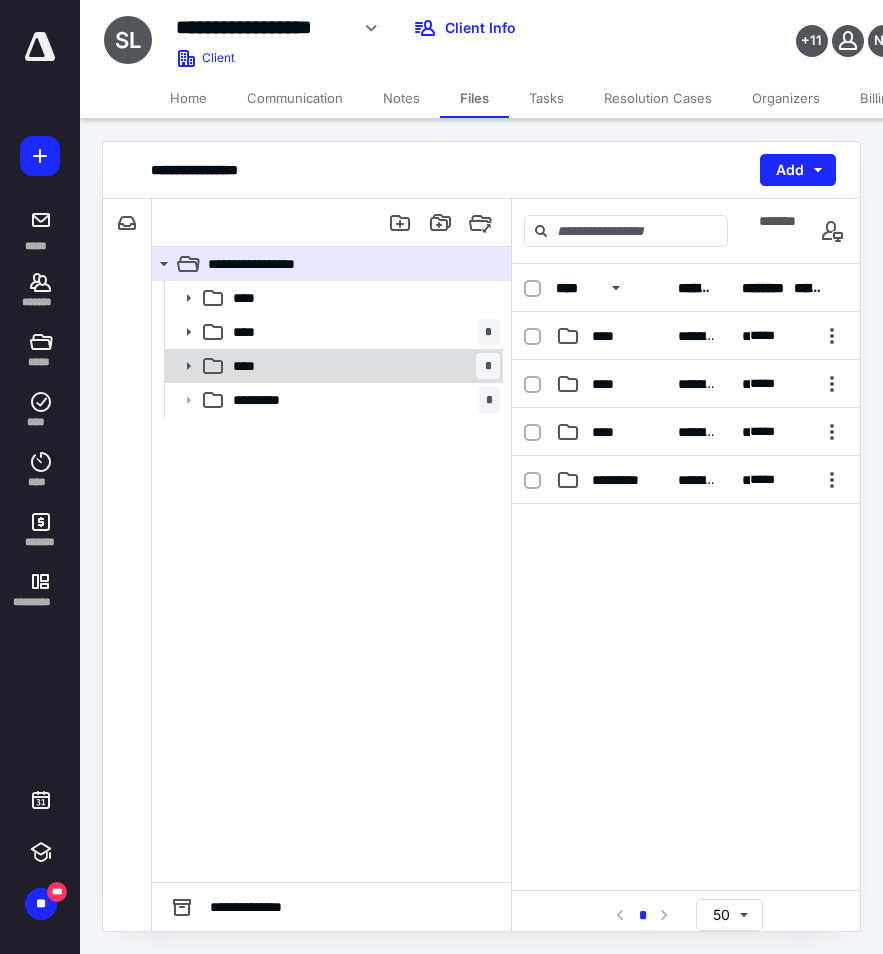 click on "**** *" at bounding box center [362, 366] 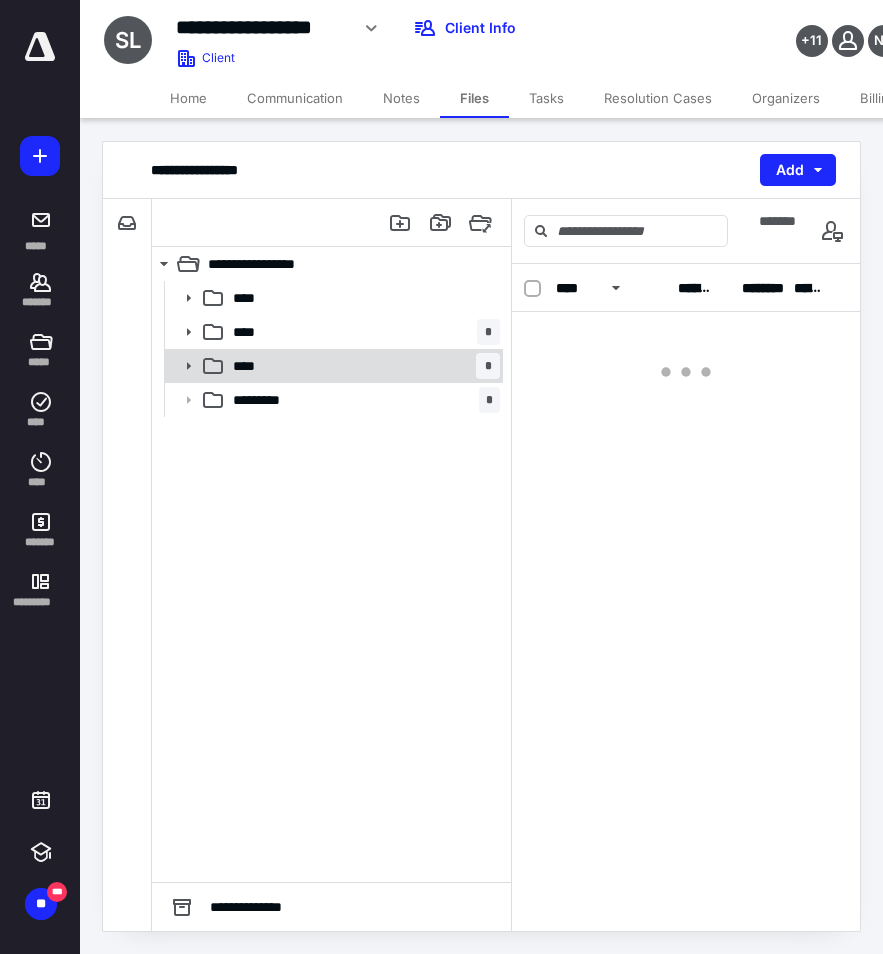 click on "**** *" at bounding box center (362, 366) 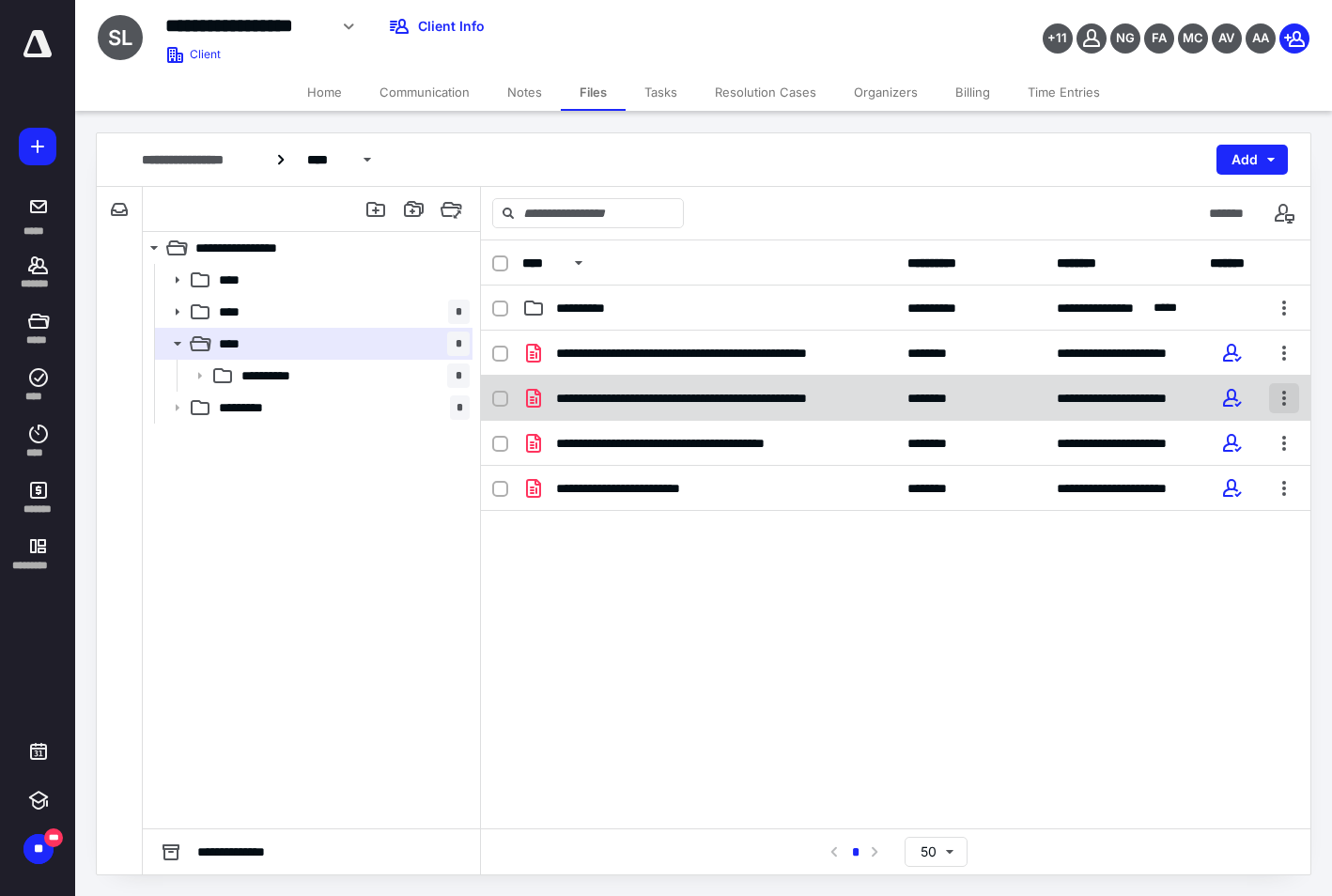 click at bounding box center [1284, 398] 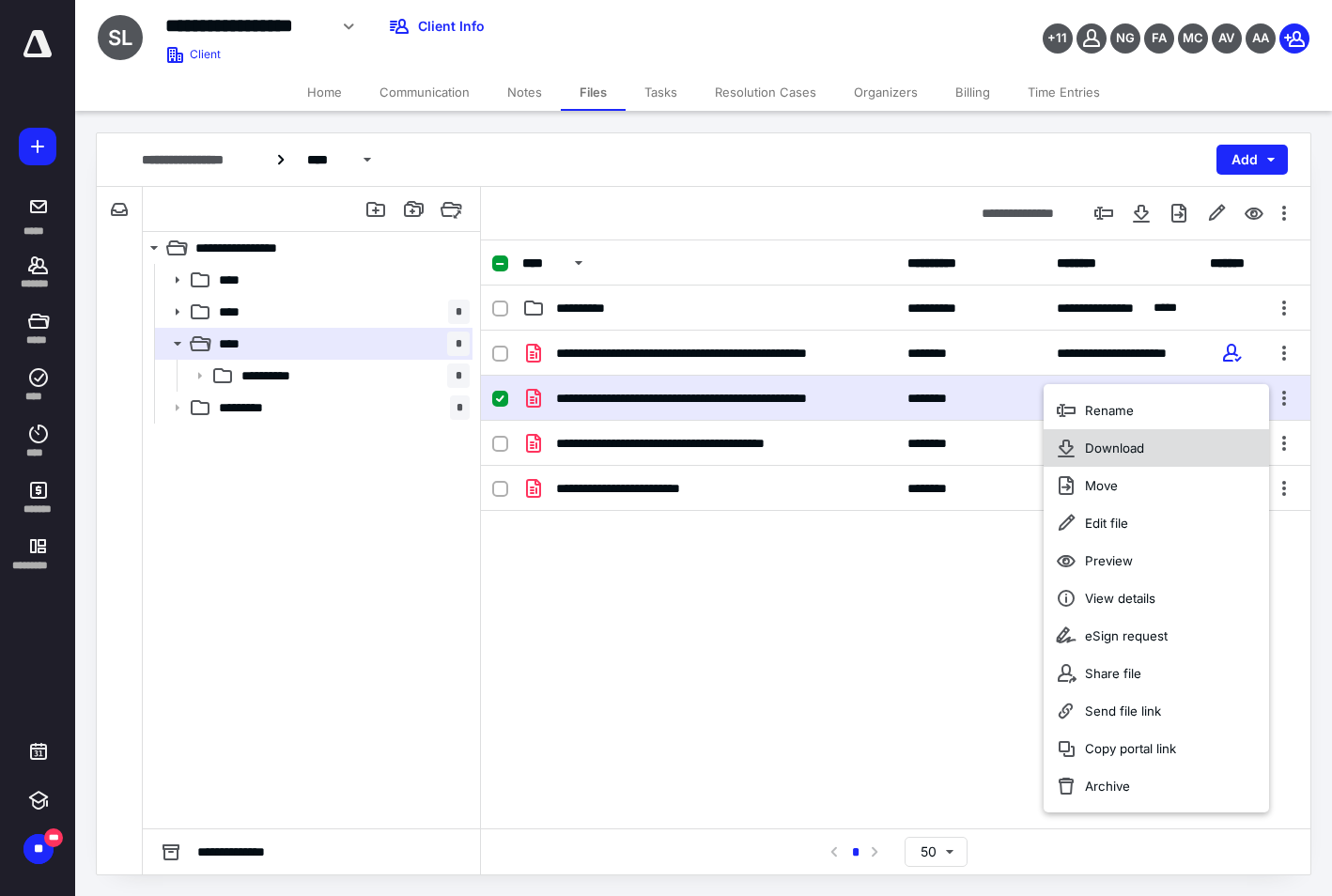 click on "Download" at bounding box center (1114, 448) 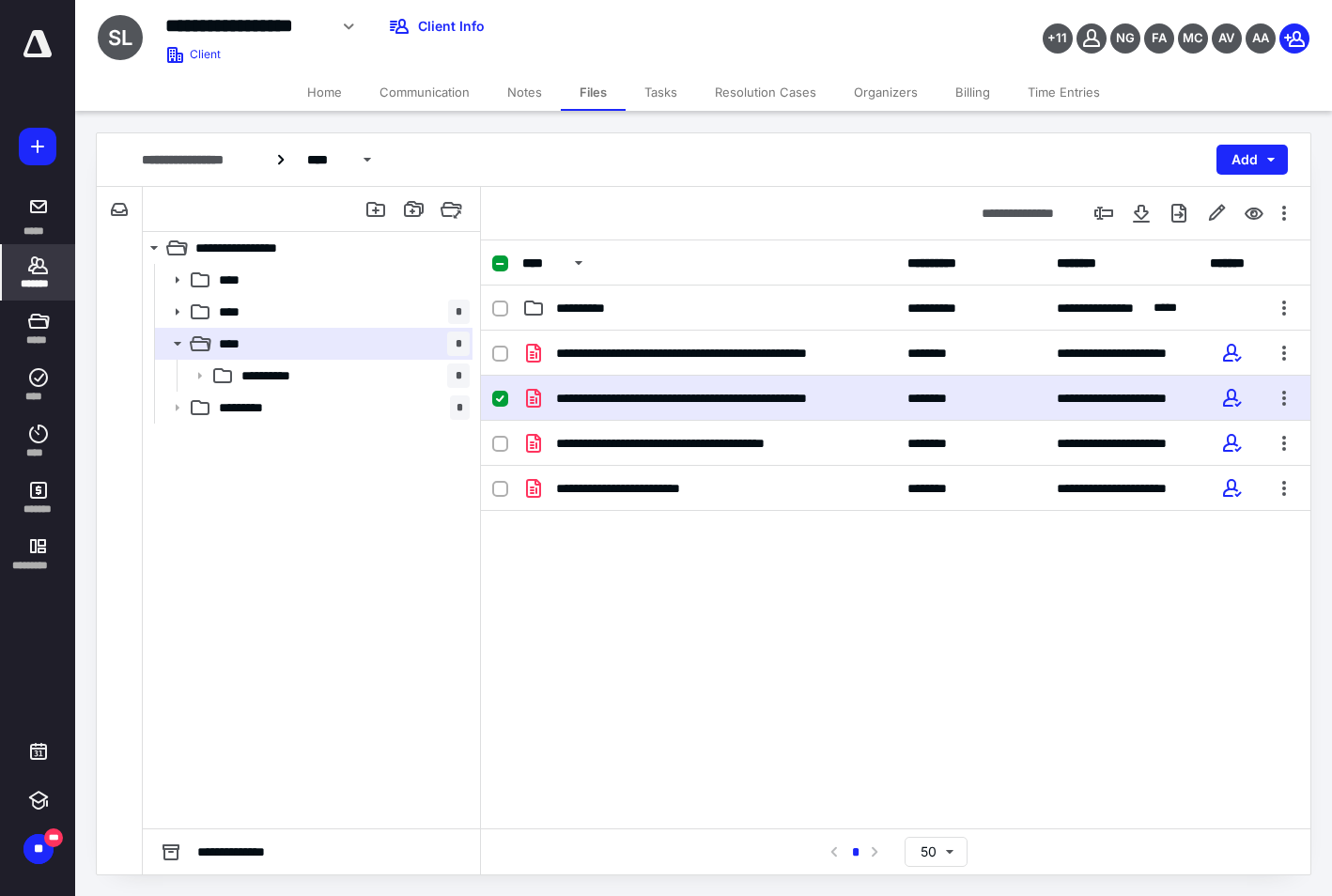 click 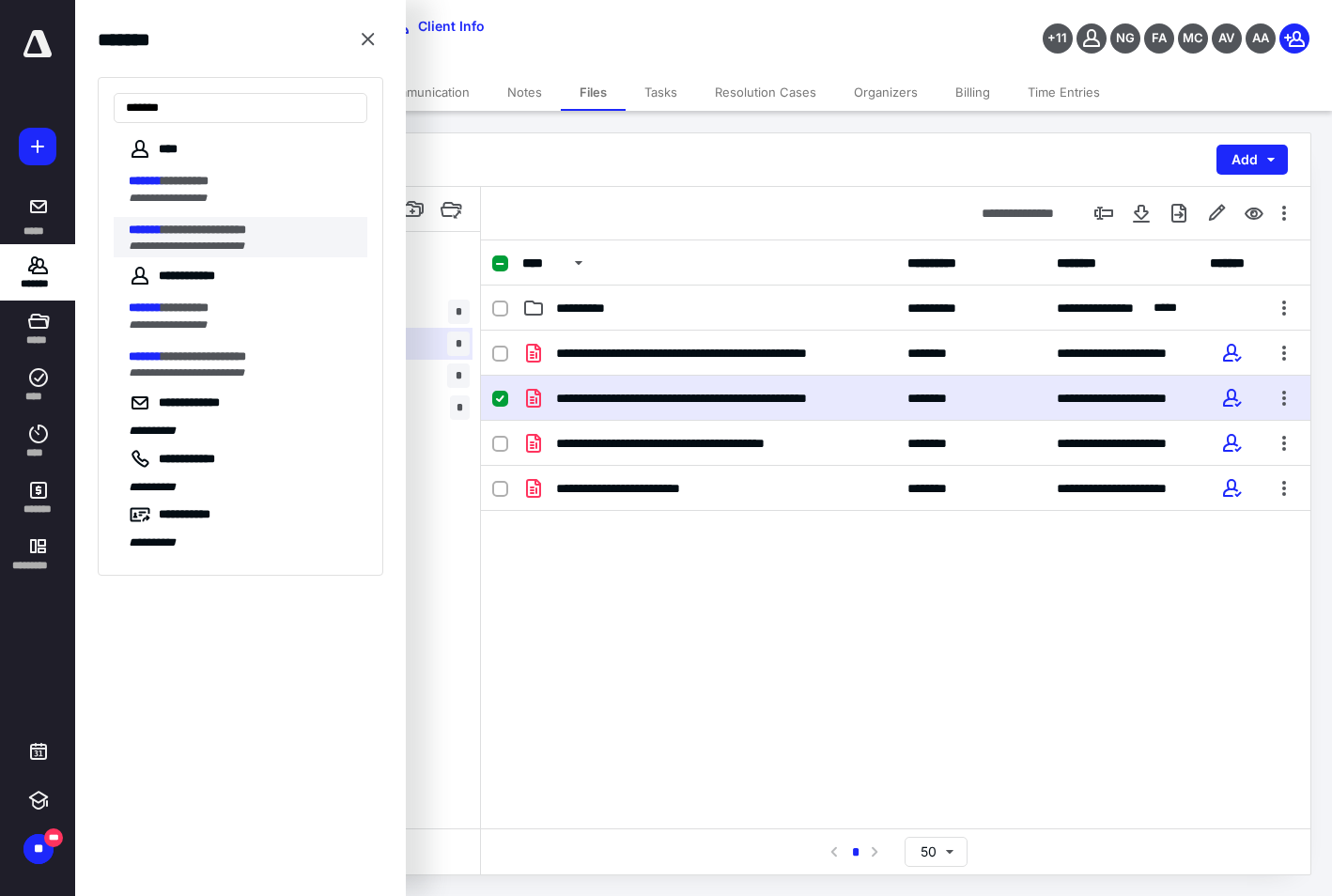 type on "*******" 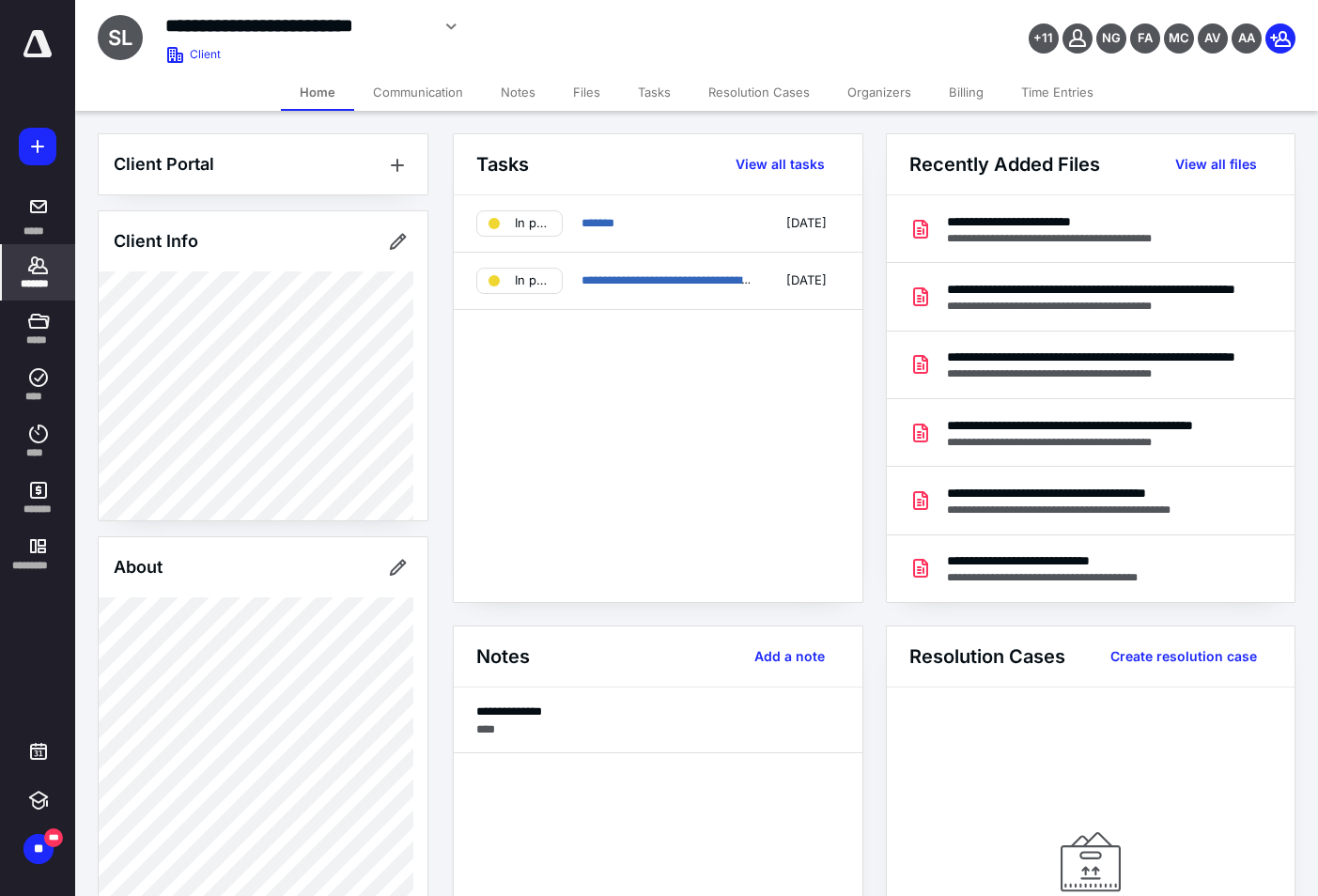 click on "Files" at bounding box center (586, 92) 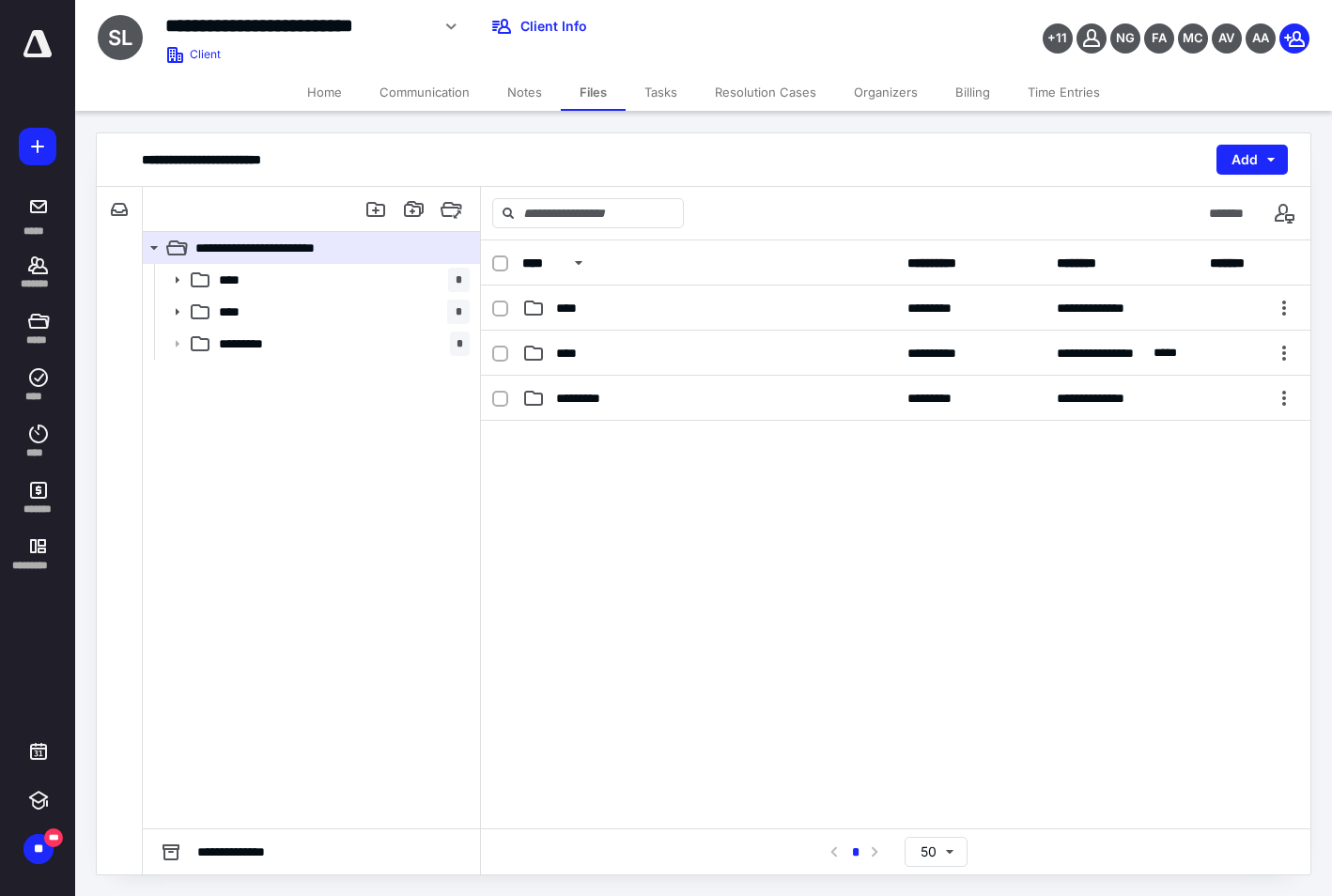 click on "Tasks" at bounding box center (660, 92) 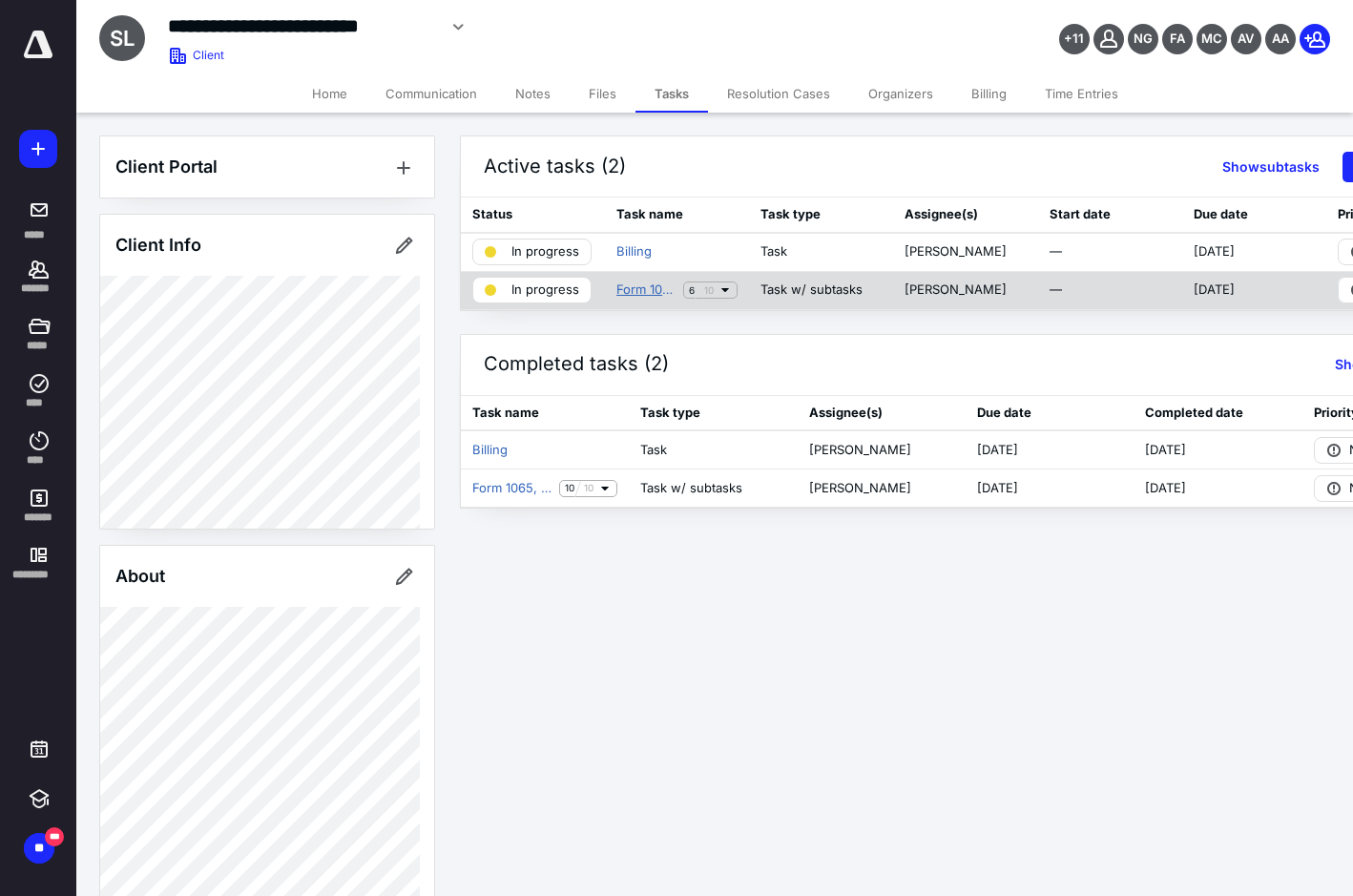 click on "Form 1065, U.S. Return of Partnership Income" at bounding box center (646, 290) 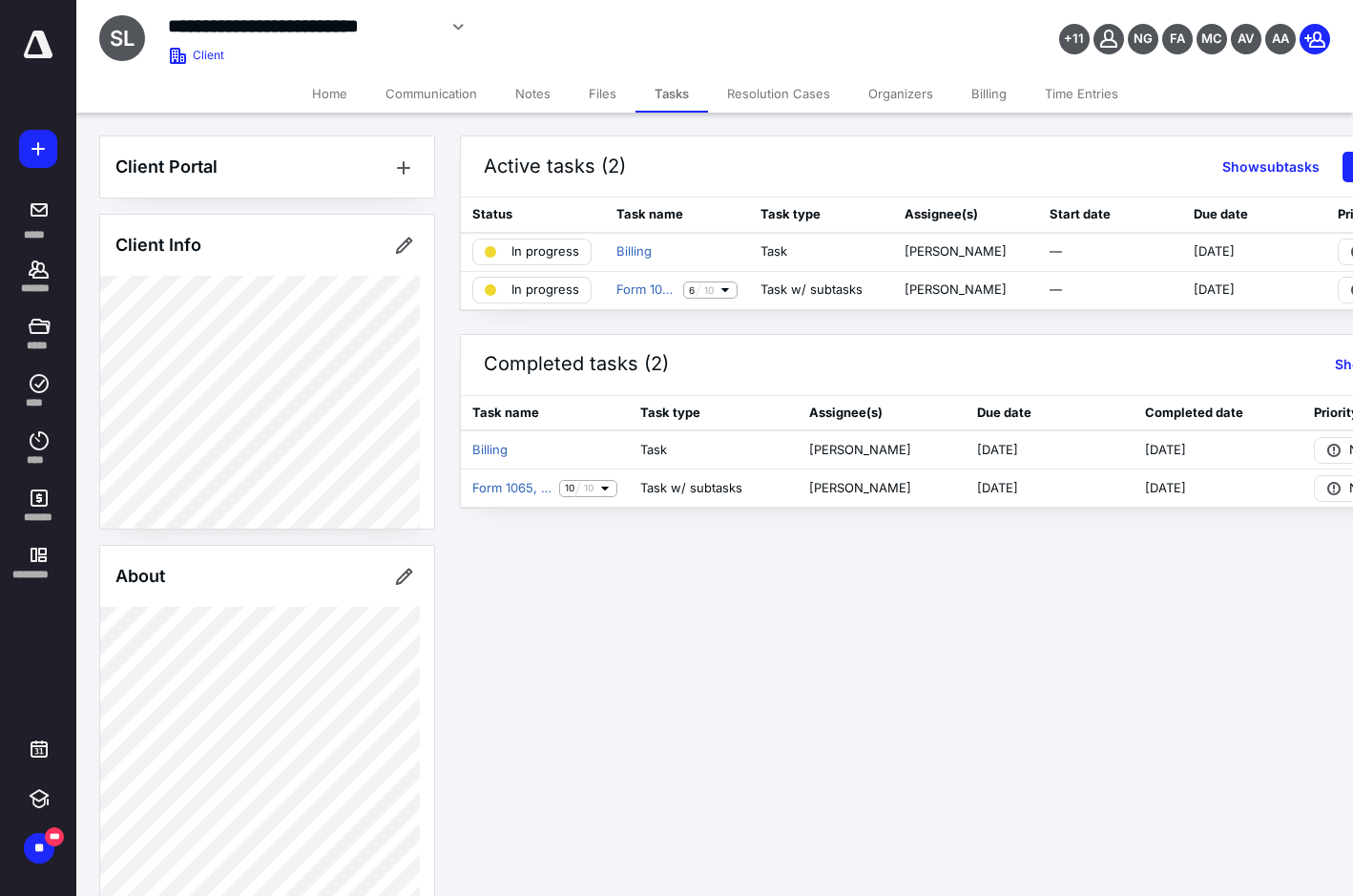 click on "Files" at bounding box center [602, 94] 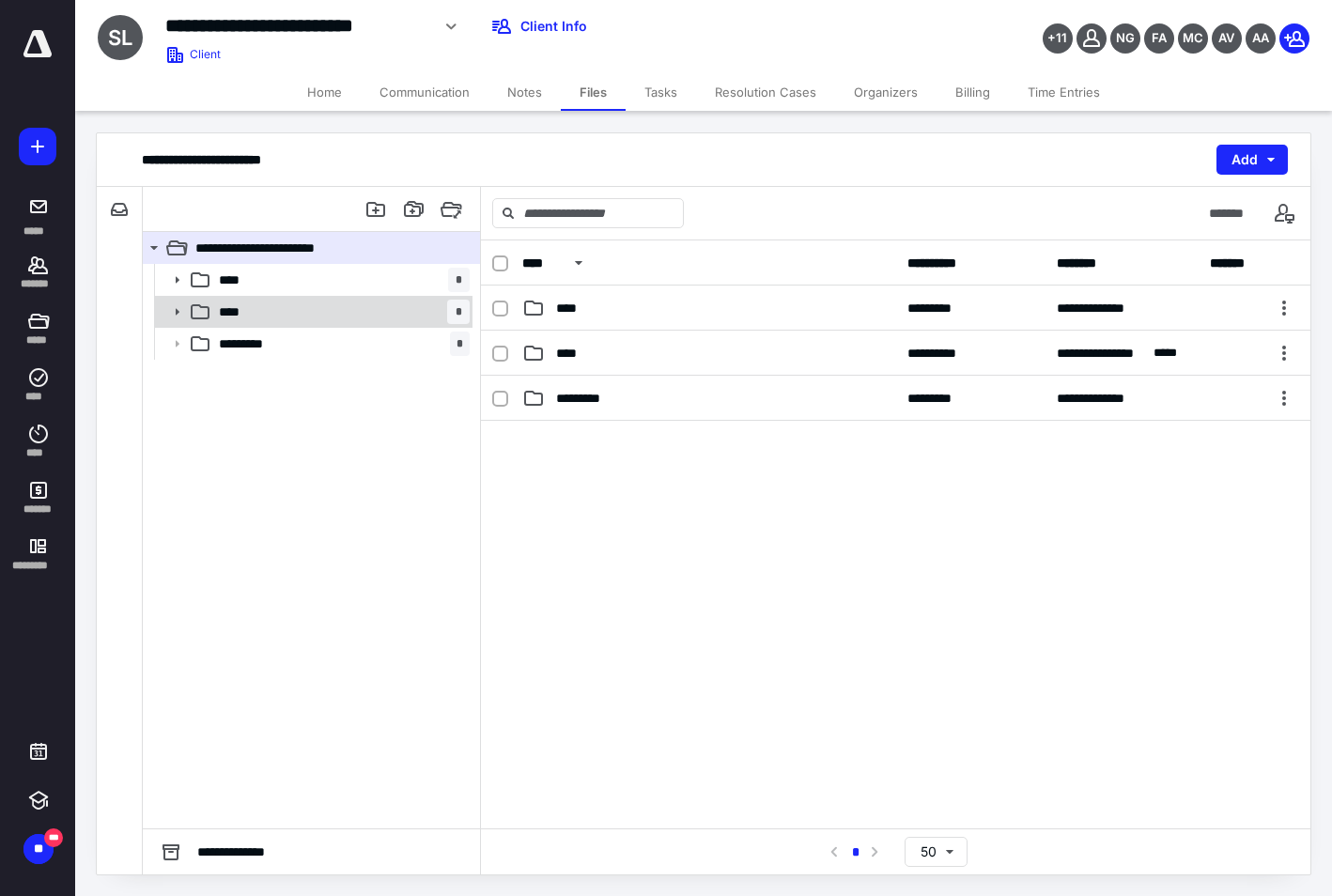 click on "**** *" at bounding box center [340, 312] 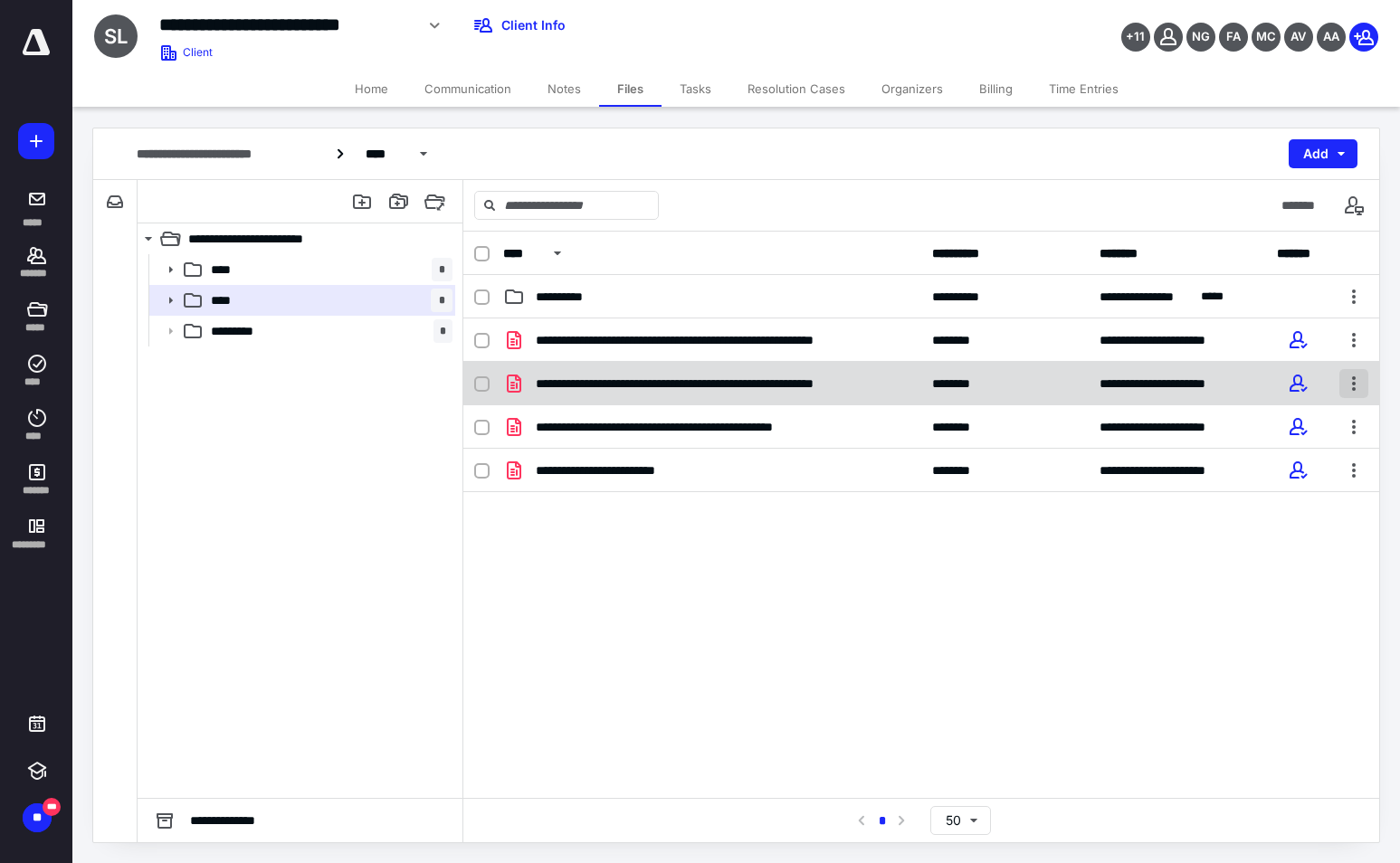 click at bounding box center [1354, 384] 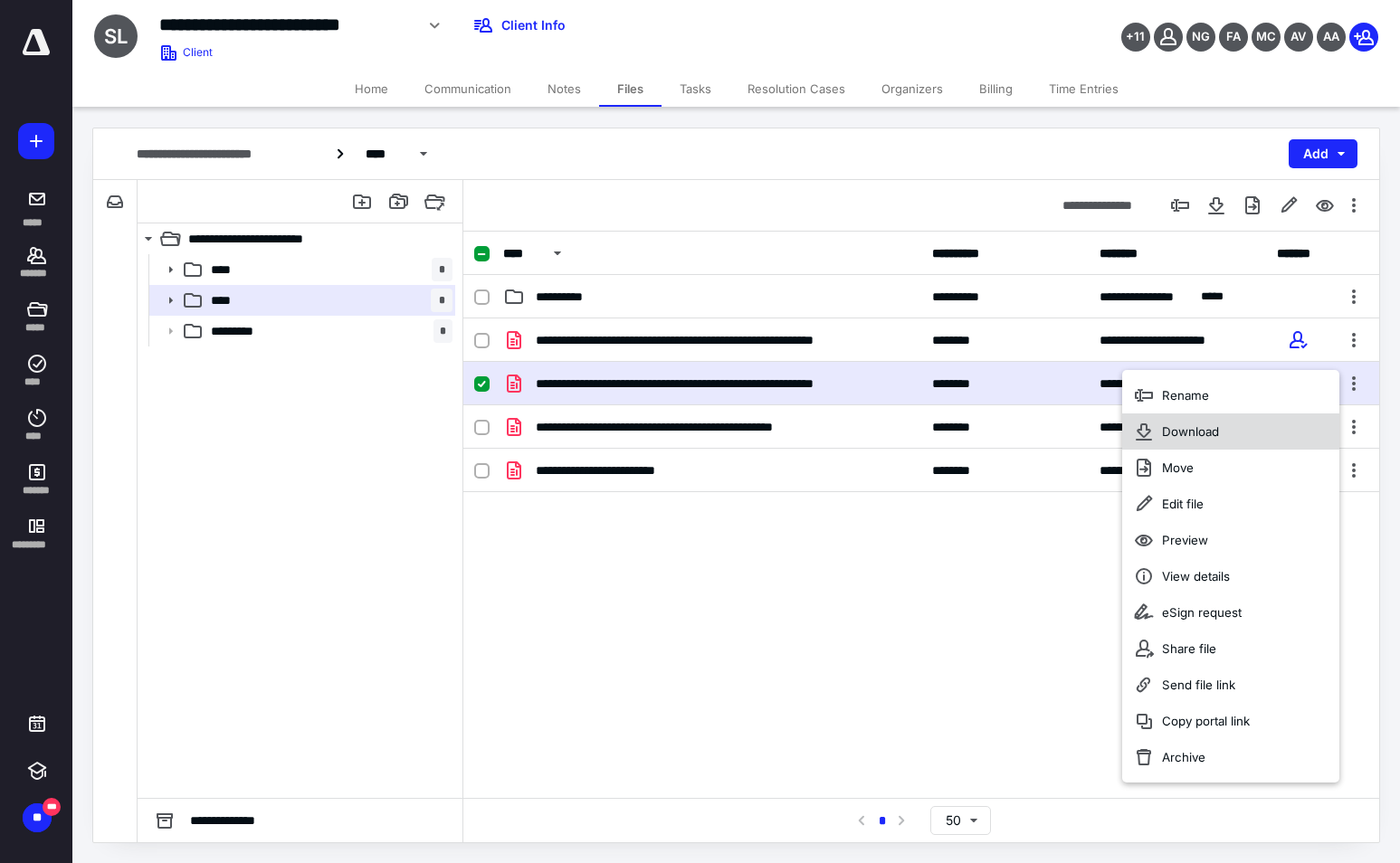 click on "Download" at bounding box center [1190, 432] 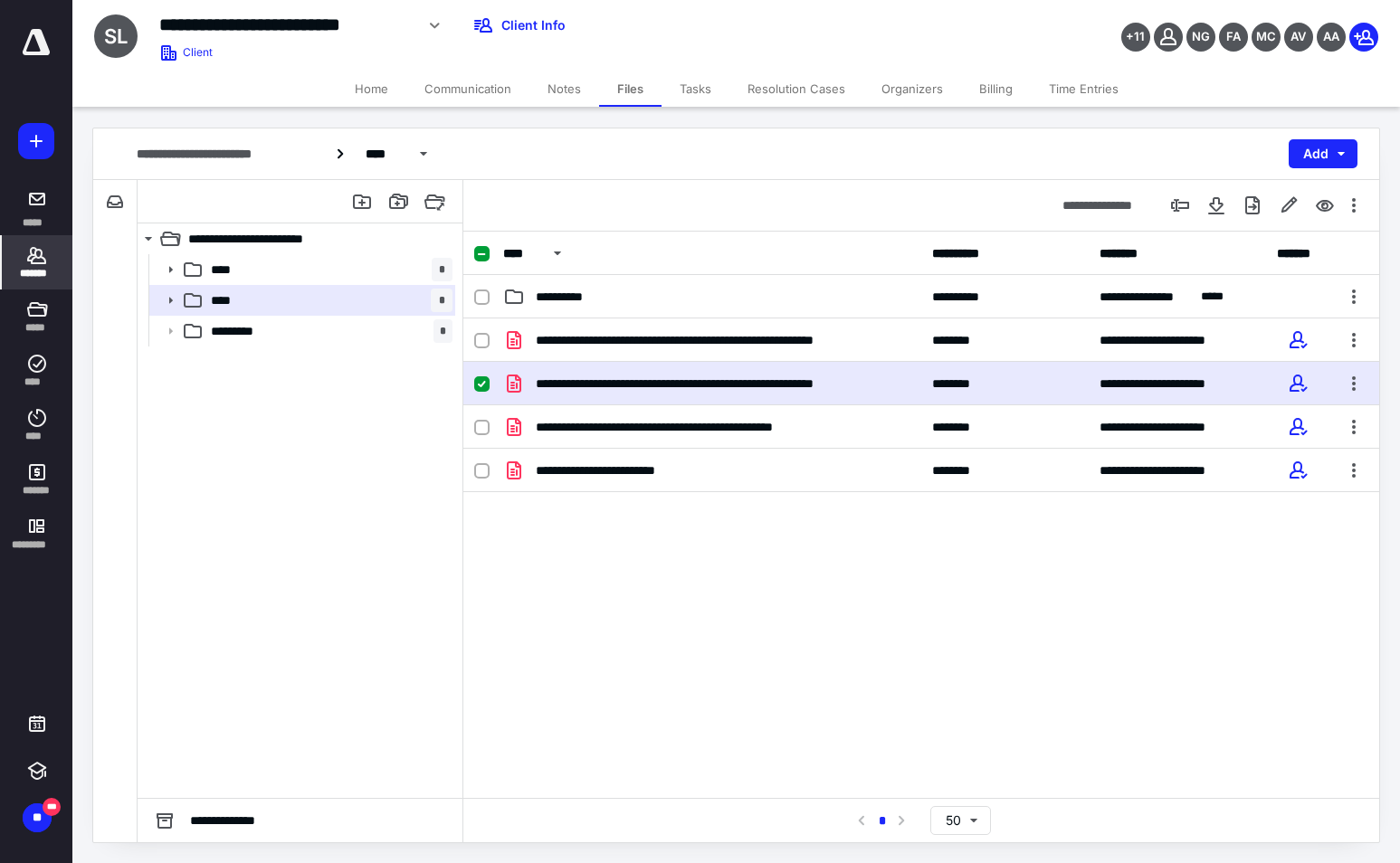 click 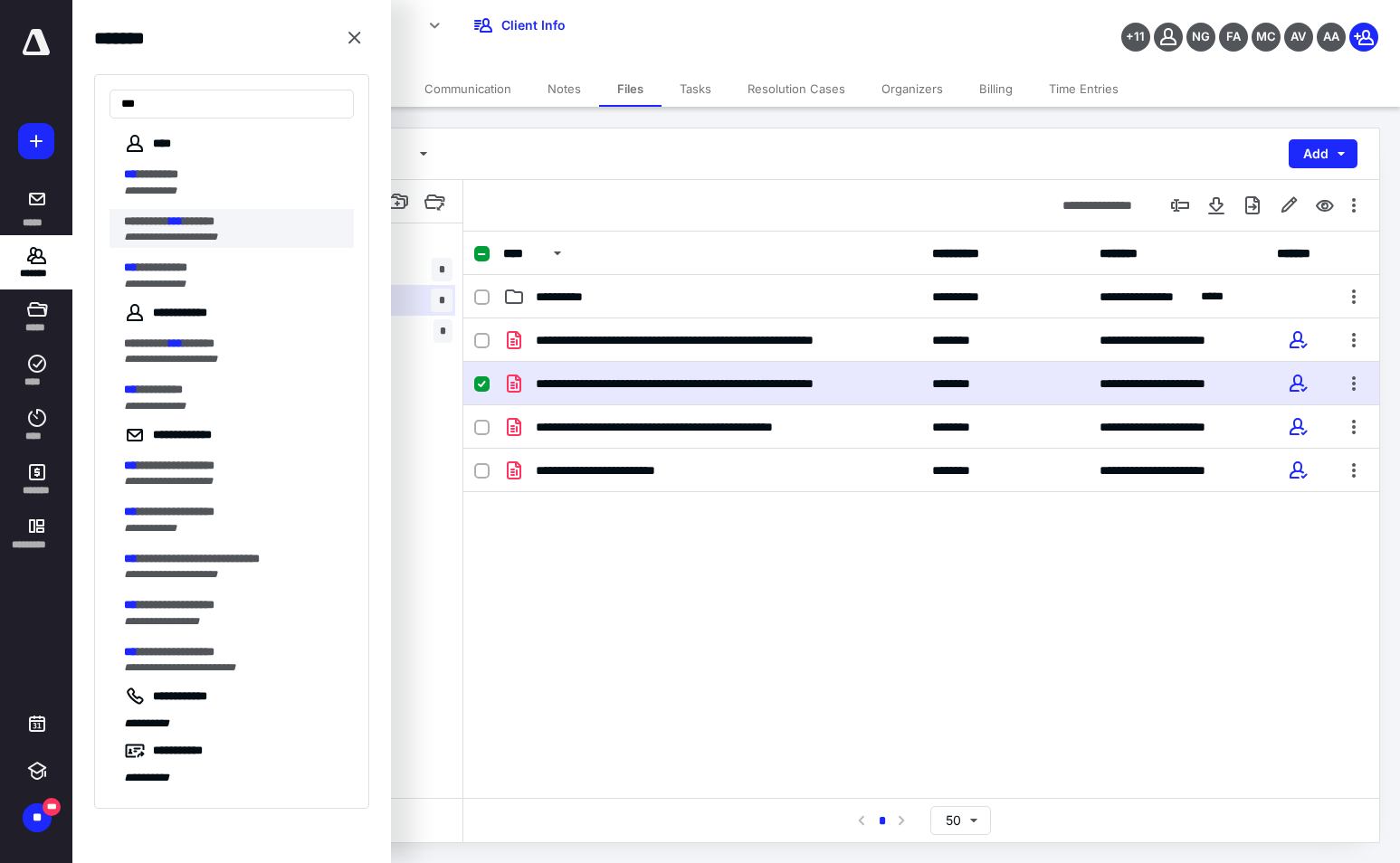 type on "***" 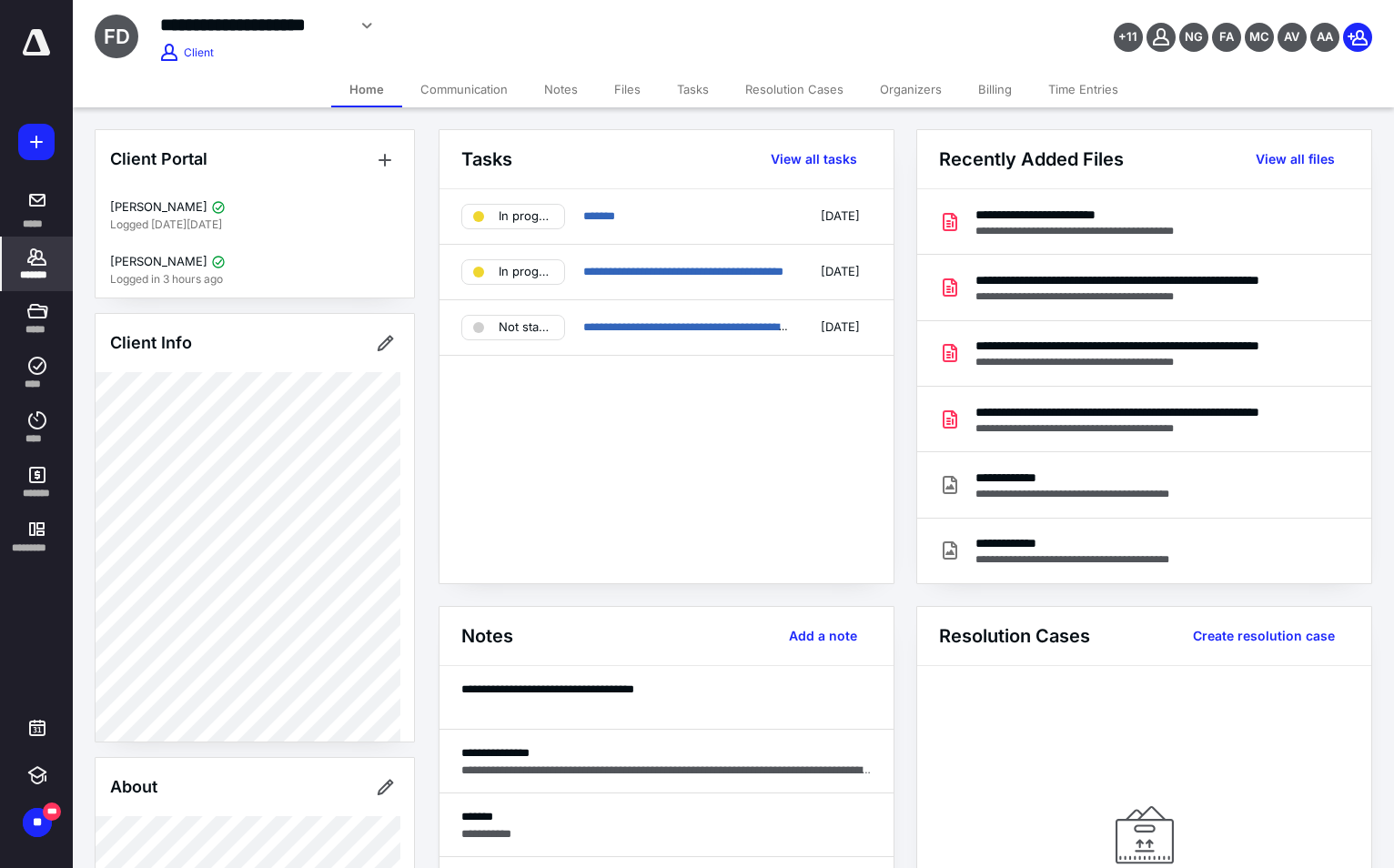 click on "Files" at bounding box center [627, 89] 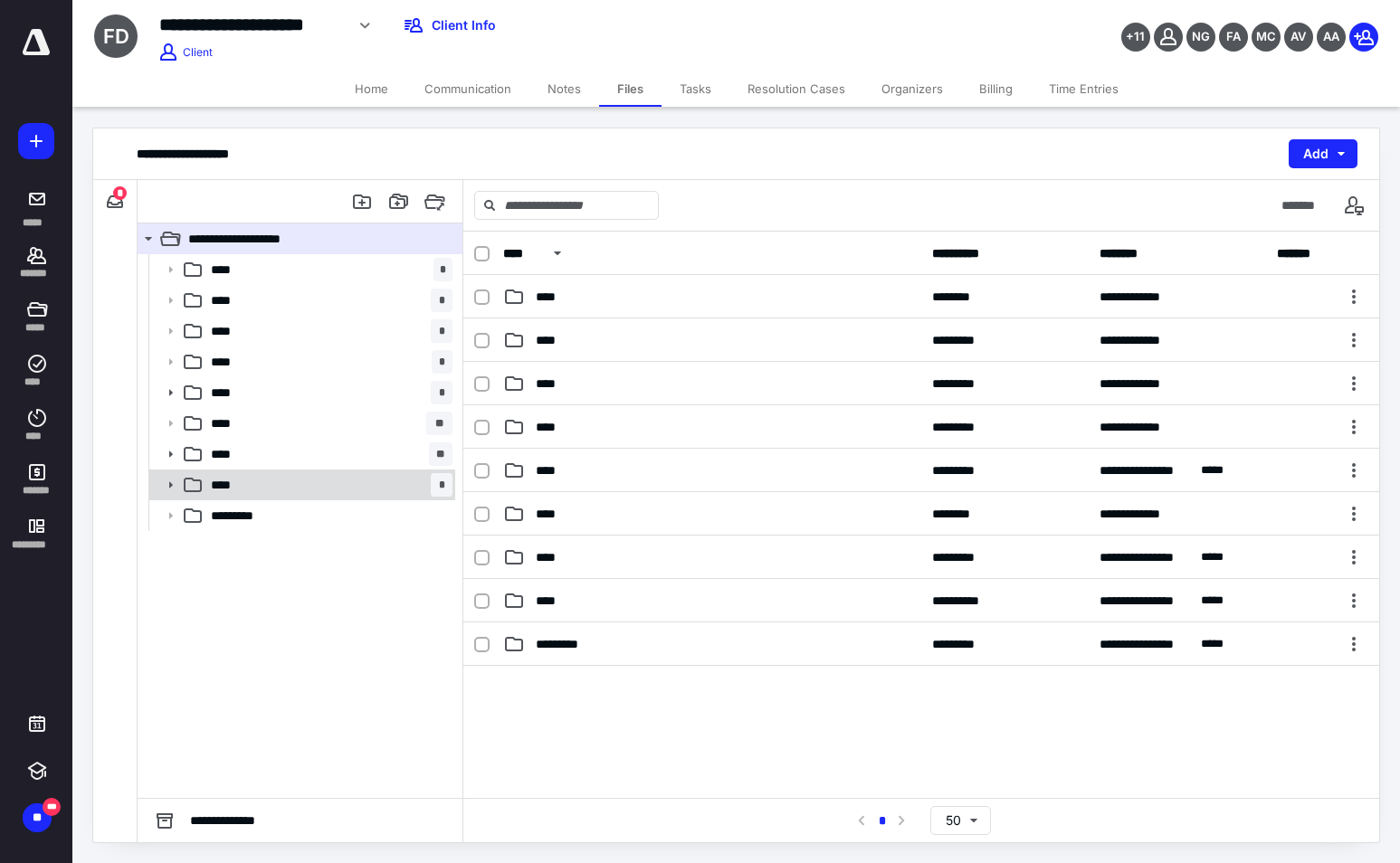 click on "**** *" at bounding box center (328, 485) 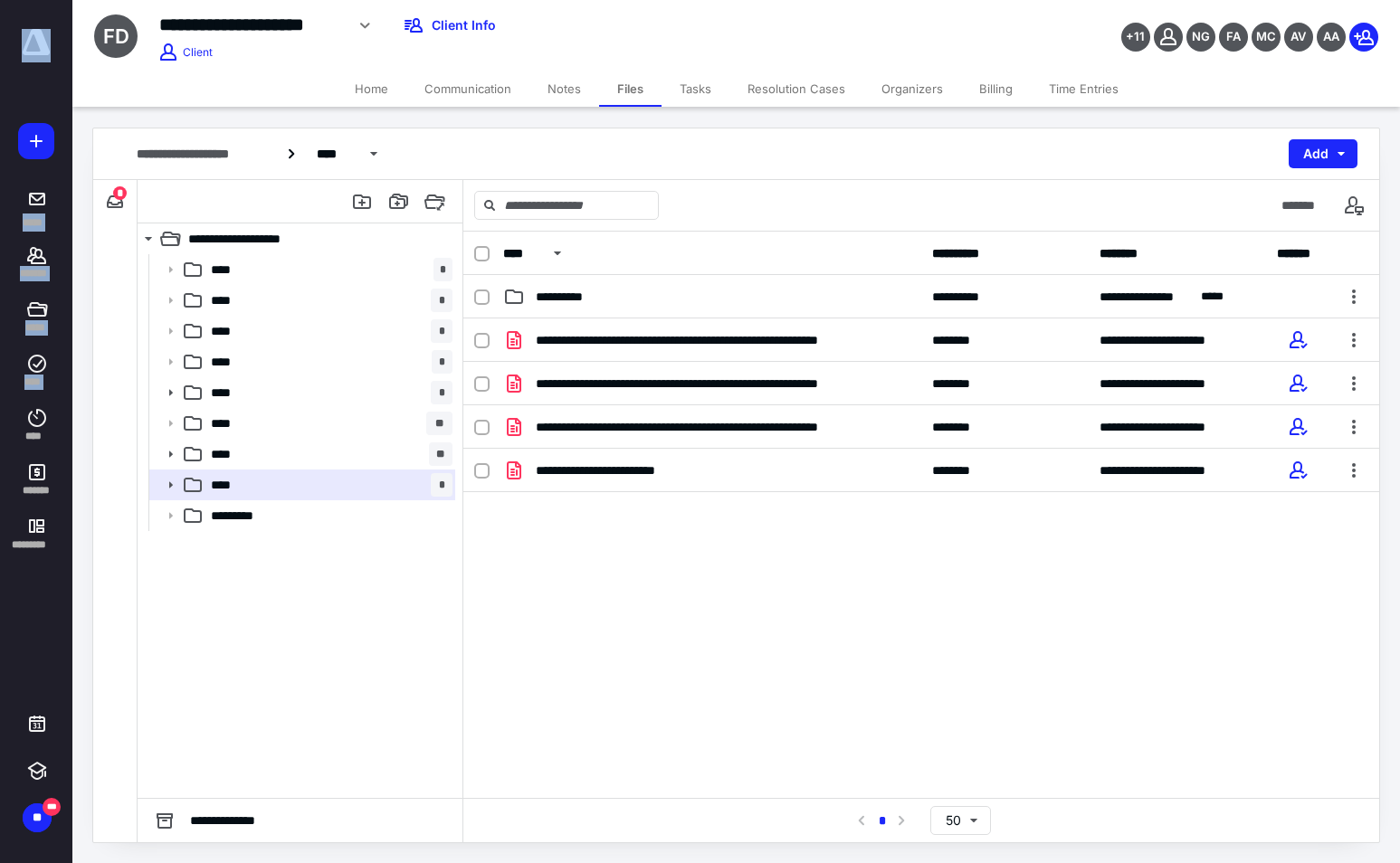 click on "**********" at bounding box center (700, 432) 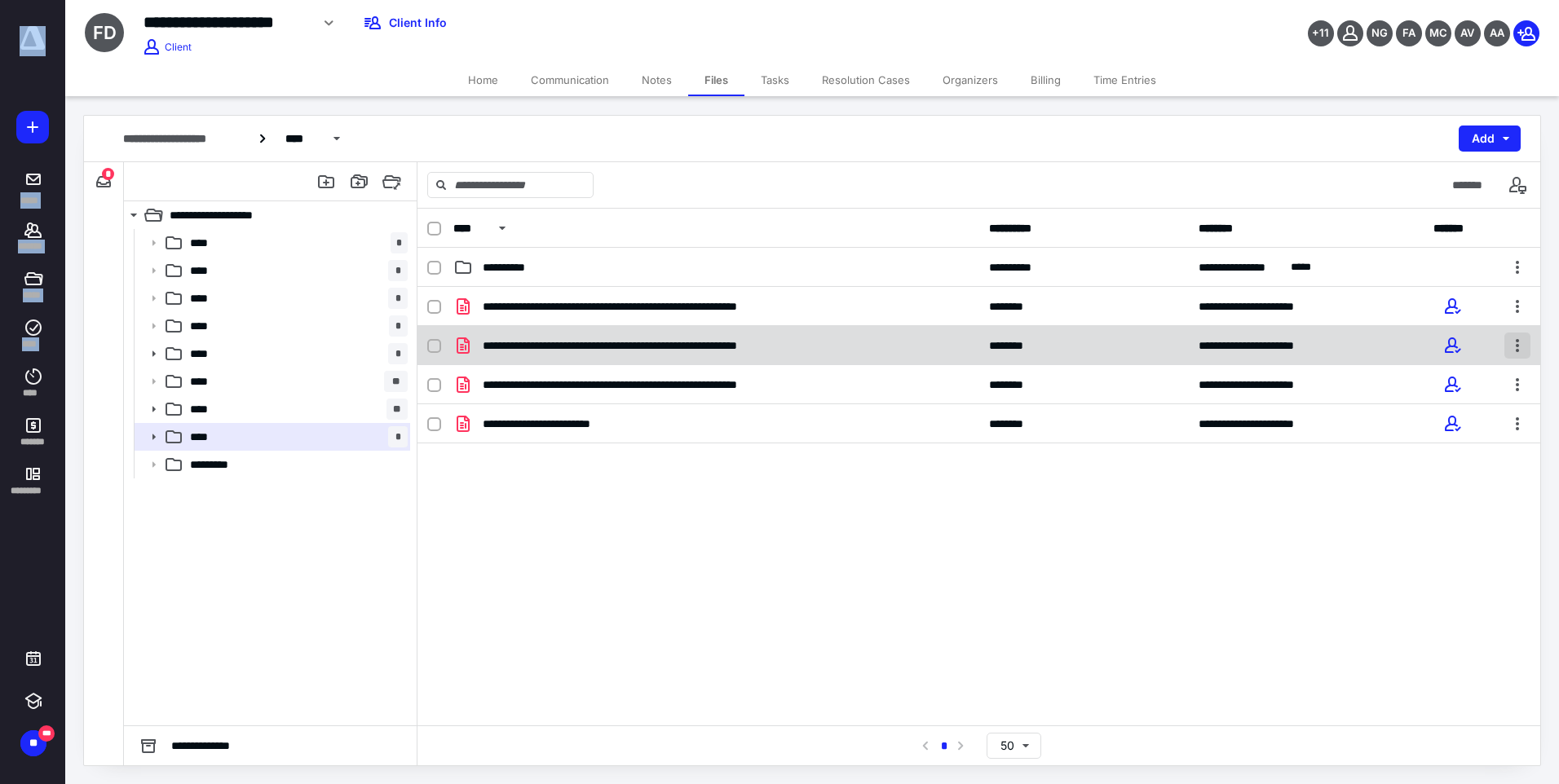 click at bounding box center [1517, 346] 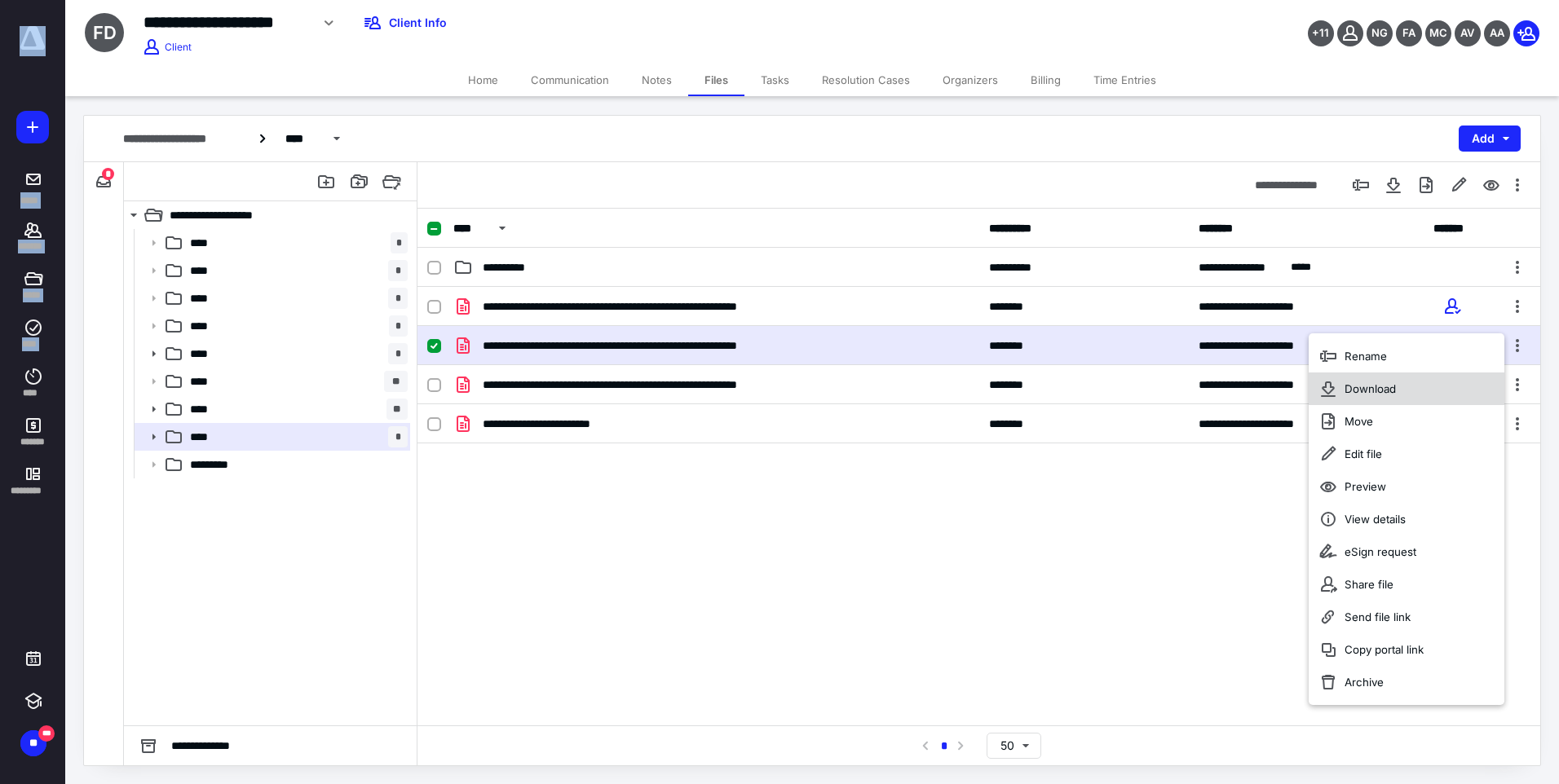 click on "Download" at bounding box center (1370, 389) 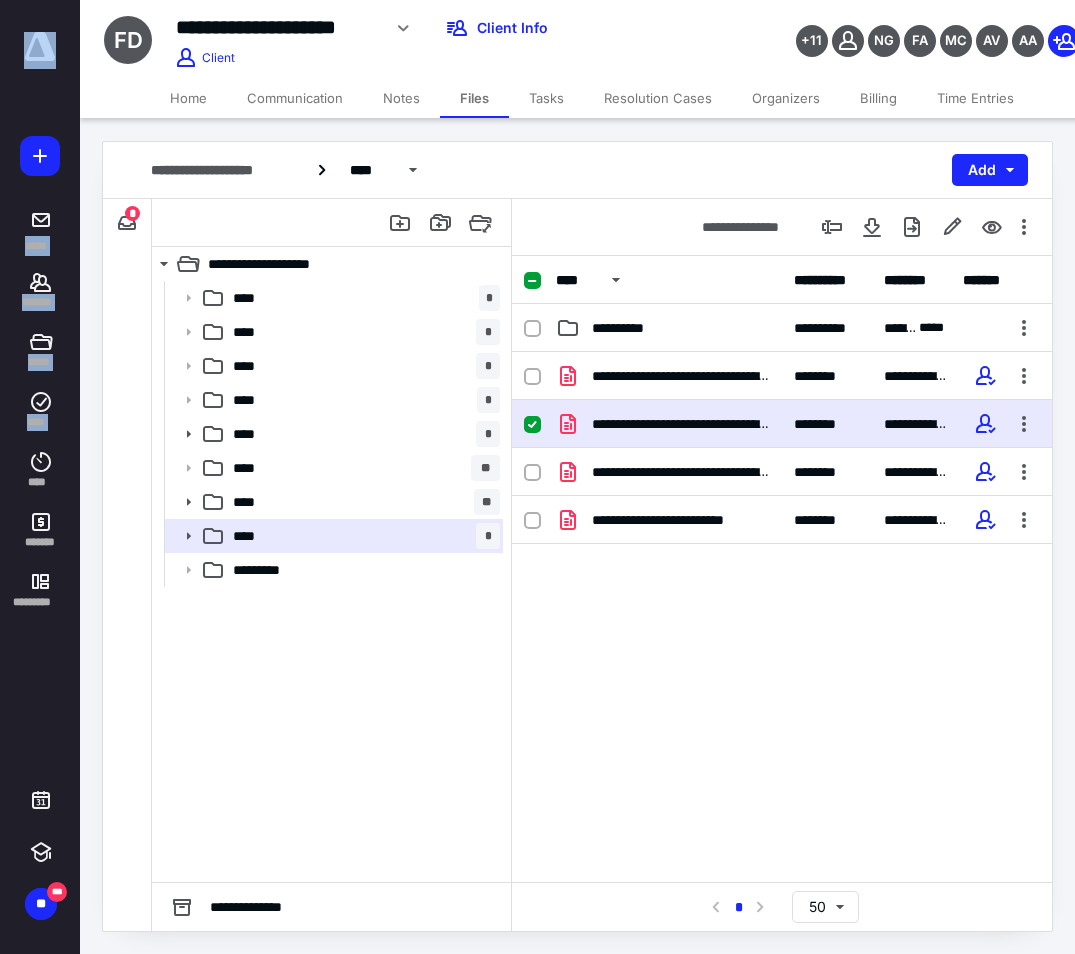 click on "Home" at bounding box center [188, 98] 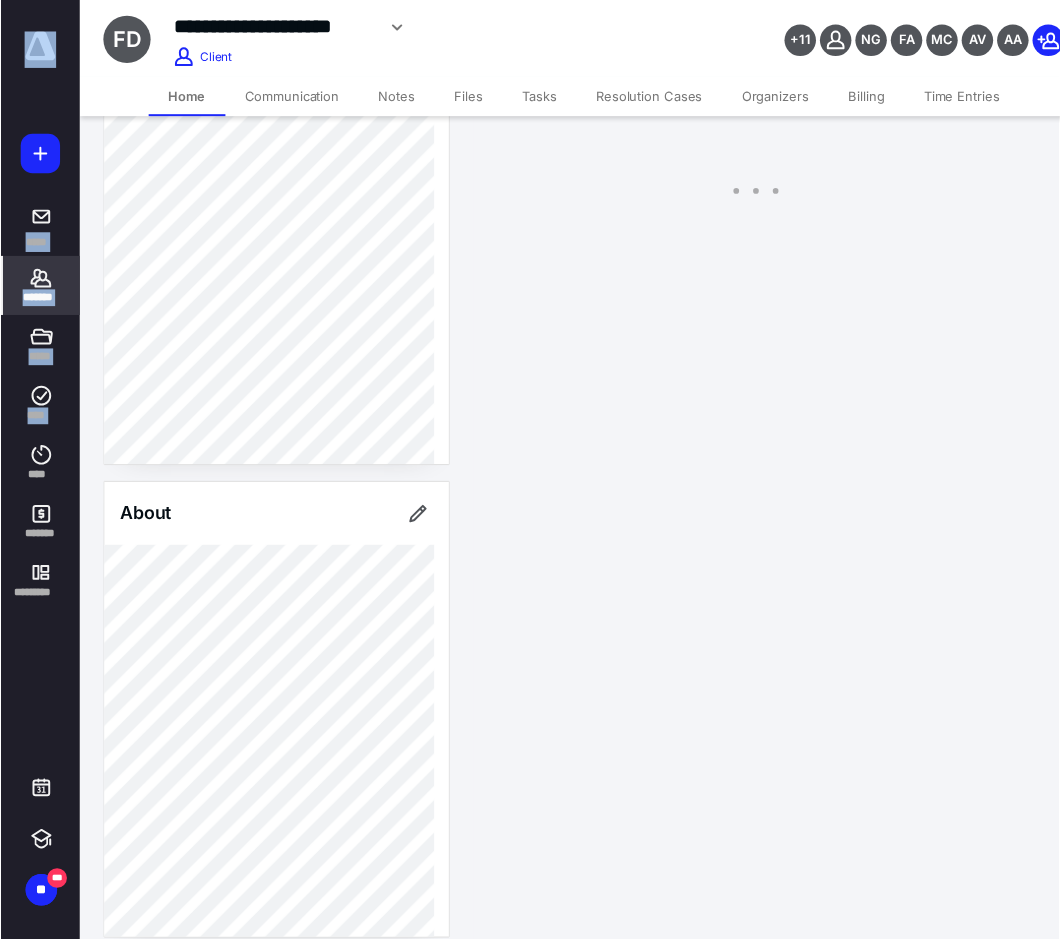 scroll, scrollTop: 368, scrollLeft: 0, axis: vertical 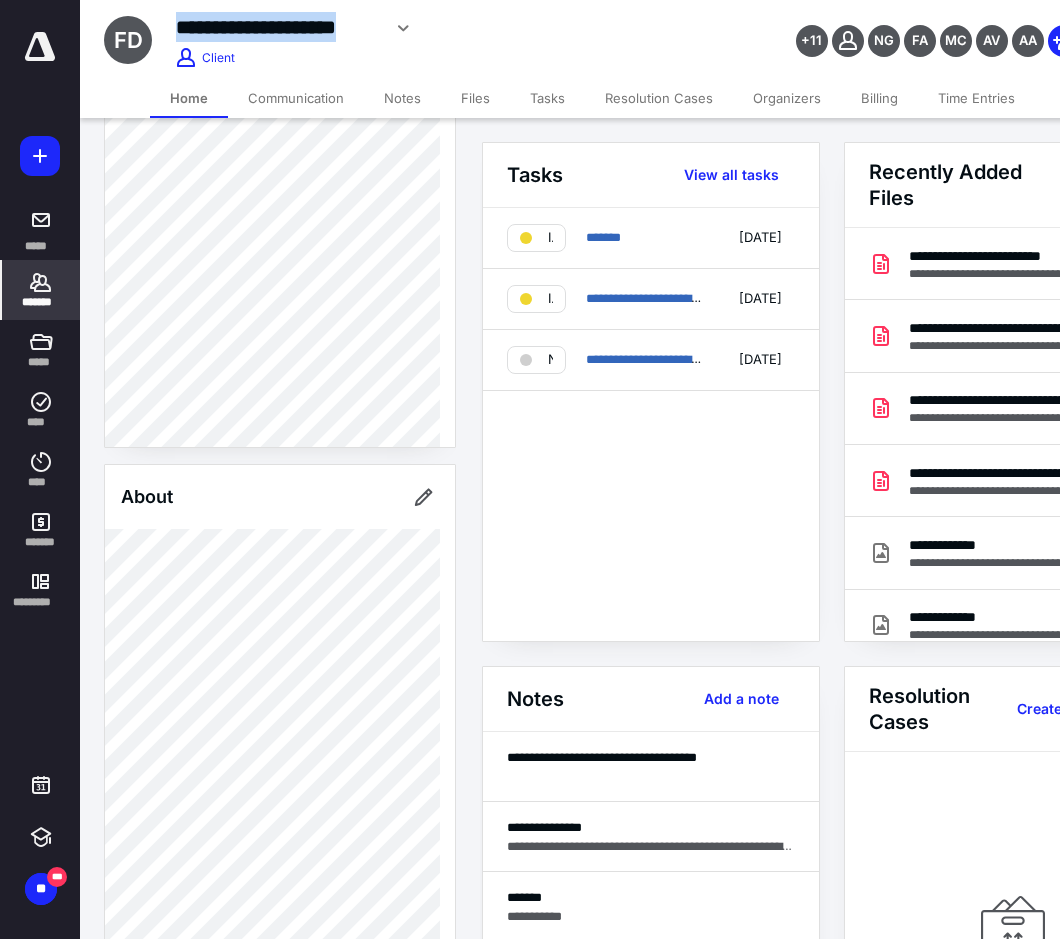click on "**********" at bounding box center [462, 28] 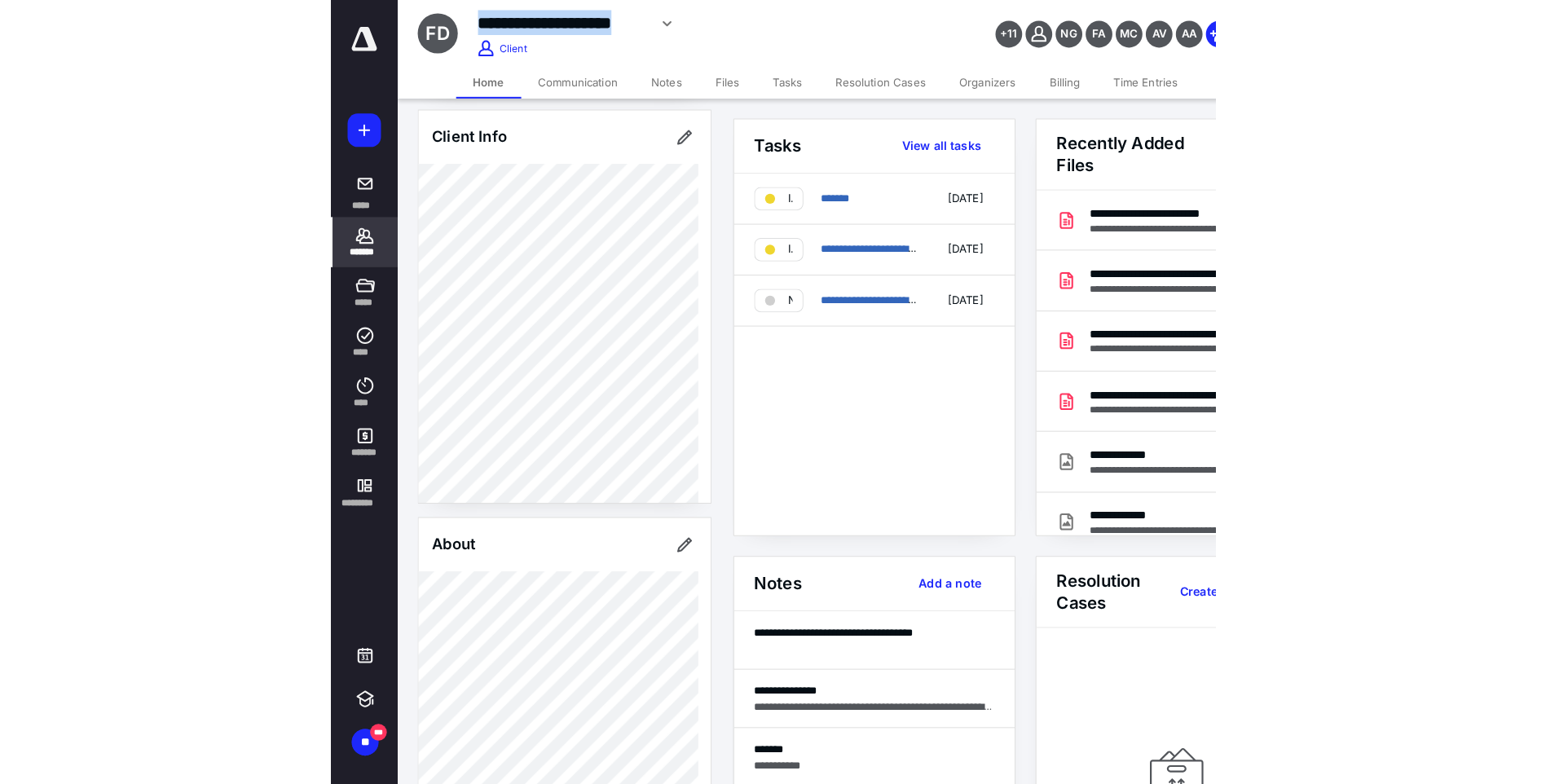 scroll, scrollTop: 137, scrollLeft: 0, axis: vertical 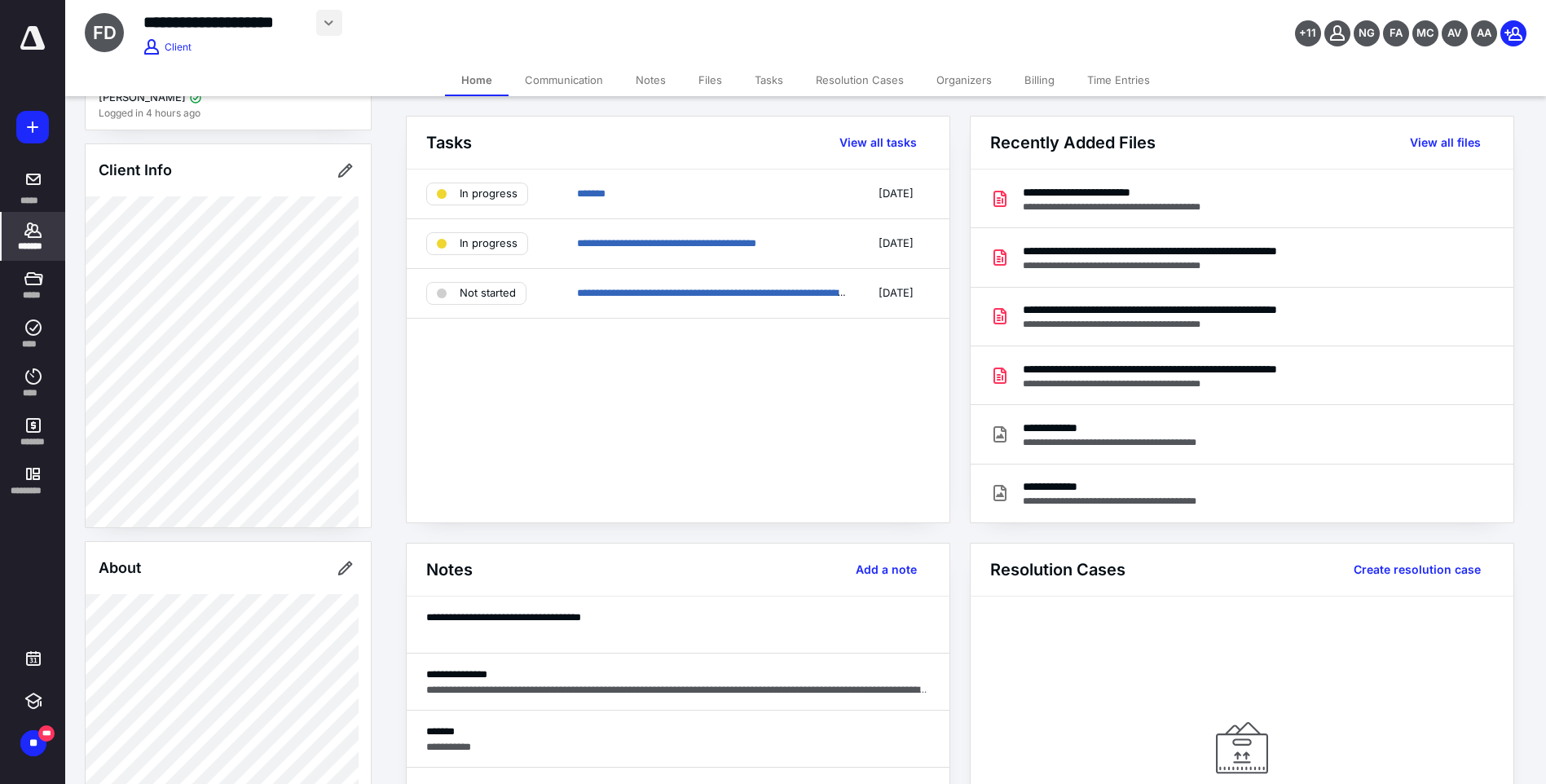 click at bounding box center [329, 23] 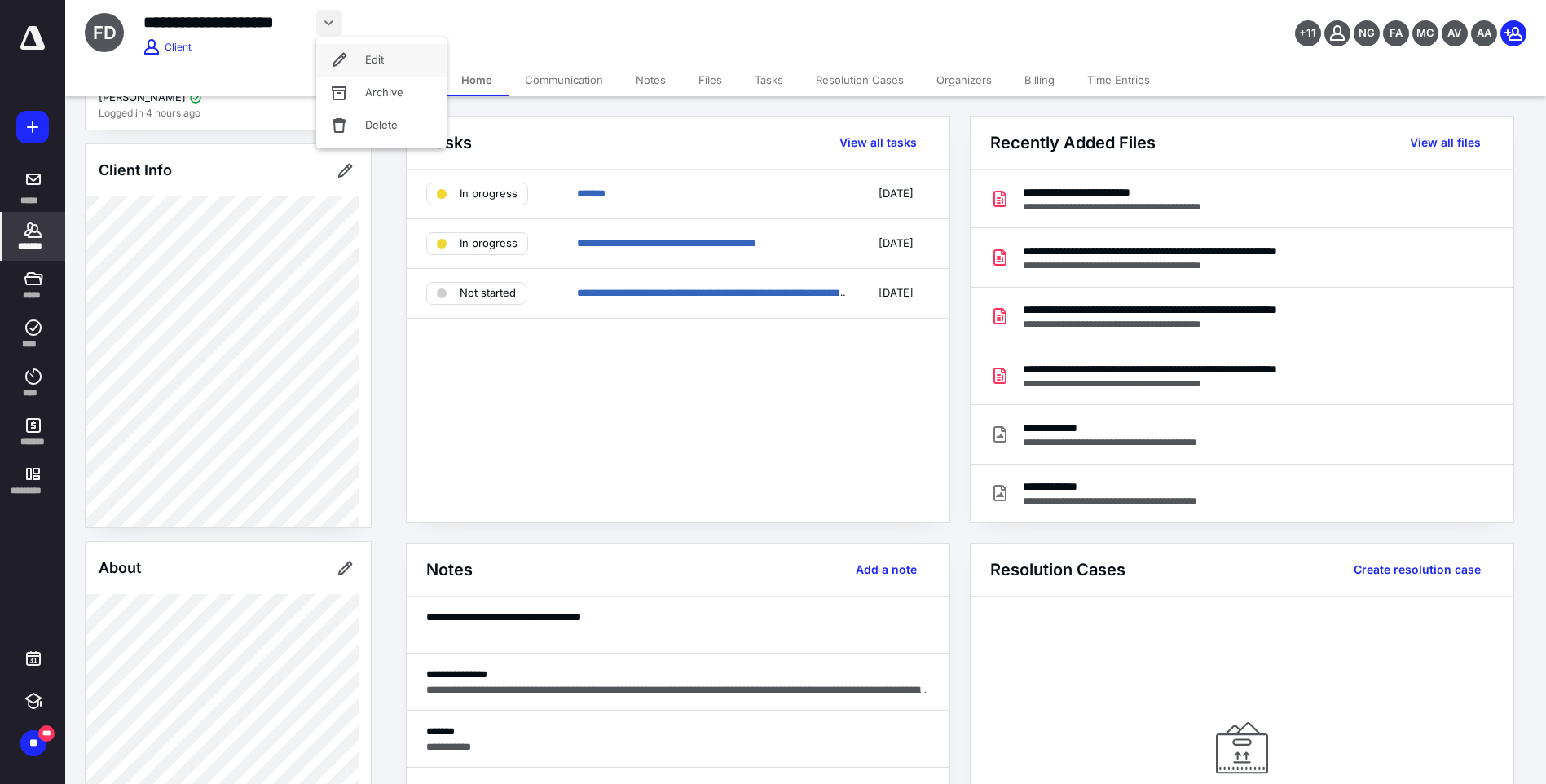 click on "Edit" at bounding box center (381, 60) 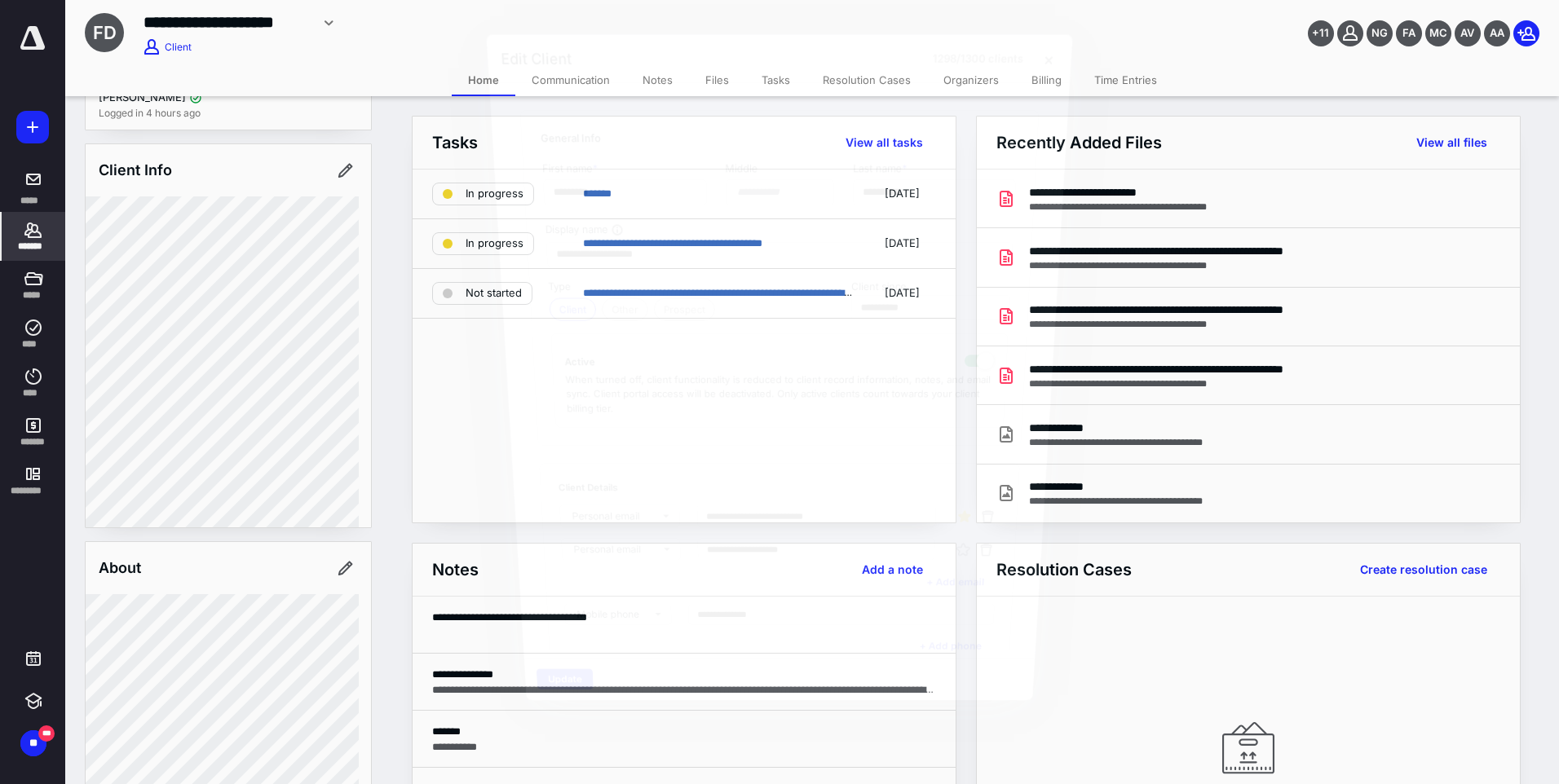 type on "**********" 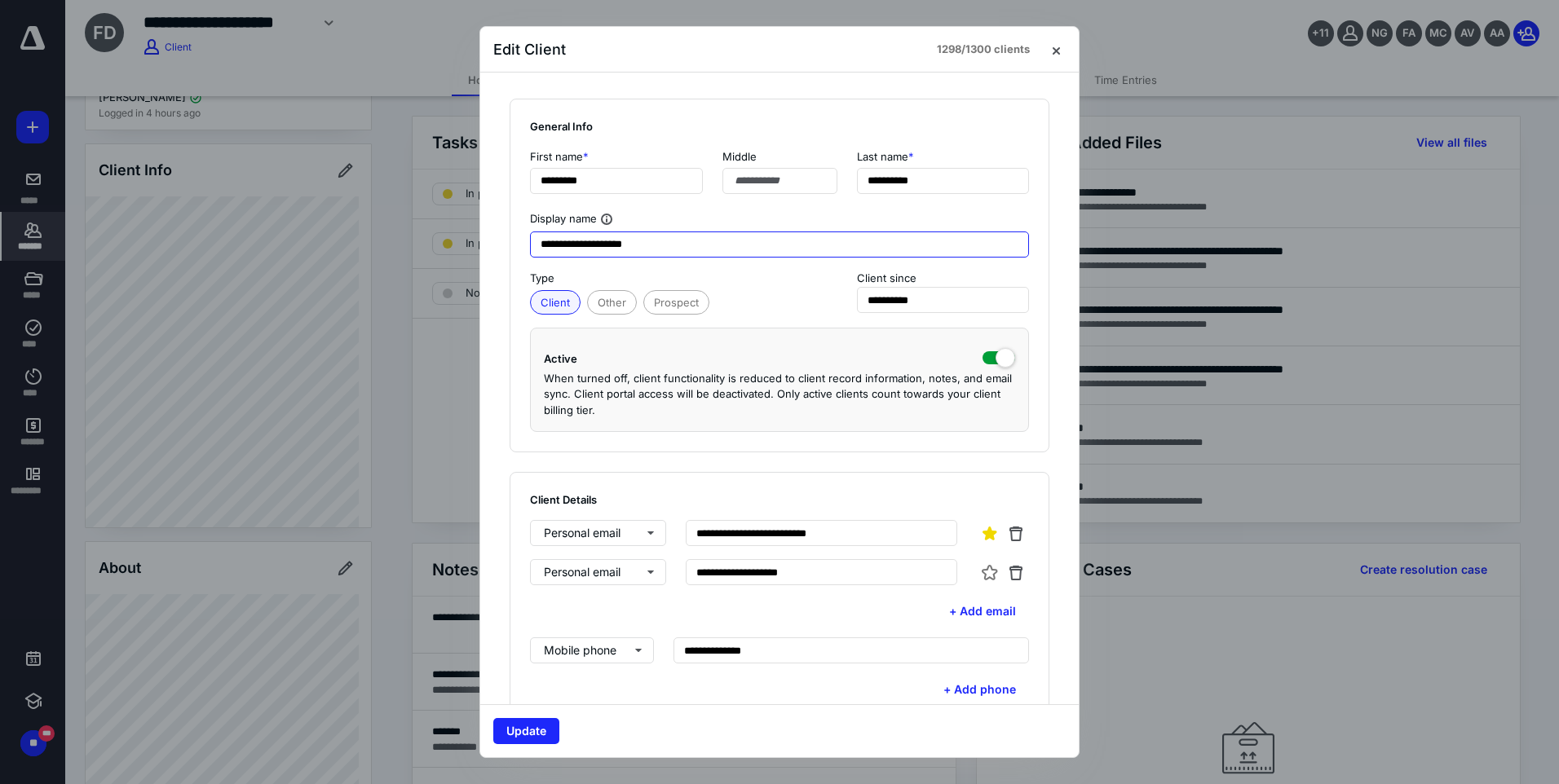 click on "**********" at bounding box center [780, 244] 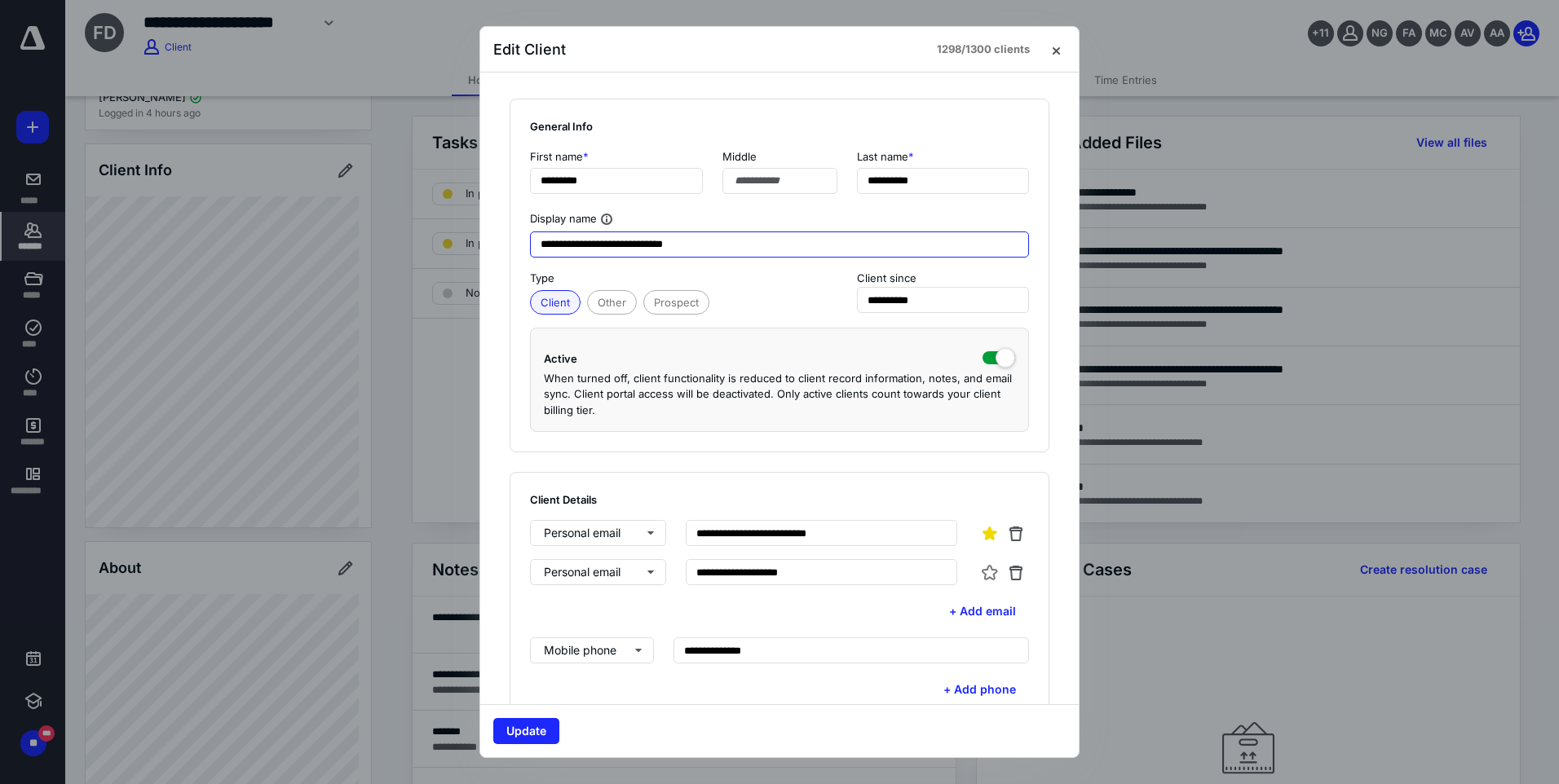 click on "**********" at bounding box center [780, 244] 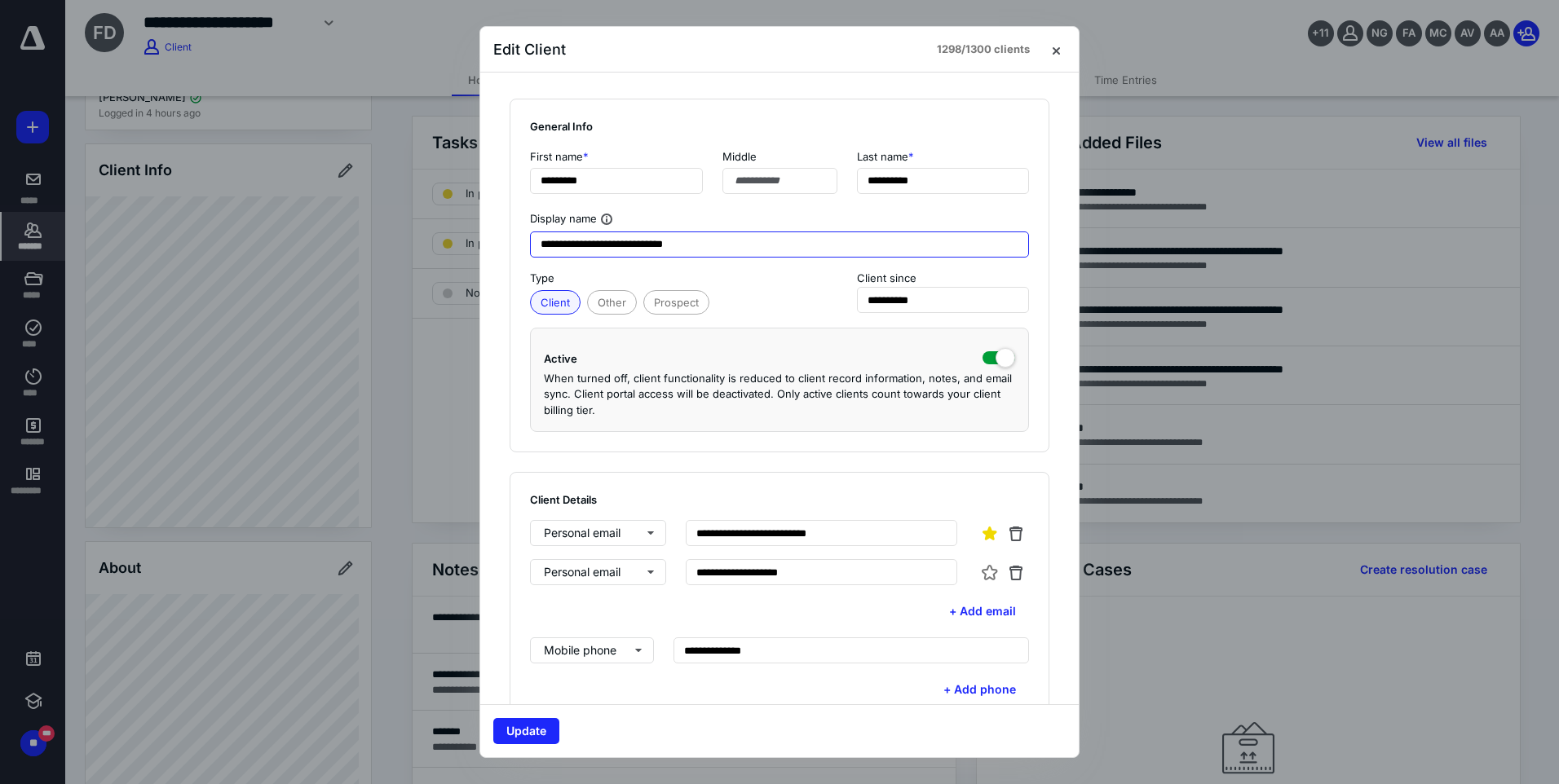 click on "**********" at bounding box center (780, 244) 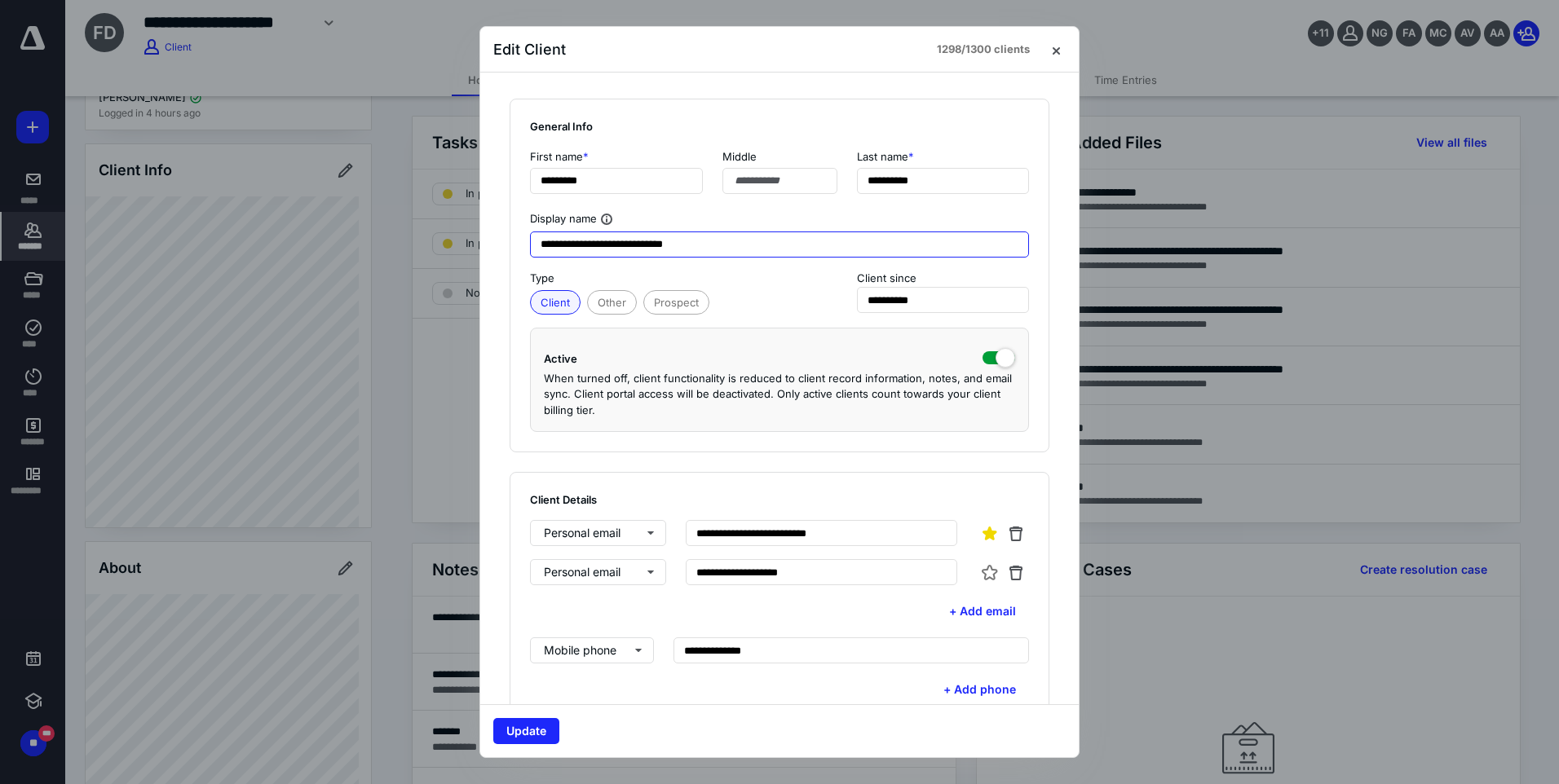 drag, startPoint x: 638, startPoint y: 243, endPoint x: 594, endPoint y: 243, distance: 44 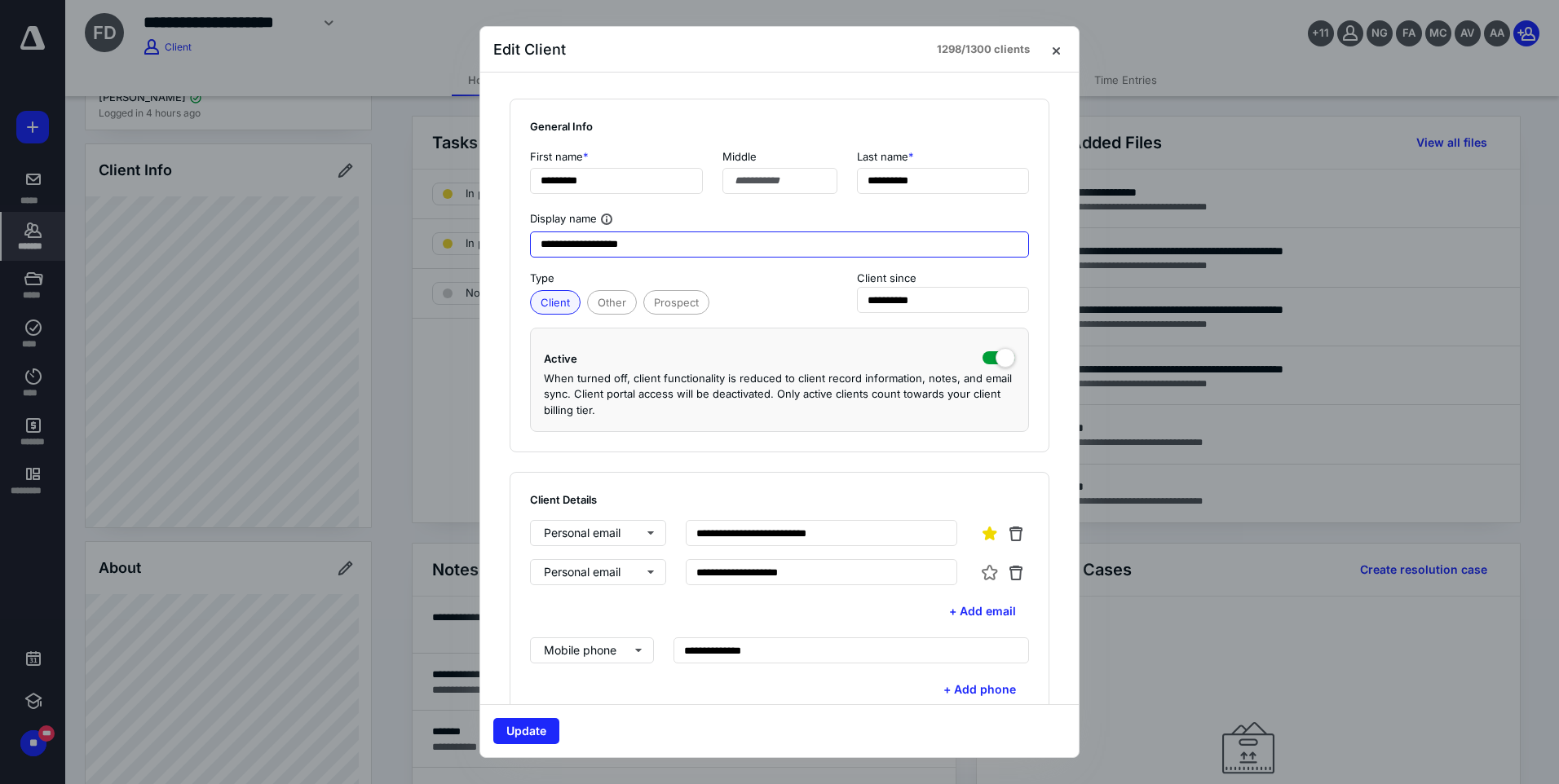click on "**********" at bounding box center (780, 244) 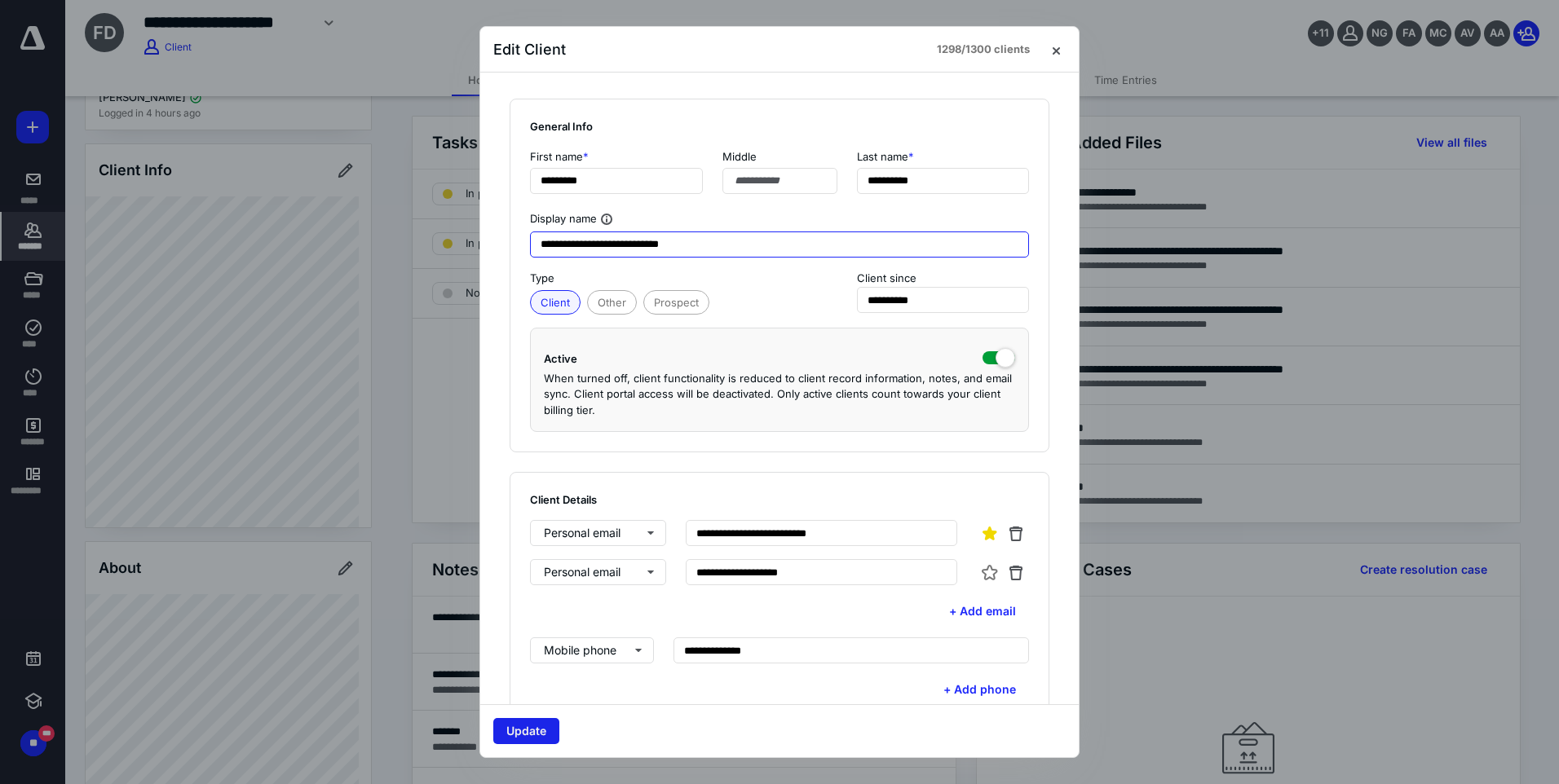 type on "**********" 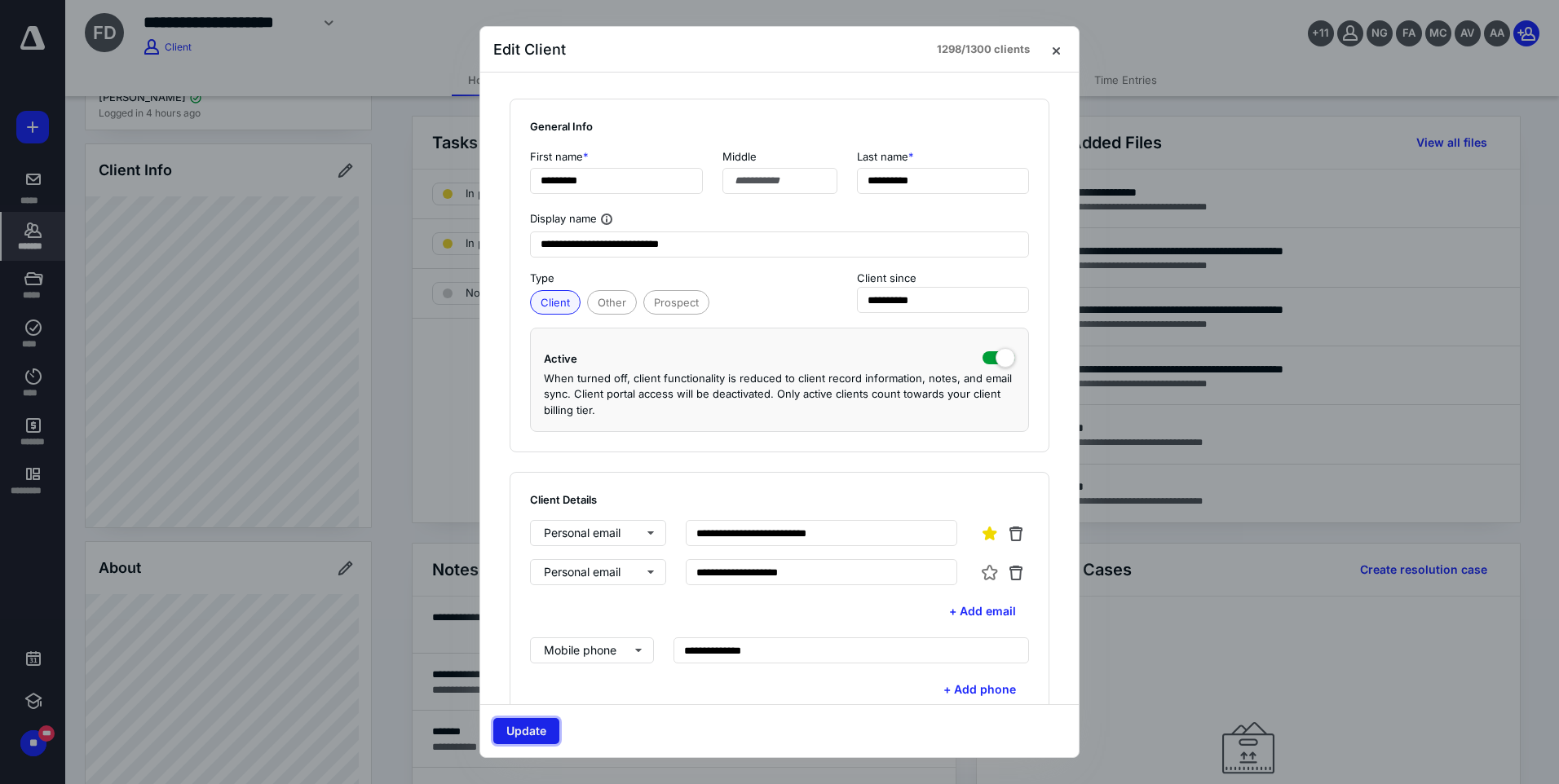 click on "Update" at bounding box center (526, 731) 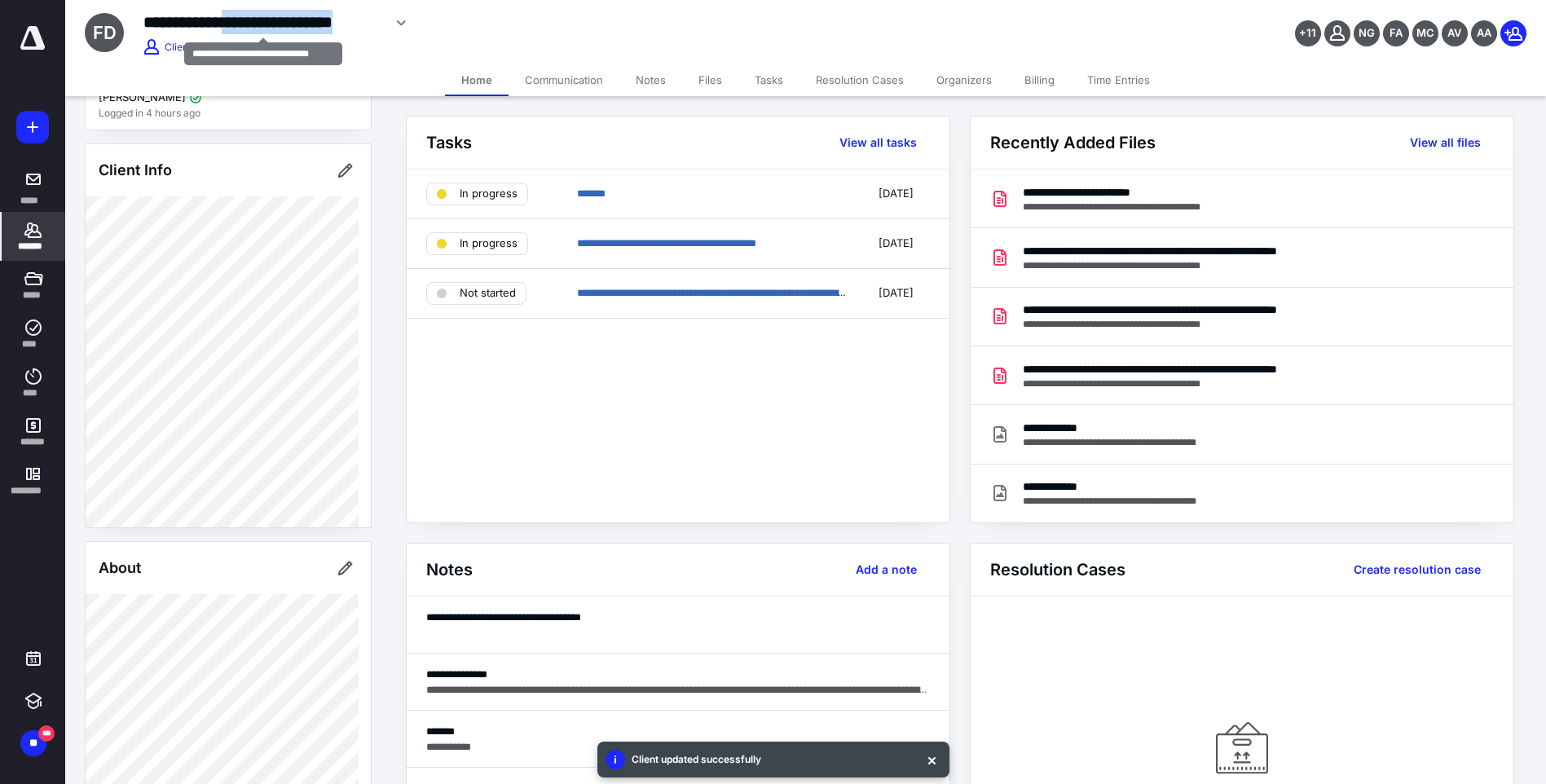 drag, startPoint x: 243, startPoint y: 18, endPoint x: 381, endPoint y: 23, distance: 138.09055 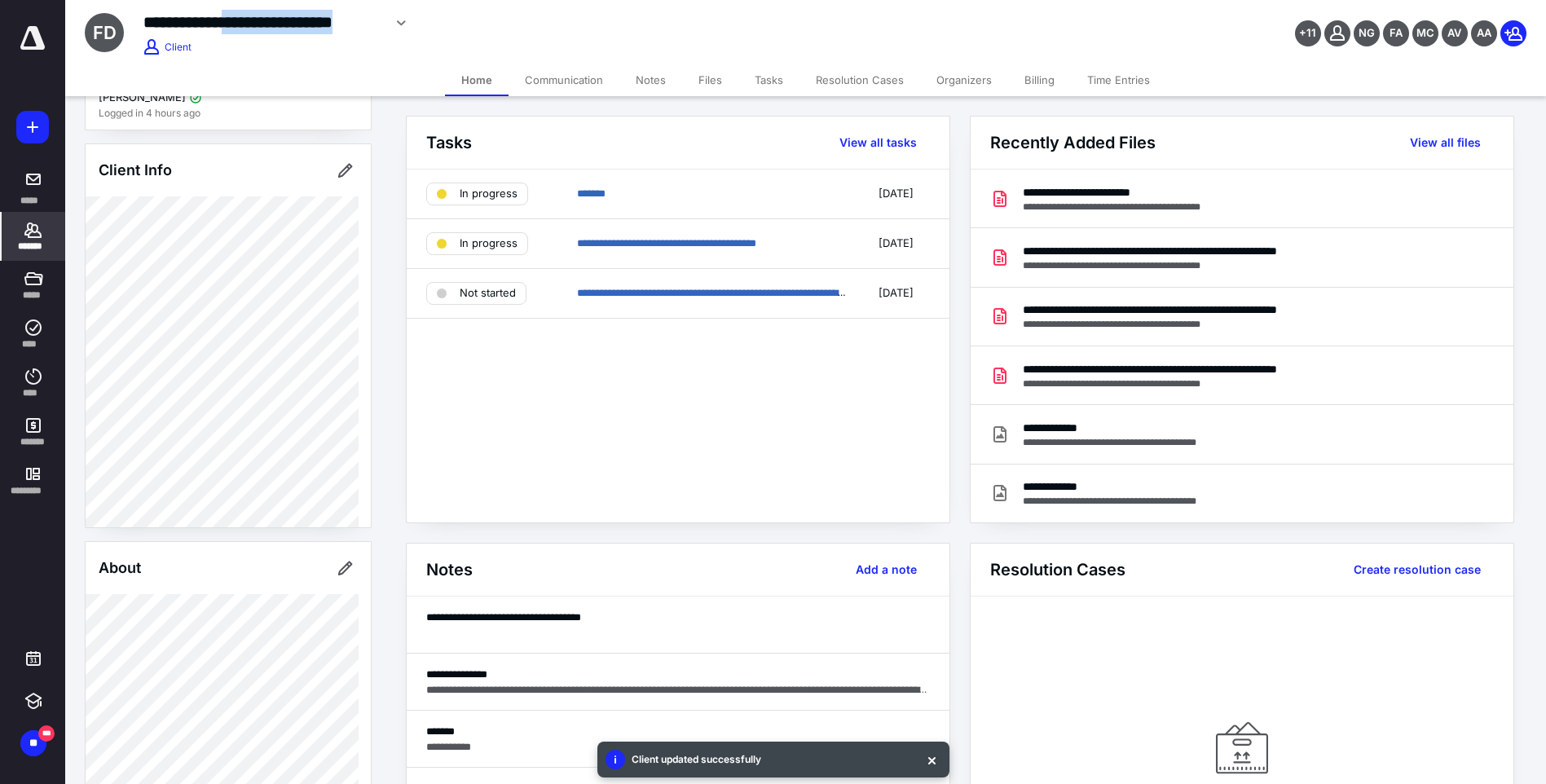 copy on "**********" 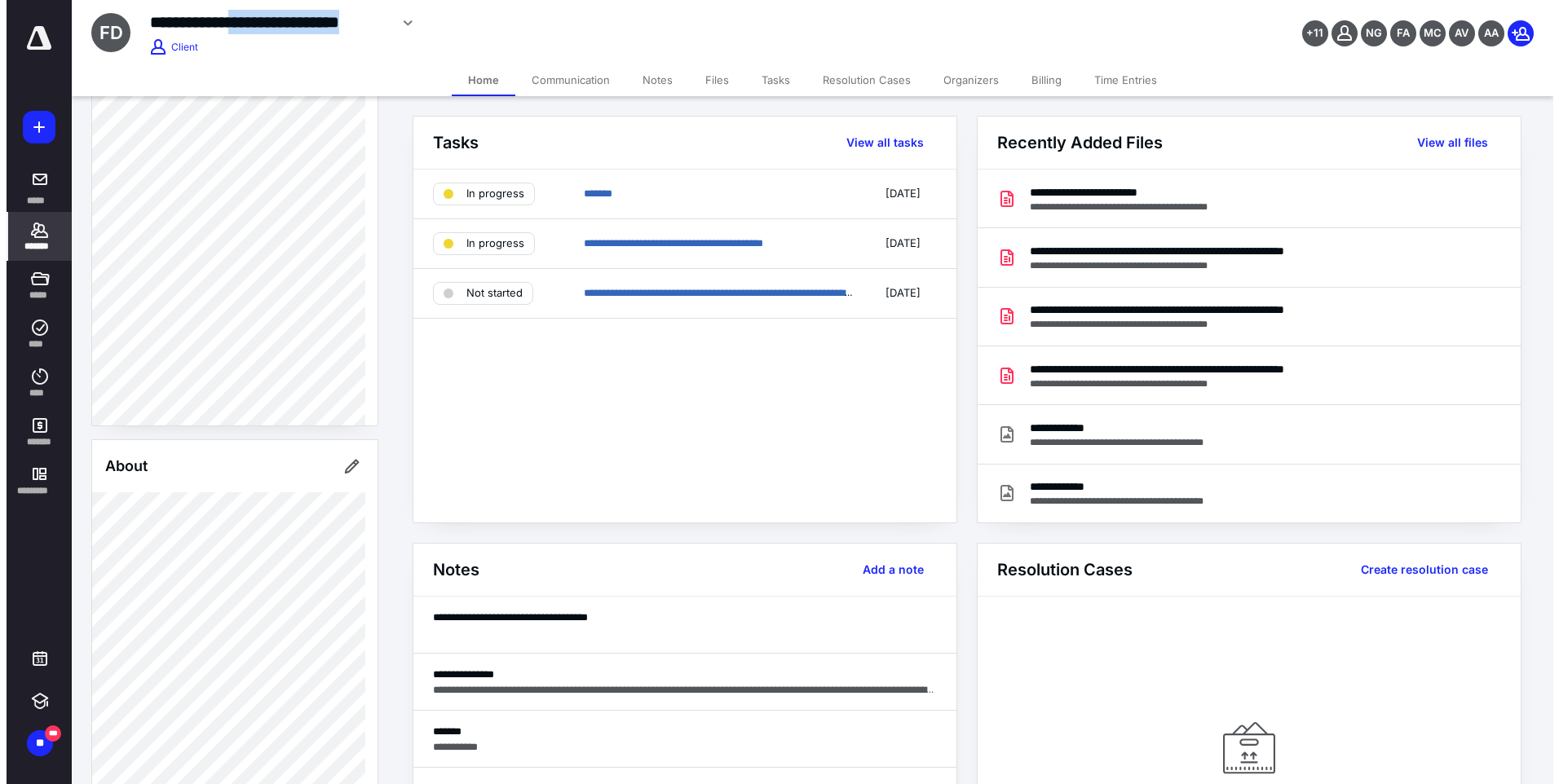 scroll, scrollTop: 218, scrollLeft: 0, axis: vertical 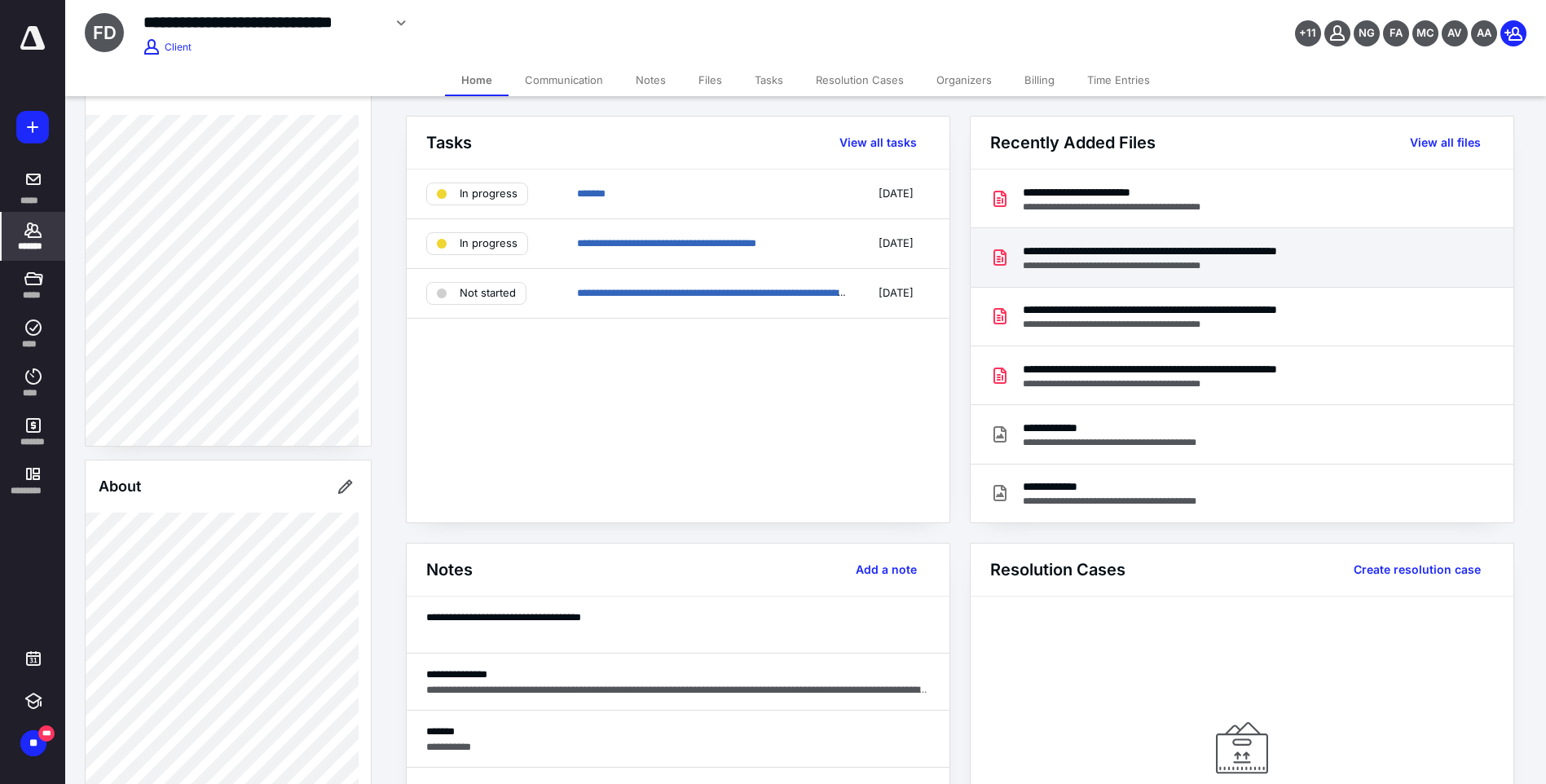 click on "**********" at bounding box center [1206, 251] 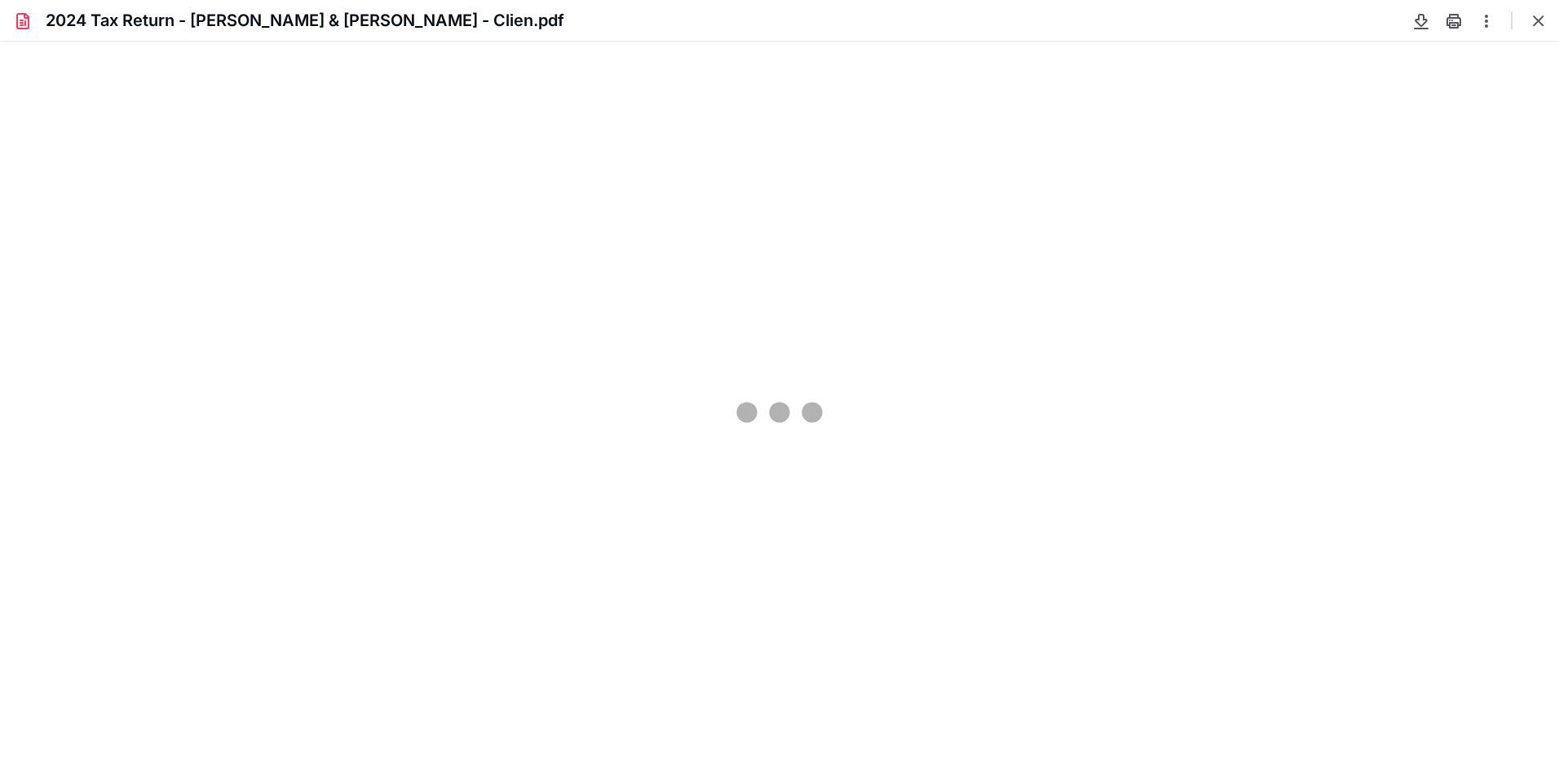 scroll, scrollTop: 0, scrollLeft: 0, axis: both 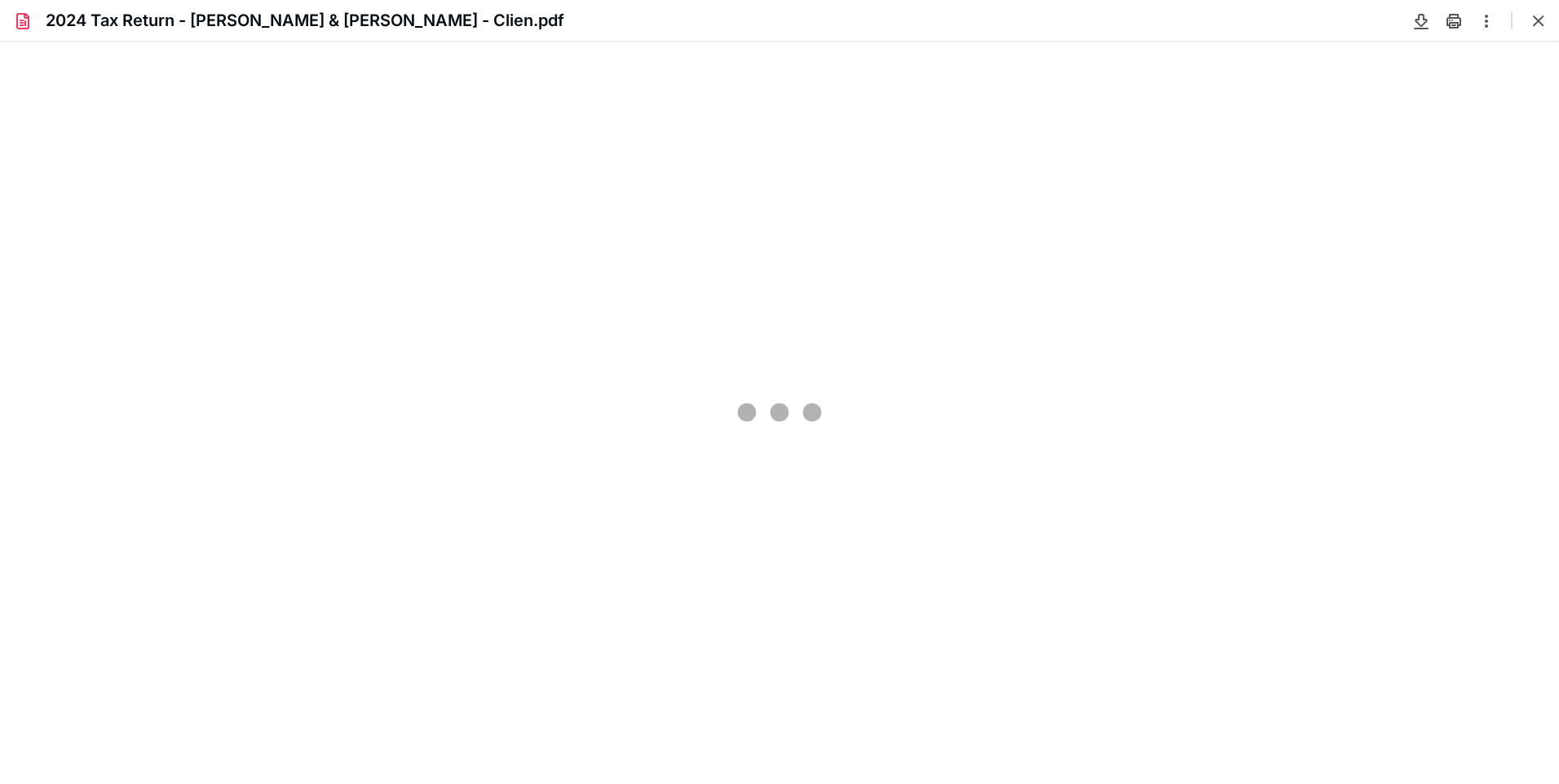 type on "110" 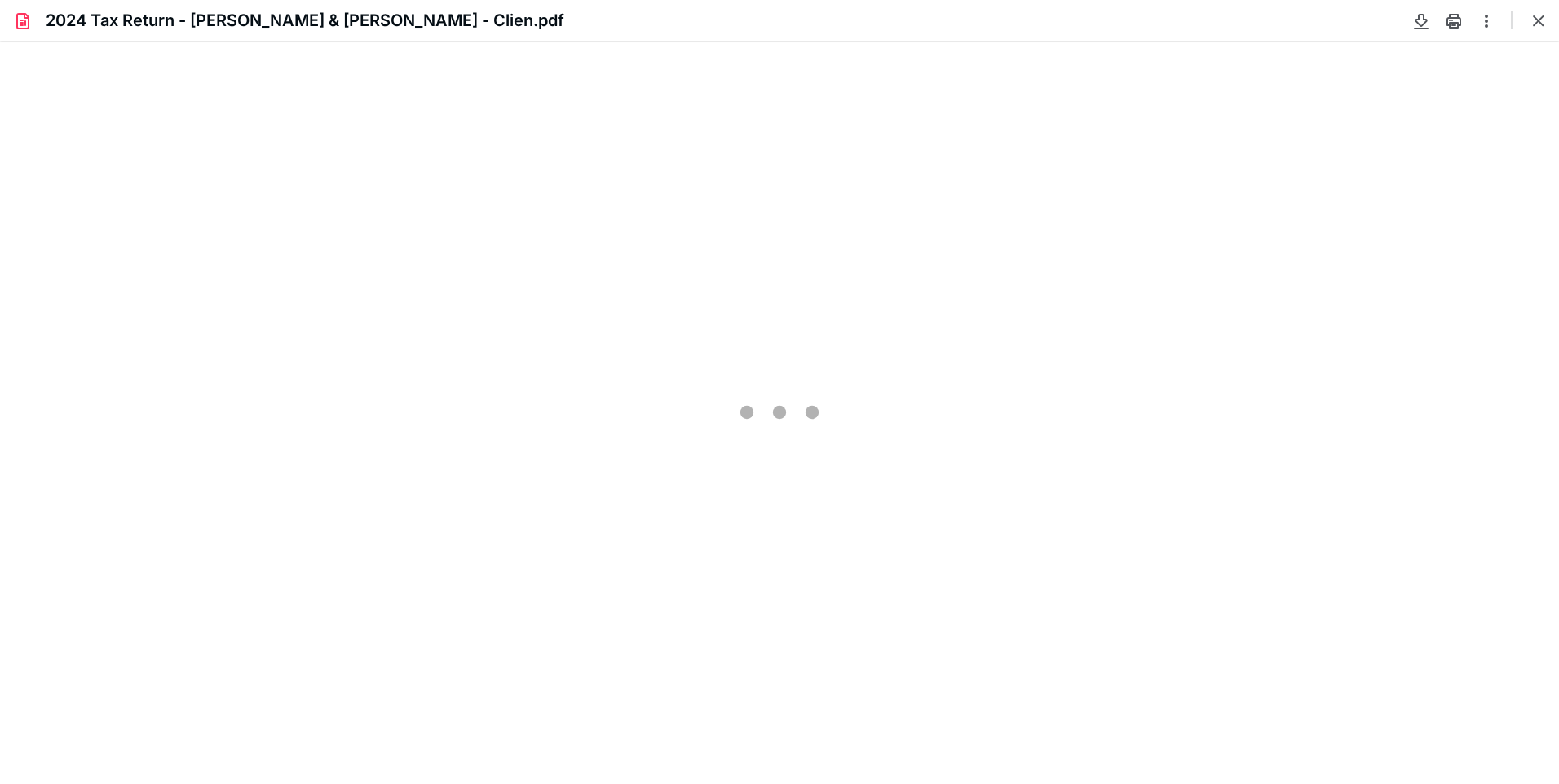 scroll, scrollTop: 33, scrollLeft: 0, axis: vertical 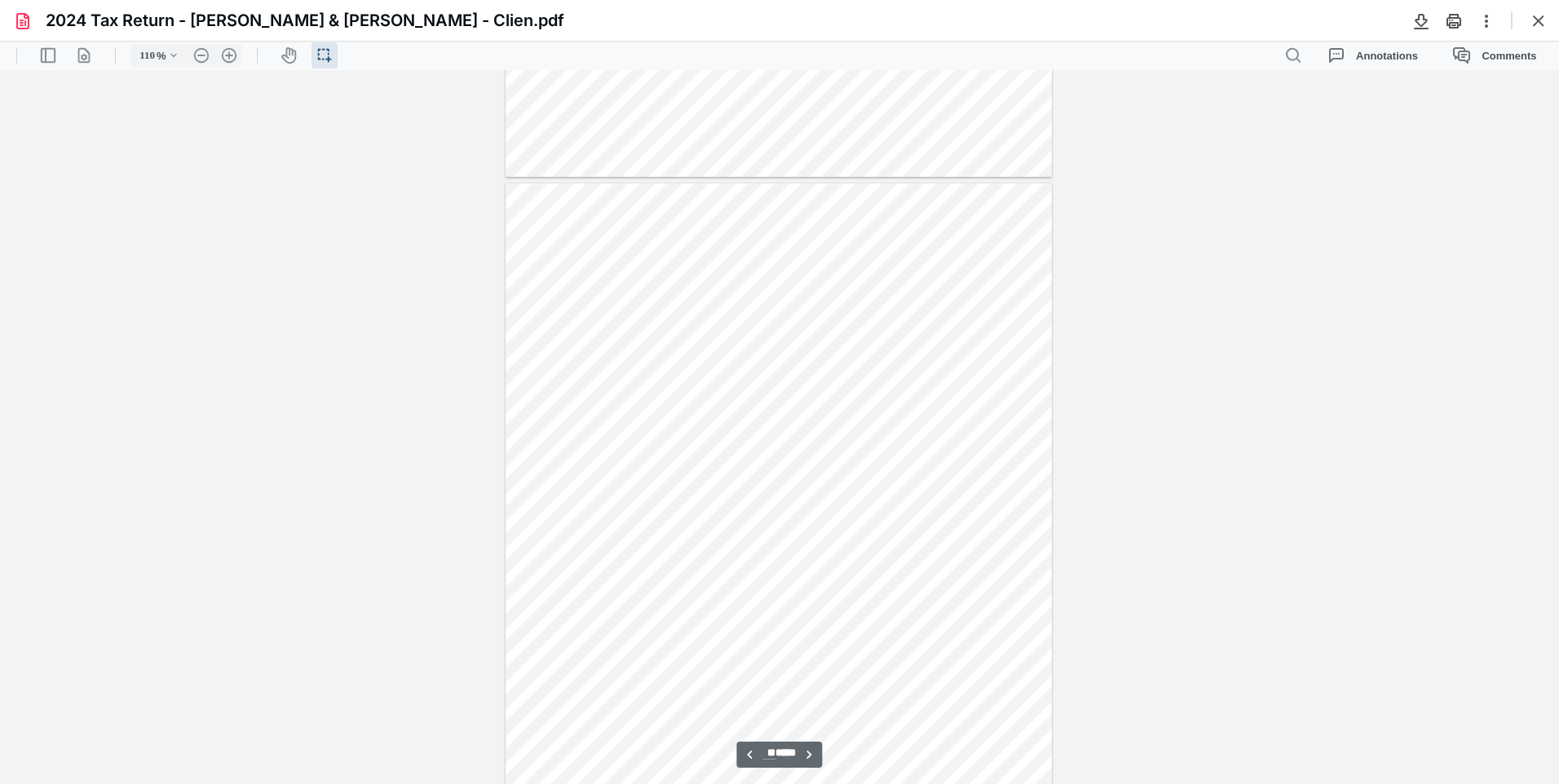 type on "**" 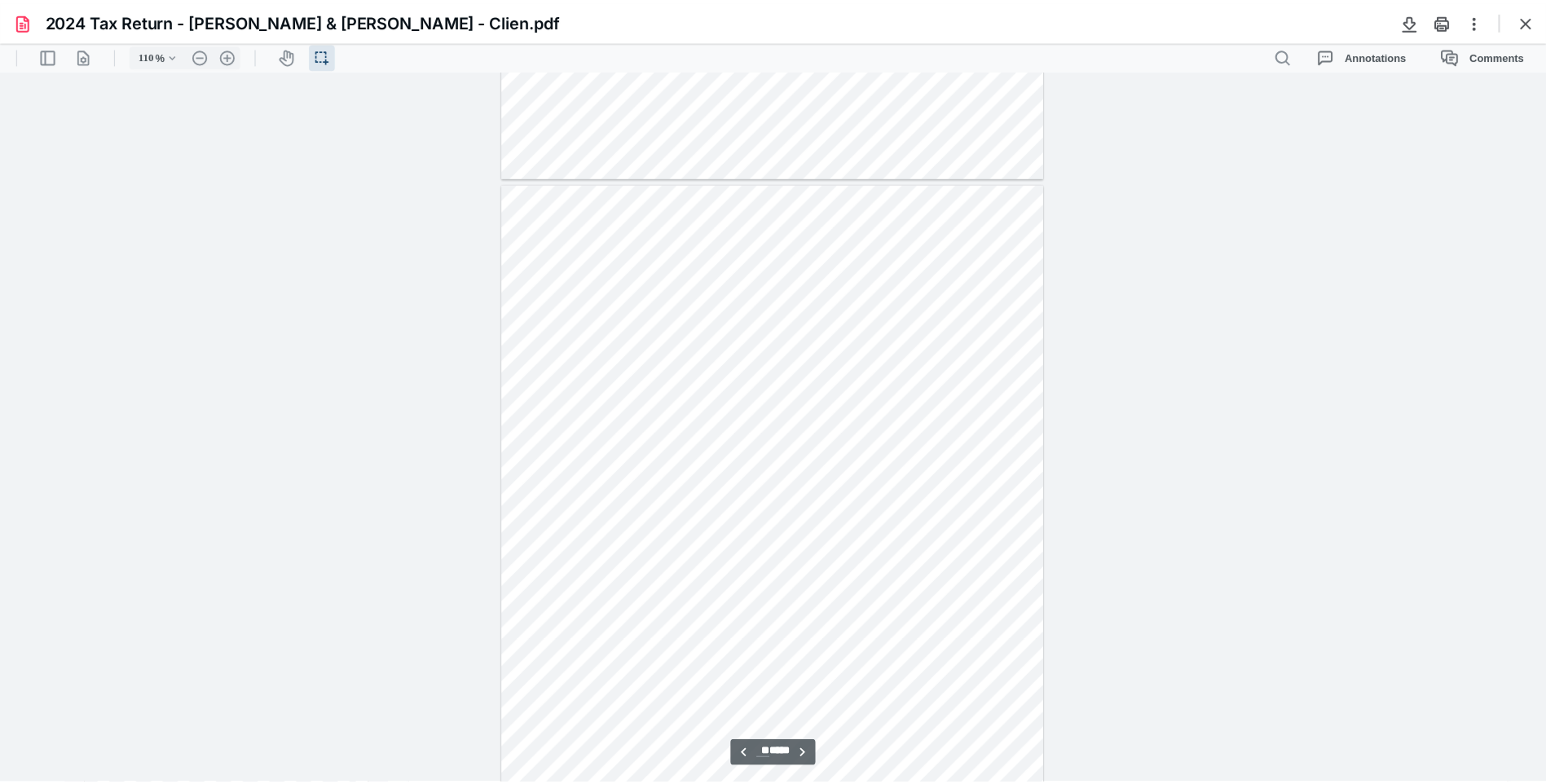 scroll, scrollTop: 8508, scrollLeft: 0, axis: vertical 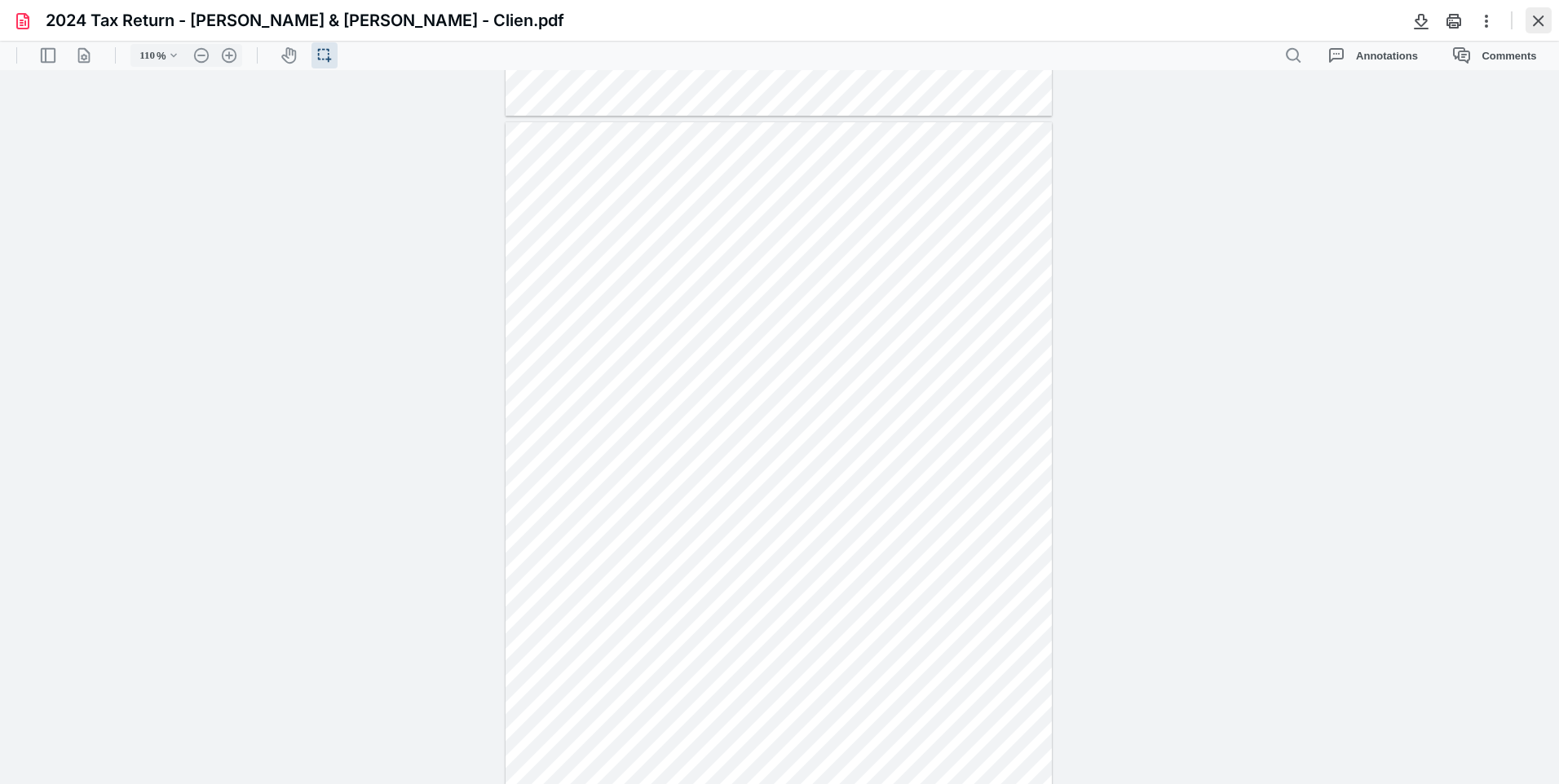 click at bounding box center [1539, 20] 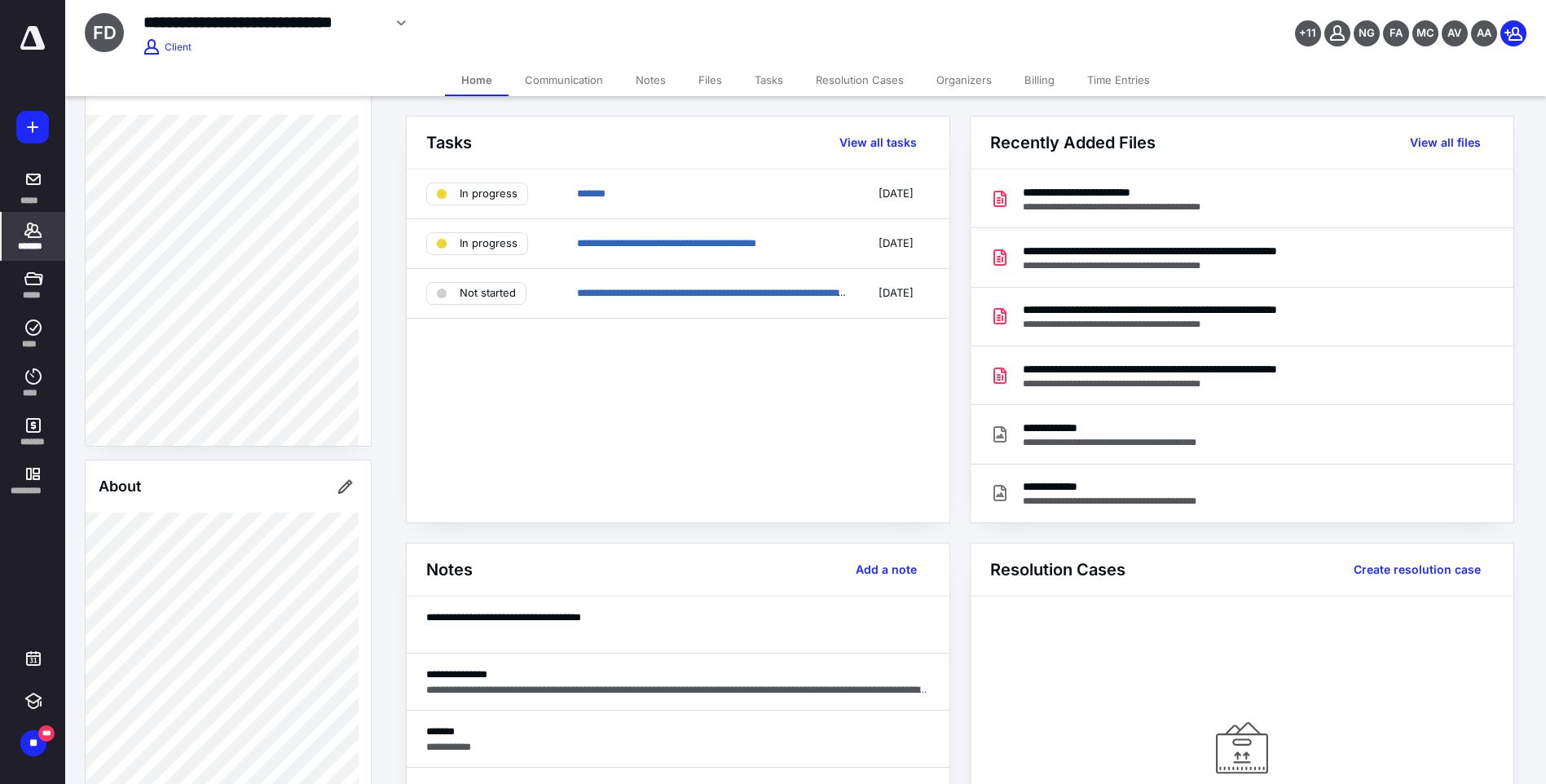 click 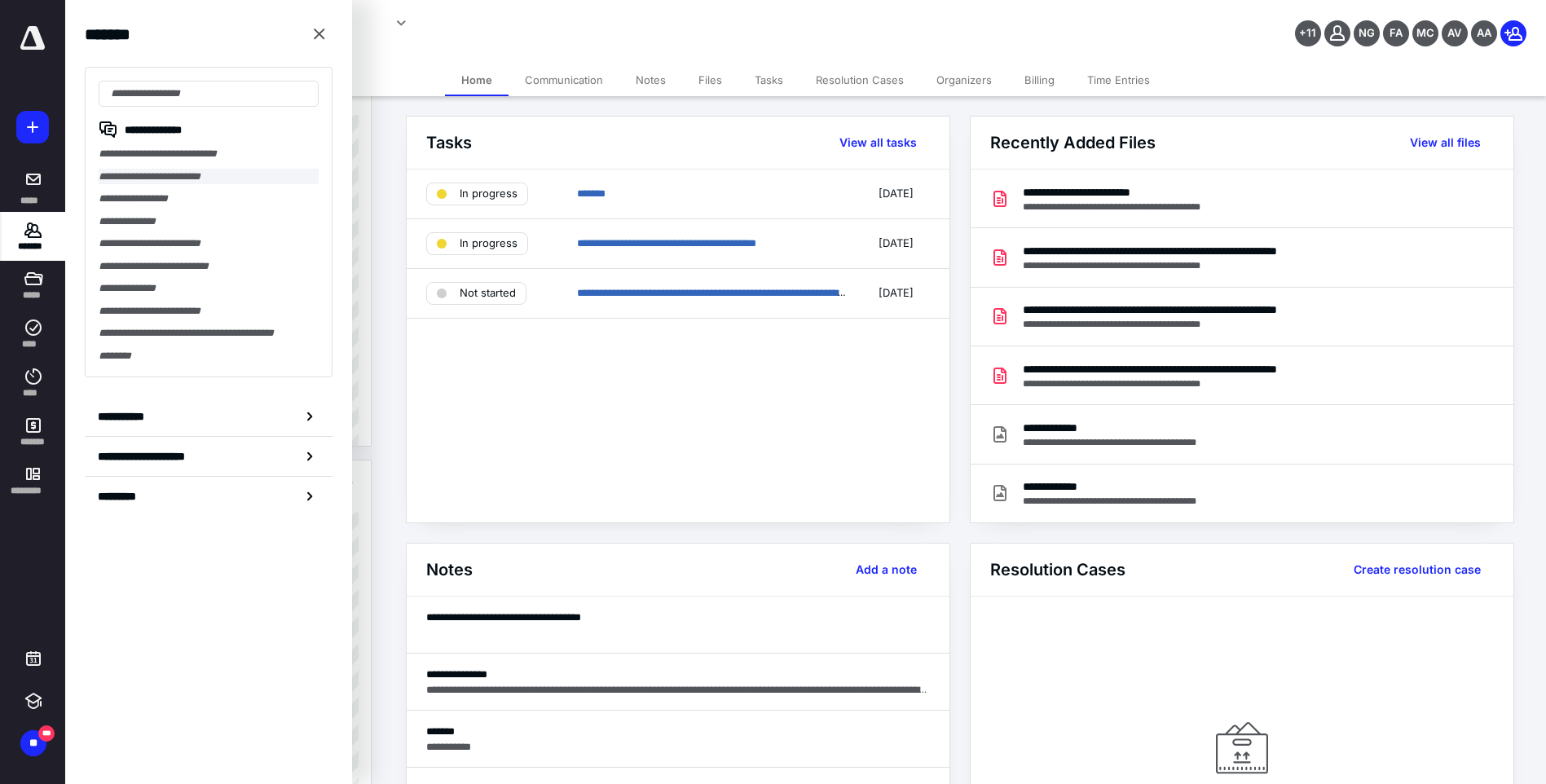 click on "**********" at bounding box center [209, 177] 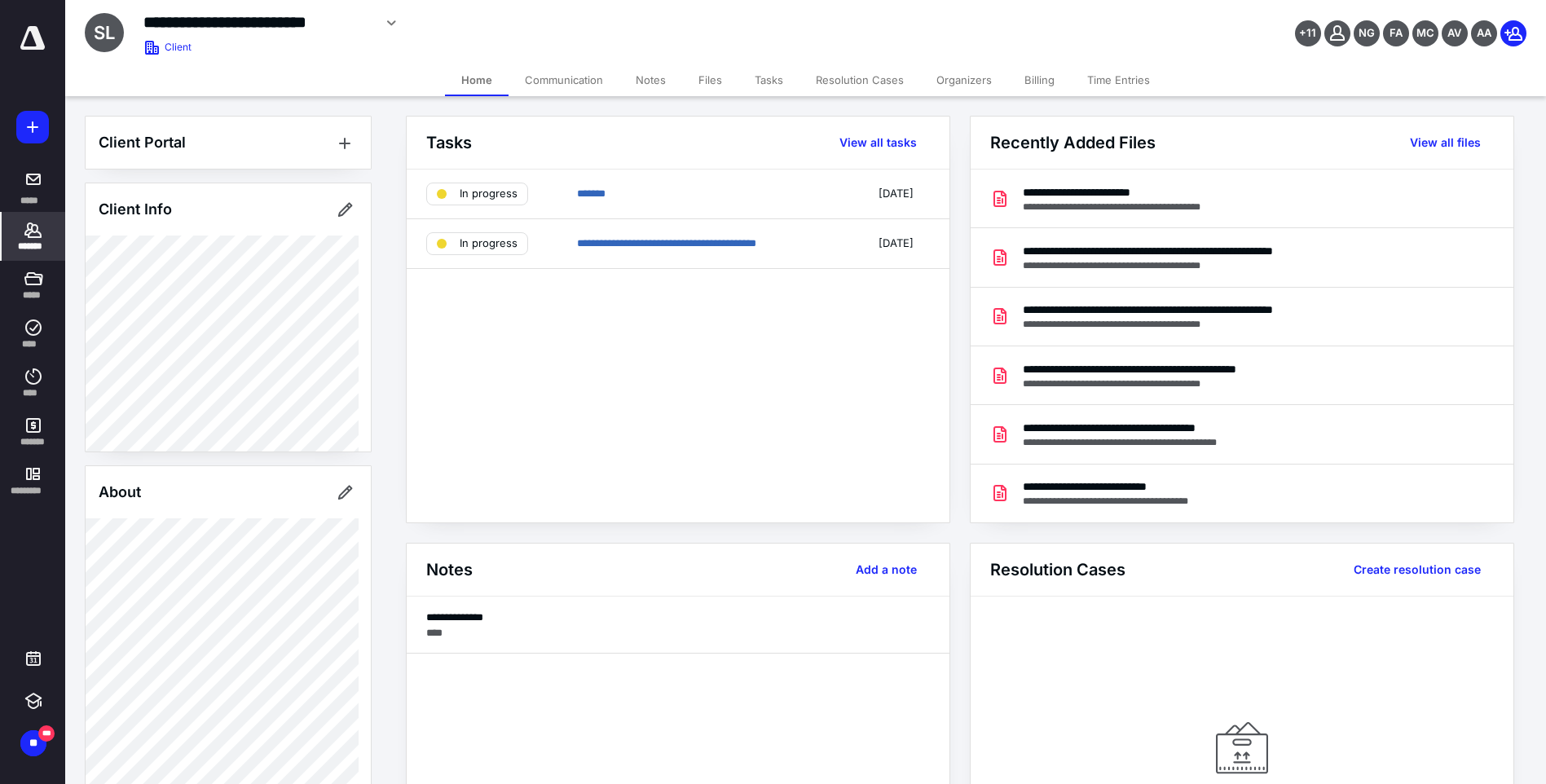 click on "Client Portal Client Info About Important clients Tags Manage all tags" at bounding box center [228, 707] 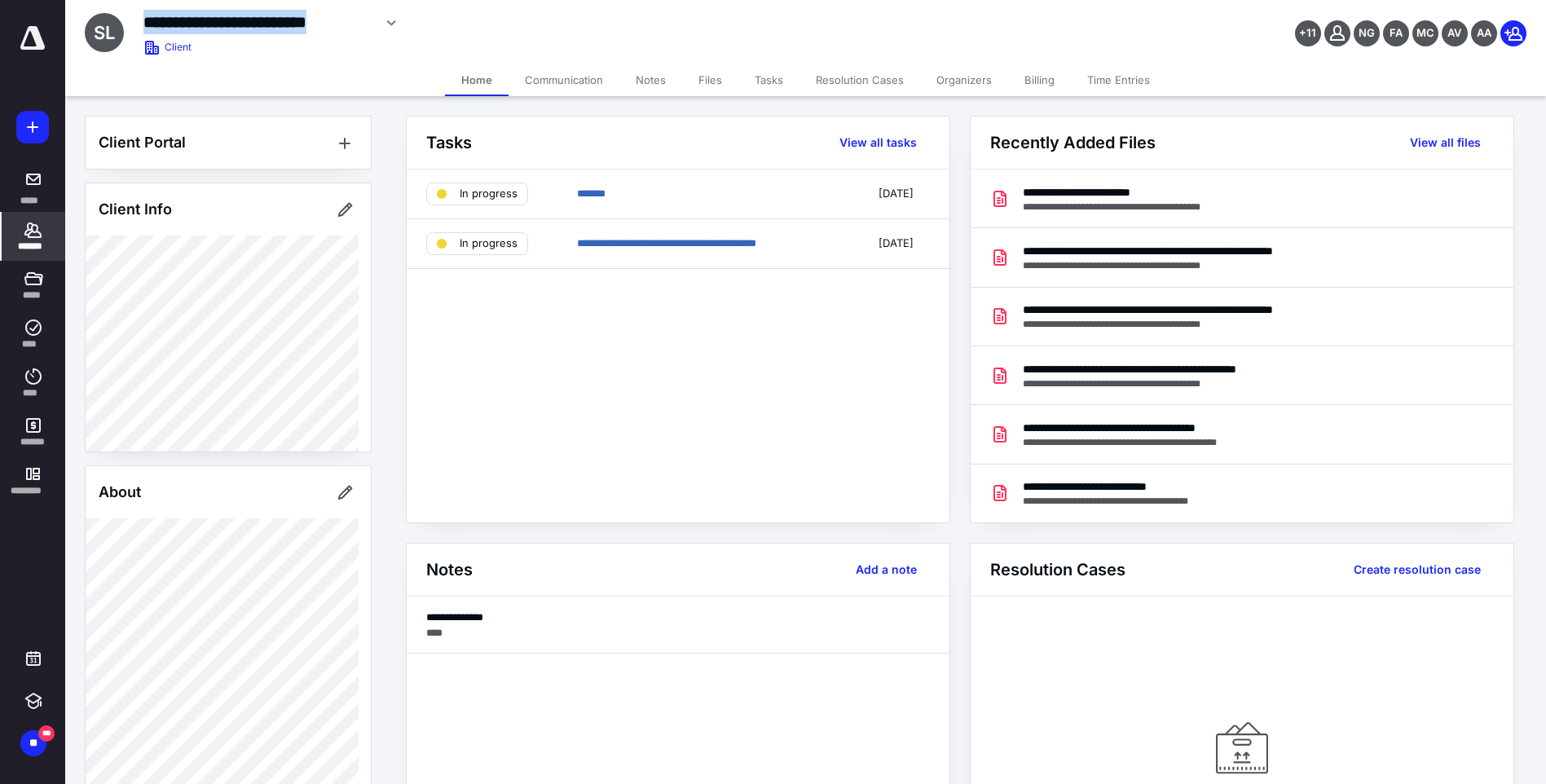 drag, startPoint x: 372, startPoint y: 24, endPoint x: 141, endPoint y: 15, distance: 231.175 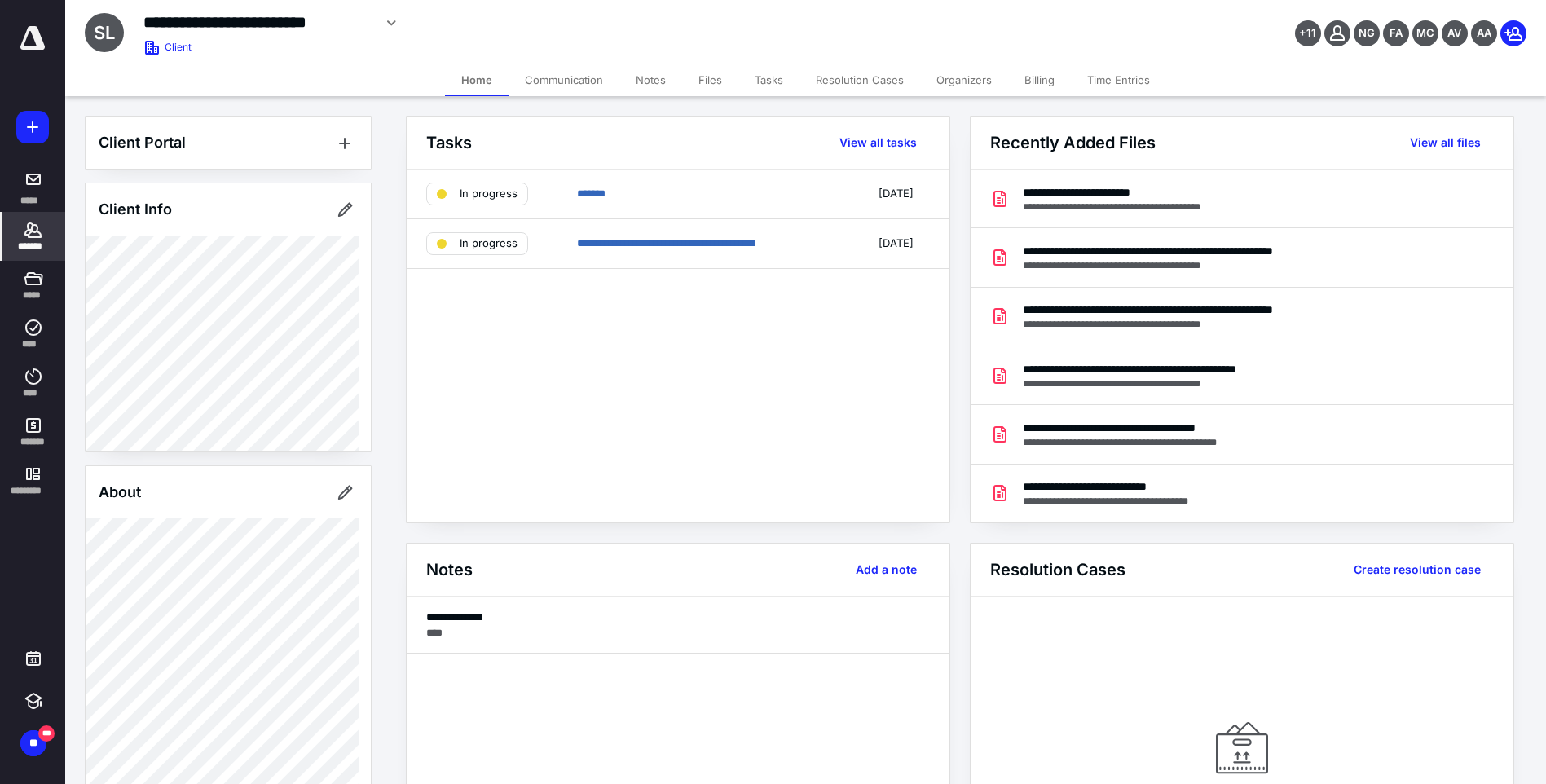 click on "*******" at bounding box center [33, 236] 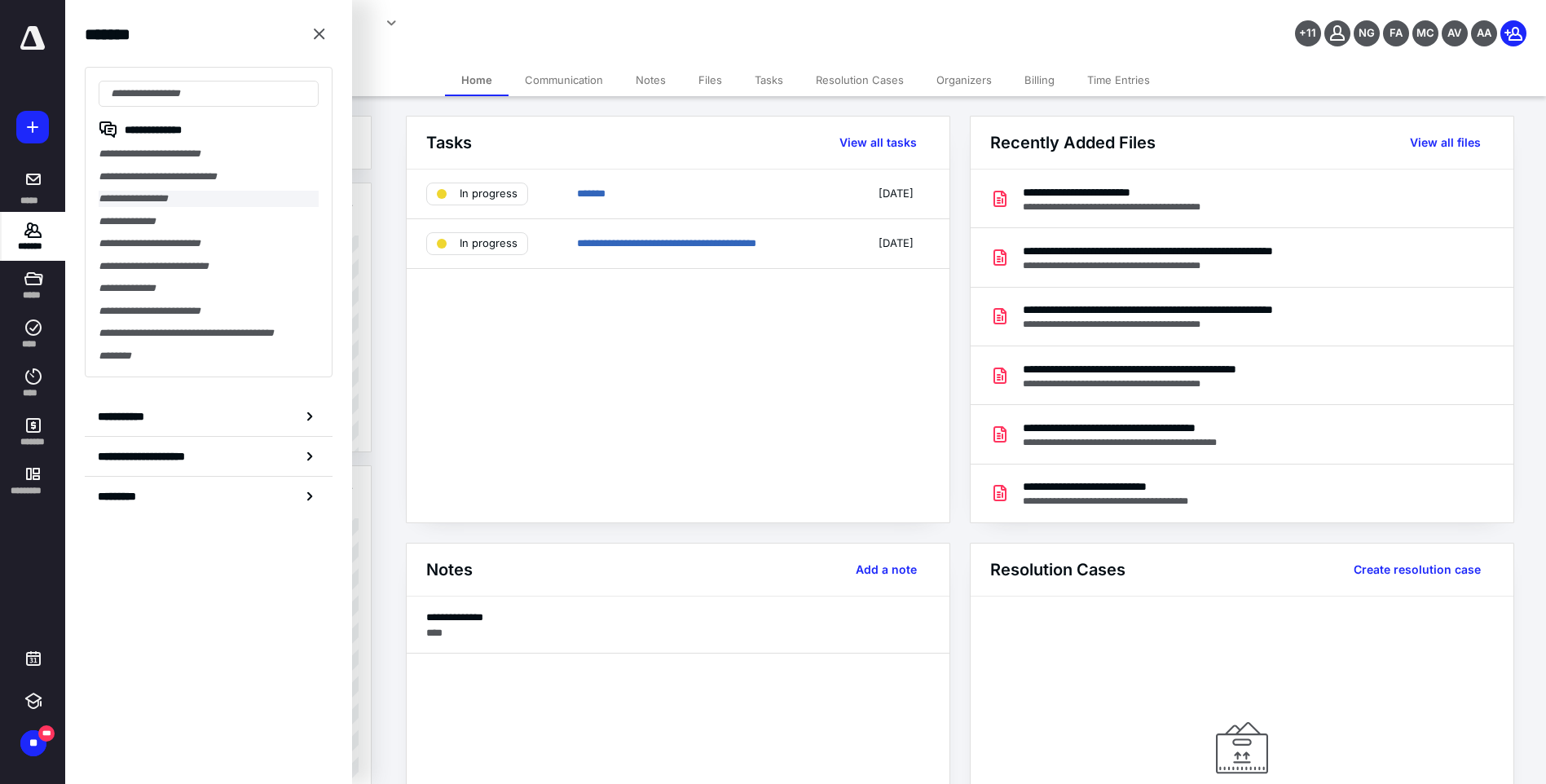 click on "**********" at bounding box center [209, 199] 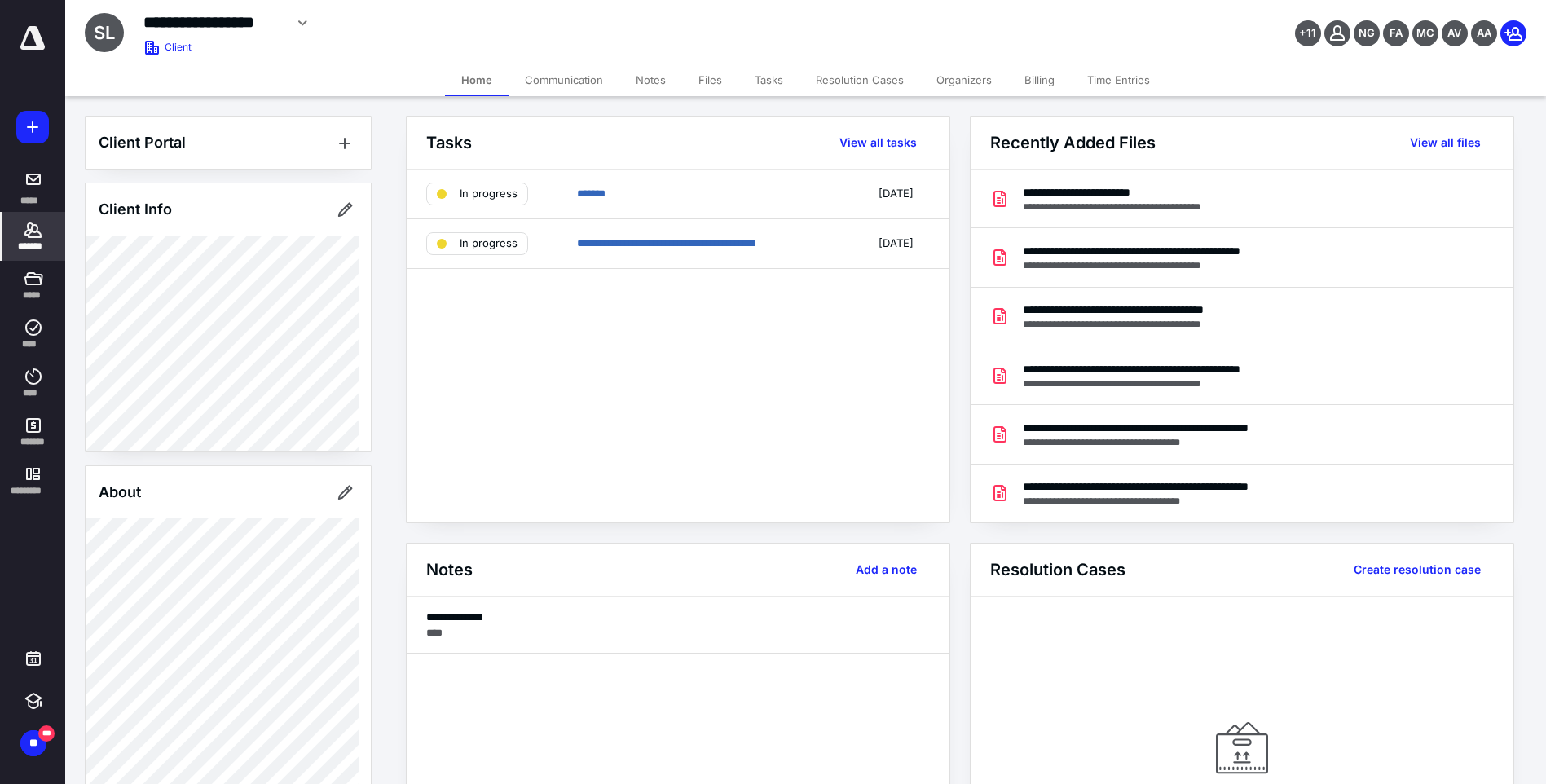 click on "Client Portal Client Info About Important clients Linked clients Tags Manage all tags" at bounding box center [228, 737] 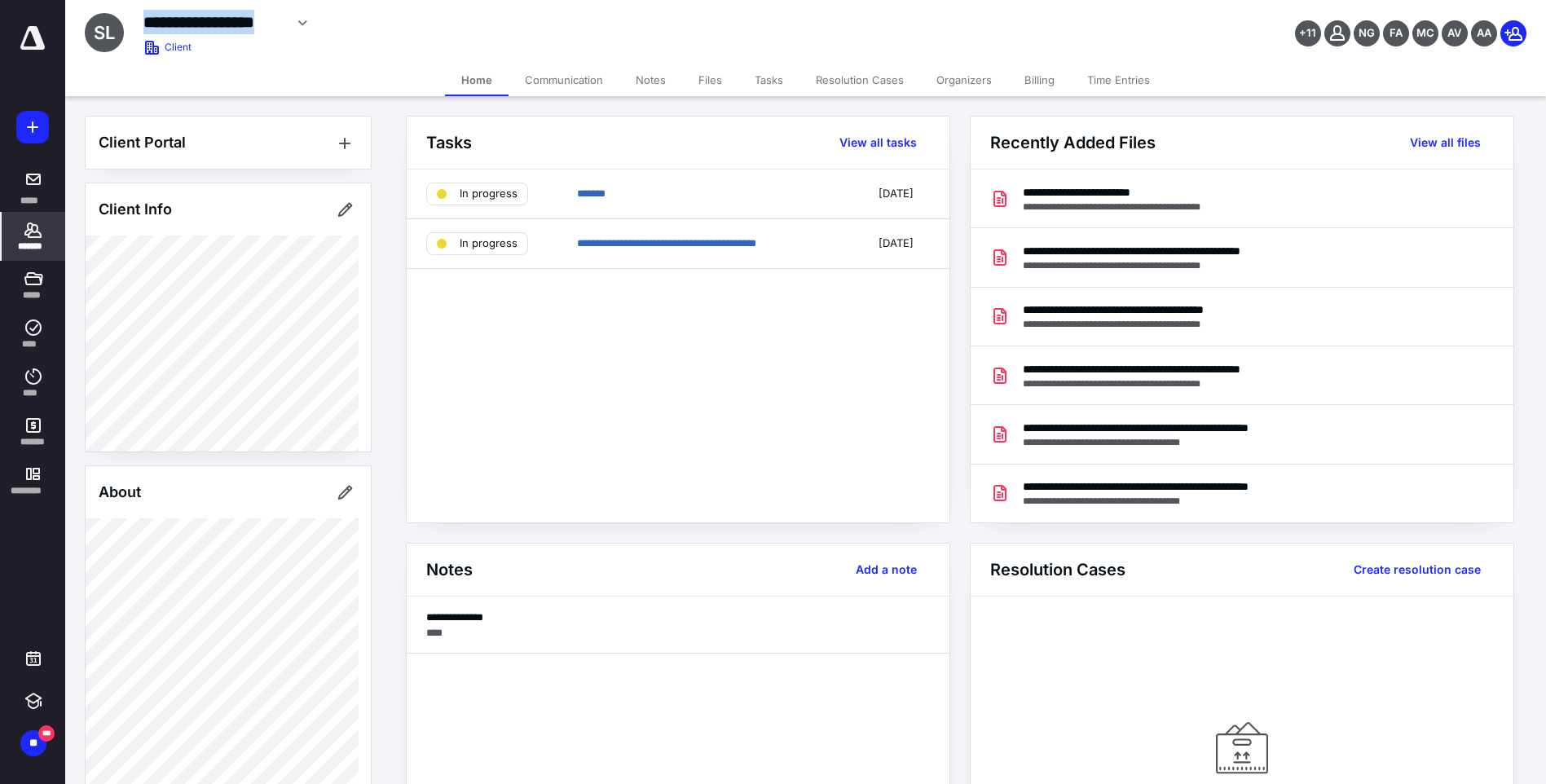 drag, startPoint x: 327, startPoint y: 40, endPoint x: 178, endPoint y: 35, distance: 149.08387 